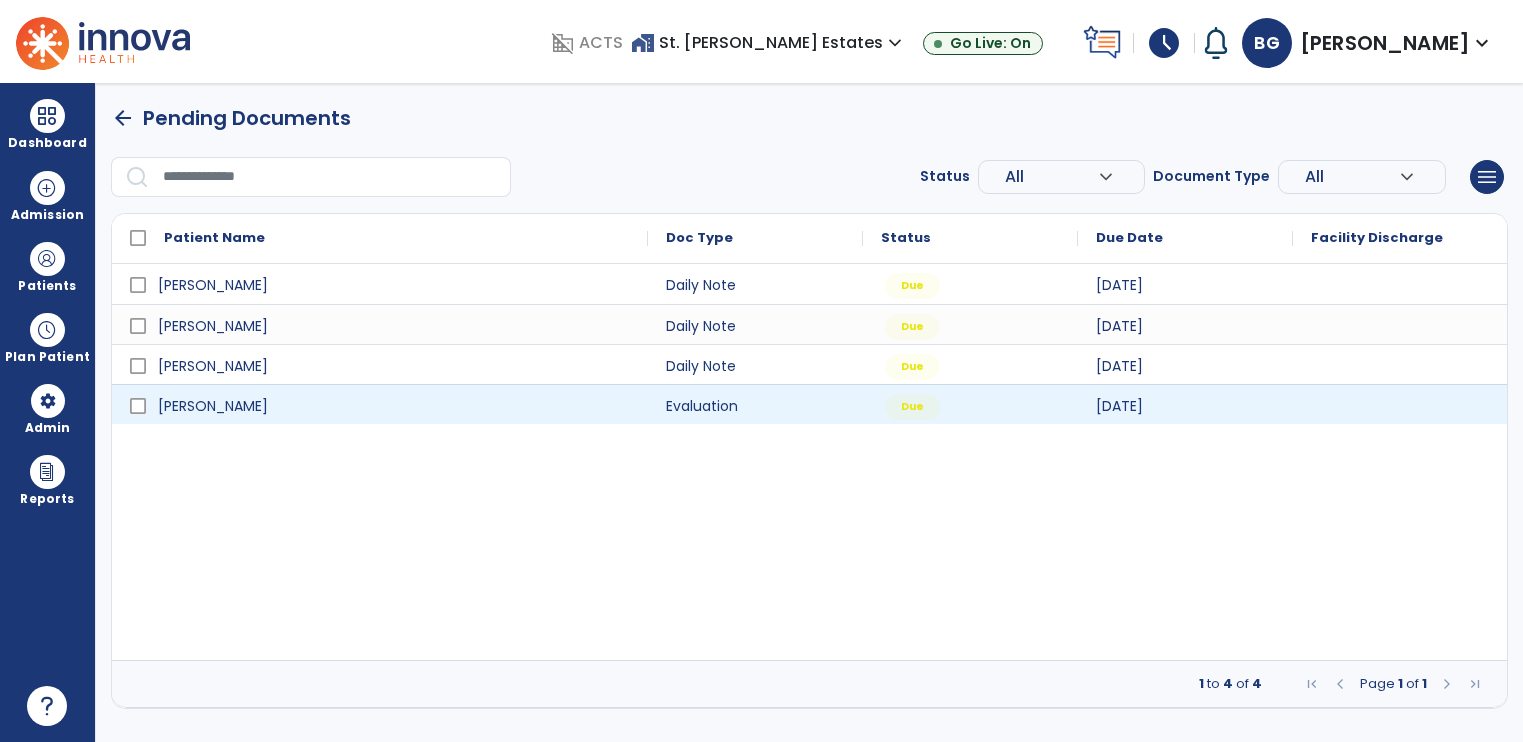 scroll, scrollTop: 0, scrollLeft: 0, axis: both 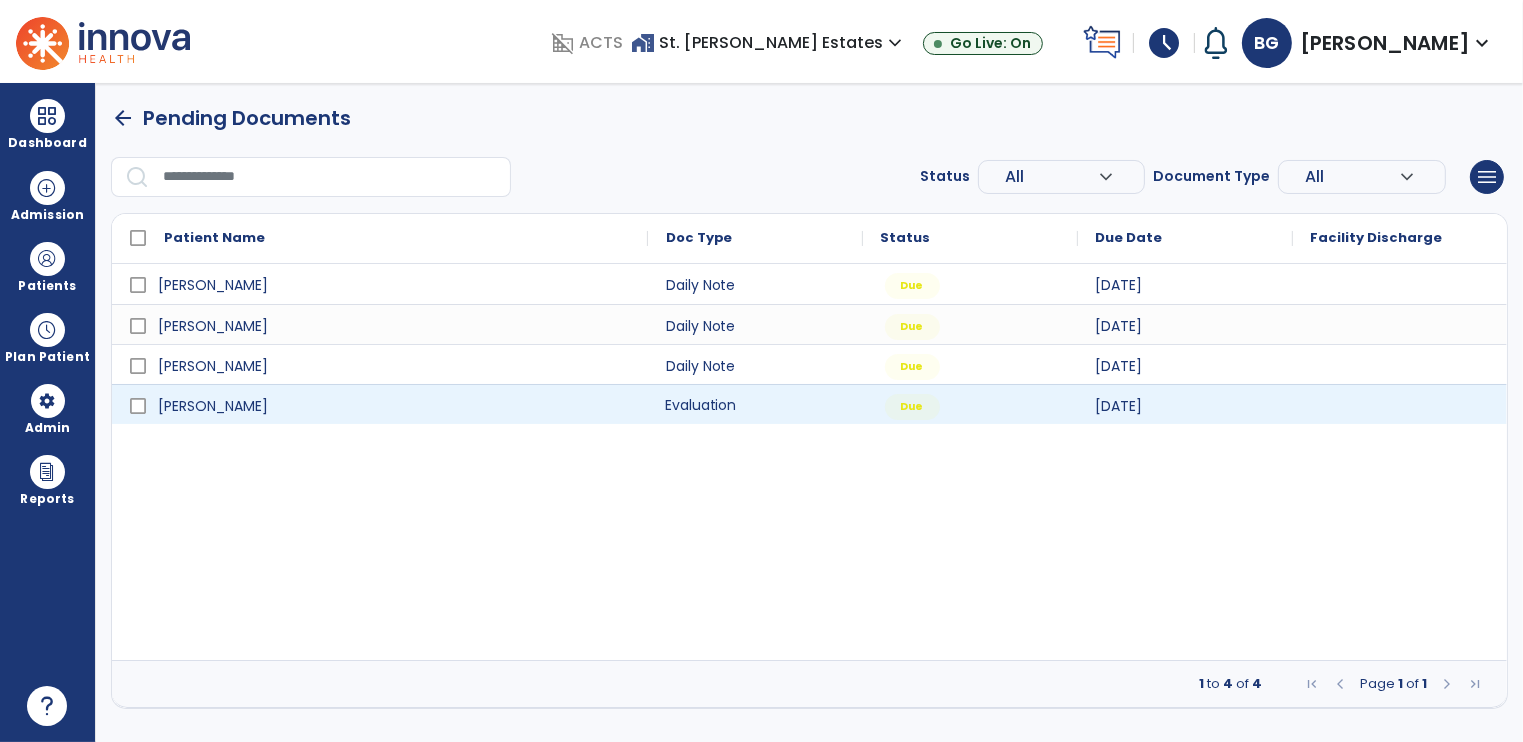 click on "Evaluation" at bounding box center [755, 404] 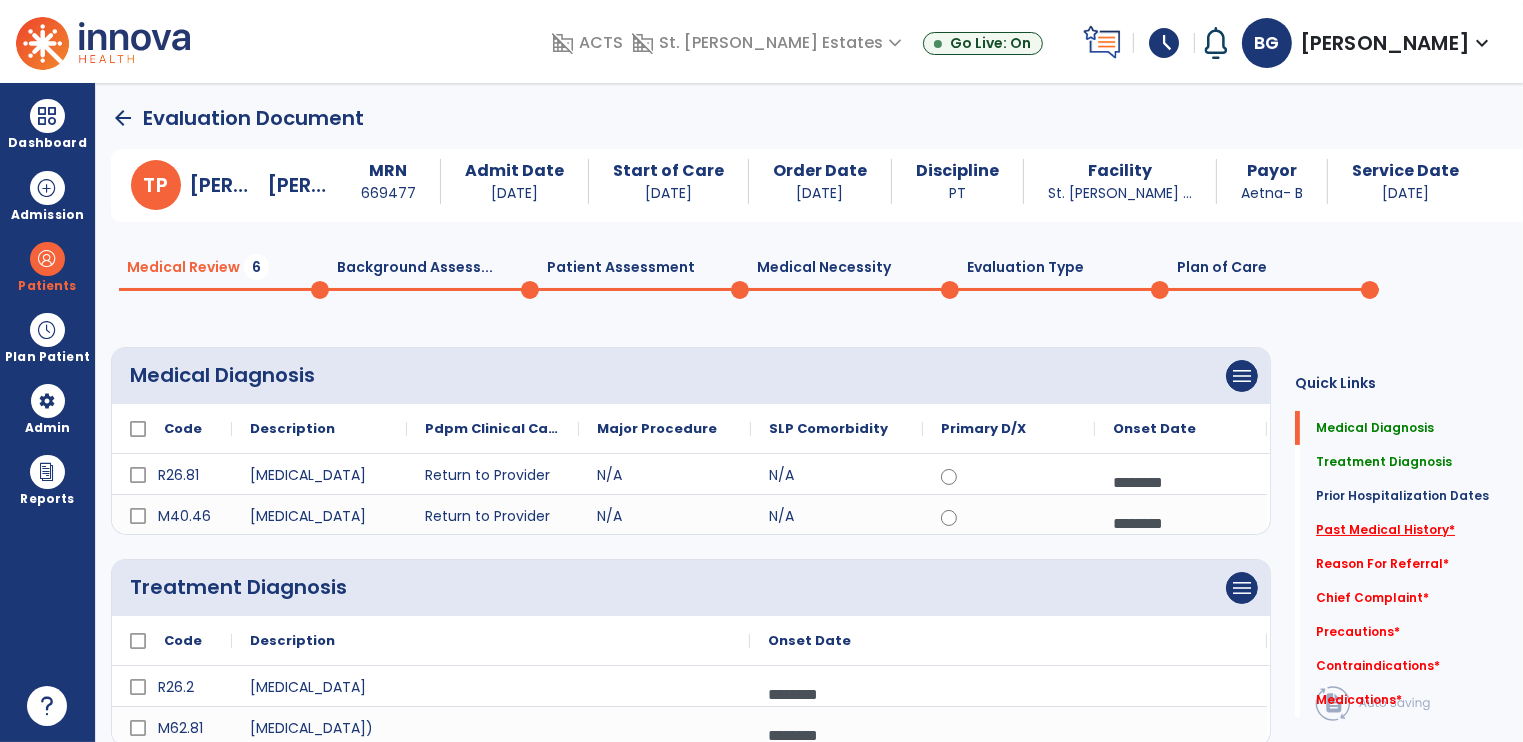 click on "Past Medical History   *" 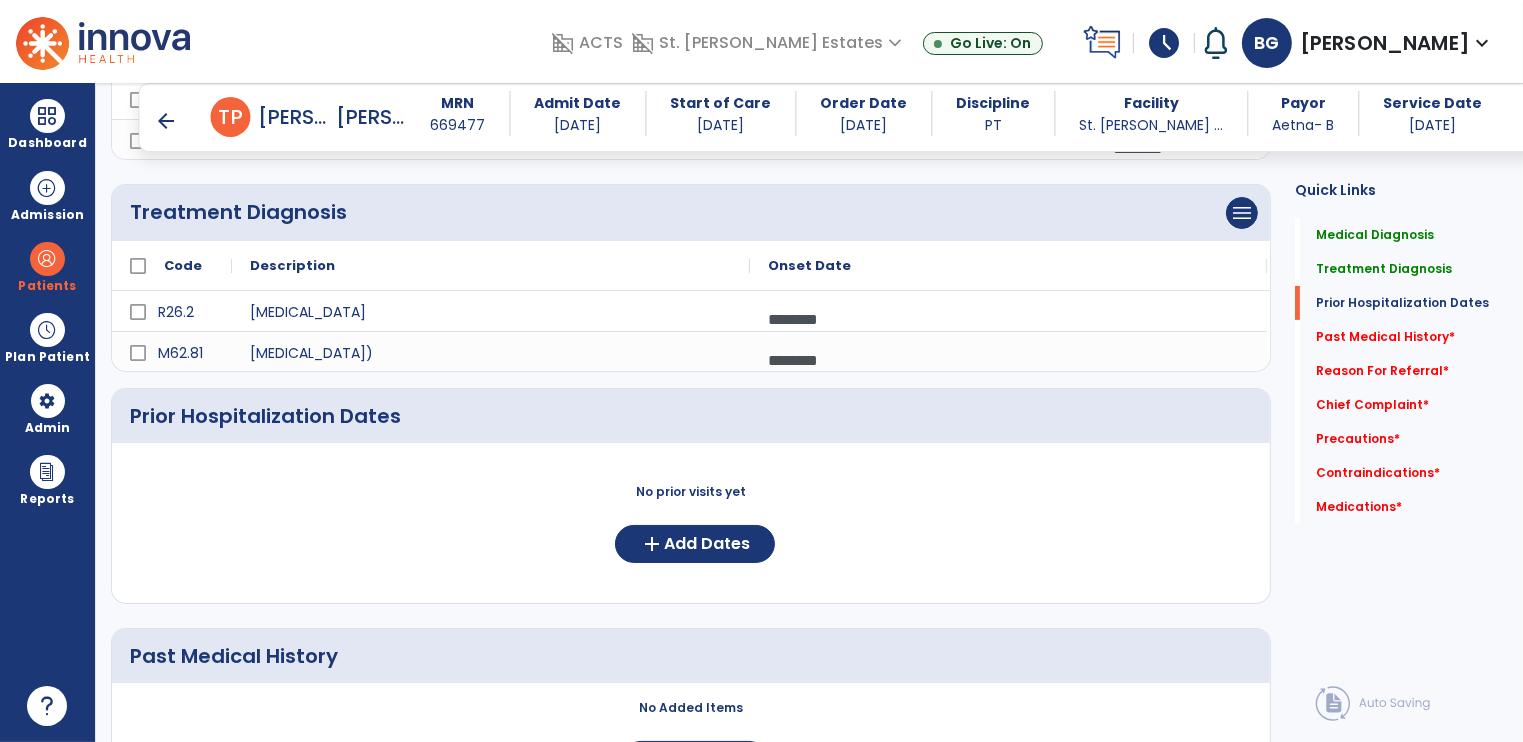 scroll, scrollTop: 672, scrollLeft: 0, axis: vertical 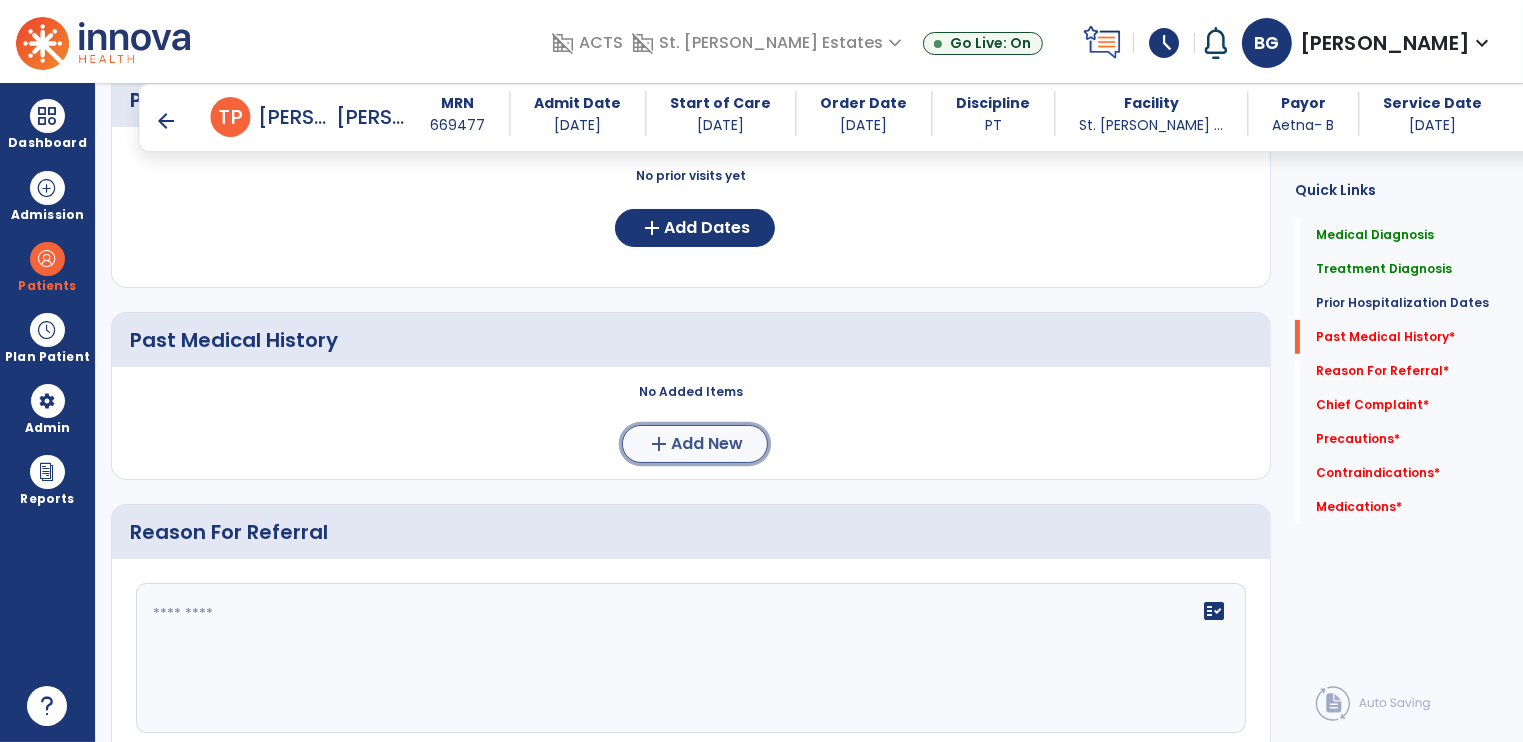 click on "Add New" 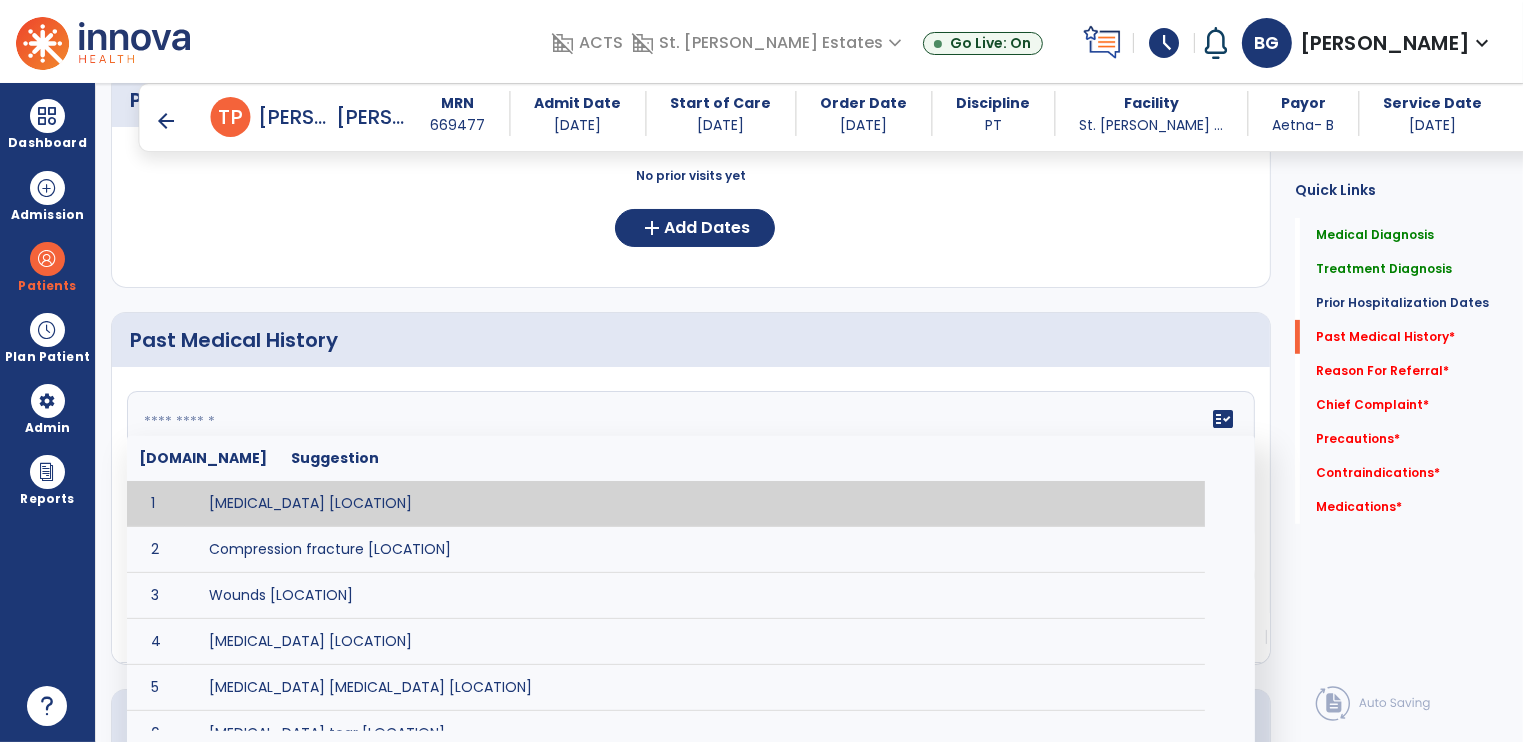 click on "fact_check  [DOMAIN_NAME] Suggestion 1 [MEDICAL_DATA] [LOCATION] 2 Compression fracture [LOCATION] 3 Wounds [LOCATION] 4 [MEDICAL_DATA] [LOCATION] 5 [MEDICAL_DATA] [MEDICAL_DATA] [LOCATION] 6 [MEDICAL_DATA] tear [LOCATION] 7 ACL tear surgically repaired [LOCATION] 8 [MEDICAL_DATA] (AKA) [LOCATION] 9 Below knee [MEDICAL_DATA] (BKE) [LOCATION] 10 [MEDICAL_DATA] (SITE/TYPE) 11 Surgery (TYPE) 12 AAA ([MEDICAL_DATA]) 13 [MEDICAL_DATA] tear [LOCATION] 14 [MEDICAL_DATA] 15 AIDS (Acquired [MEDICAL_DATA] Syndrome) 16 [MEDICAL_DATA] 17 [MEDICAL_DATA] 18 [MEDICAL_DATA] 19 Anxiety 20 ASHD ([MEDICAL_DATA]) 21 [MEDICAL_DATA] 22 [MEDICAL_DATA] 23 [MEDICAL_DATA] 24 [MEDICAL_DATA] 25 [MEDICAL_DATA] Bypass Graft (CABG) 26 CAD ([MEDICAL_DATA]) 27 [MEDICAL_DATA] 28 [MEDICAL_DATA] 29 [MEDICAL_DATA] 30 [MEDICAL_DATA] 31 COPD ([MEDICAL_DATA]) 32 CRPS ([MEDICAL_DATA]) 33 CVA (Cerebrovascular Accident) 34 CVI ([MEDICAL_DATA]) 35 DDD ([MEDICAL_DATA])" 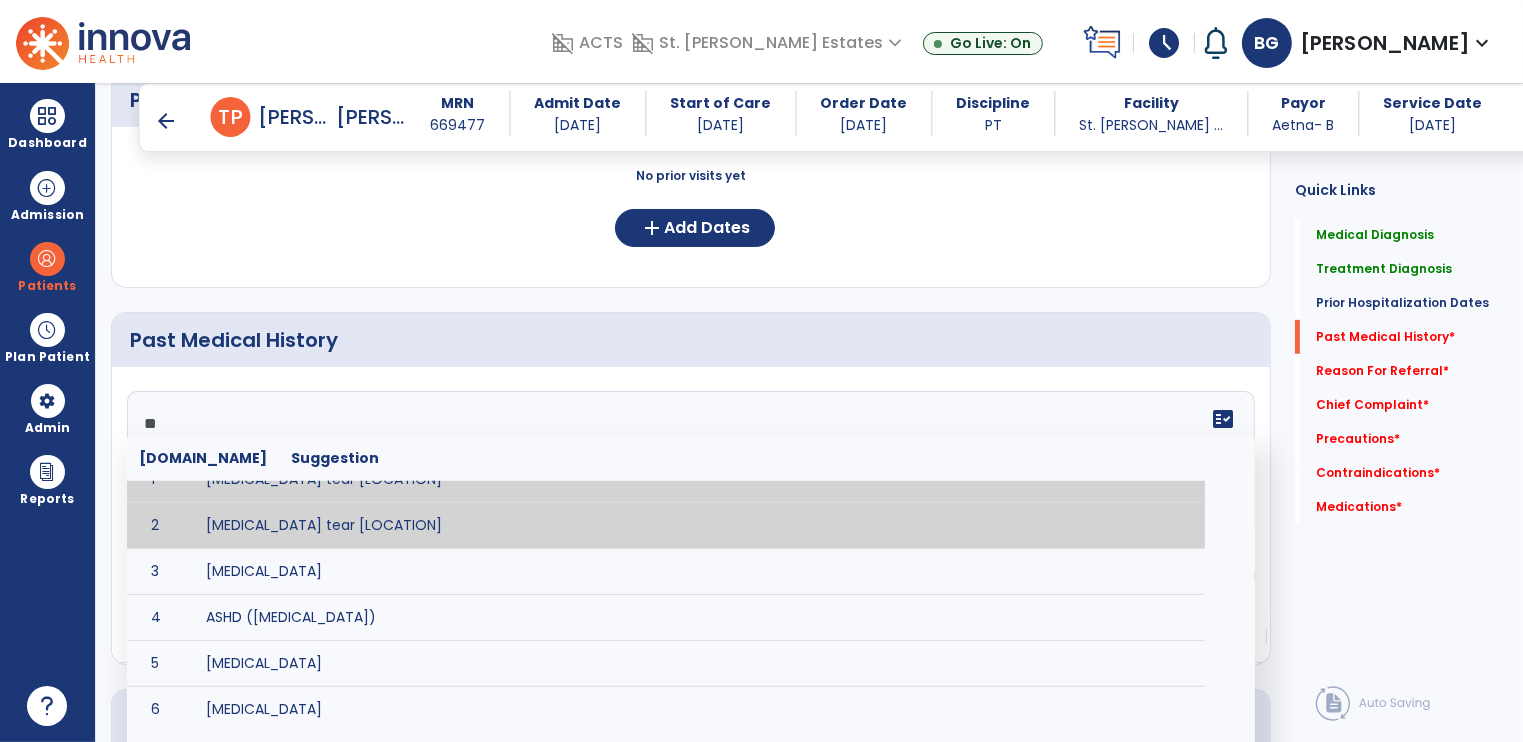 scroll, scrollTop: 0, scrollLeft: 0, axis: both 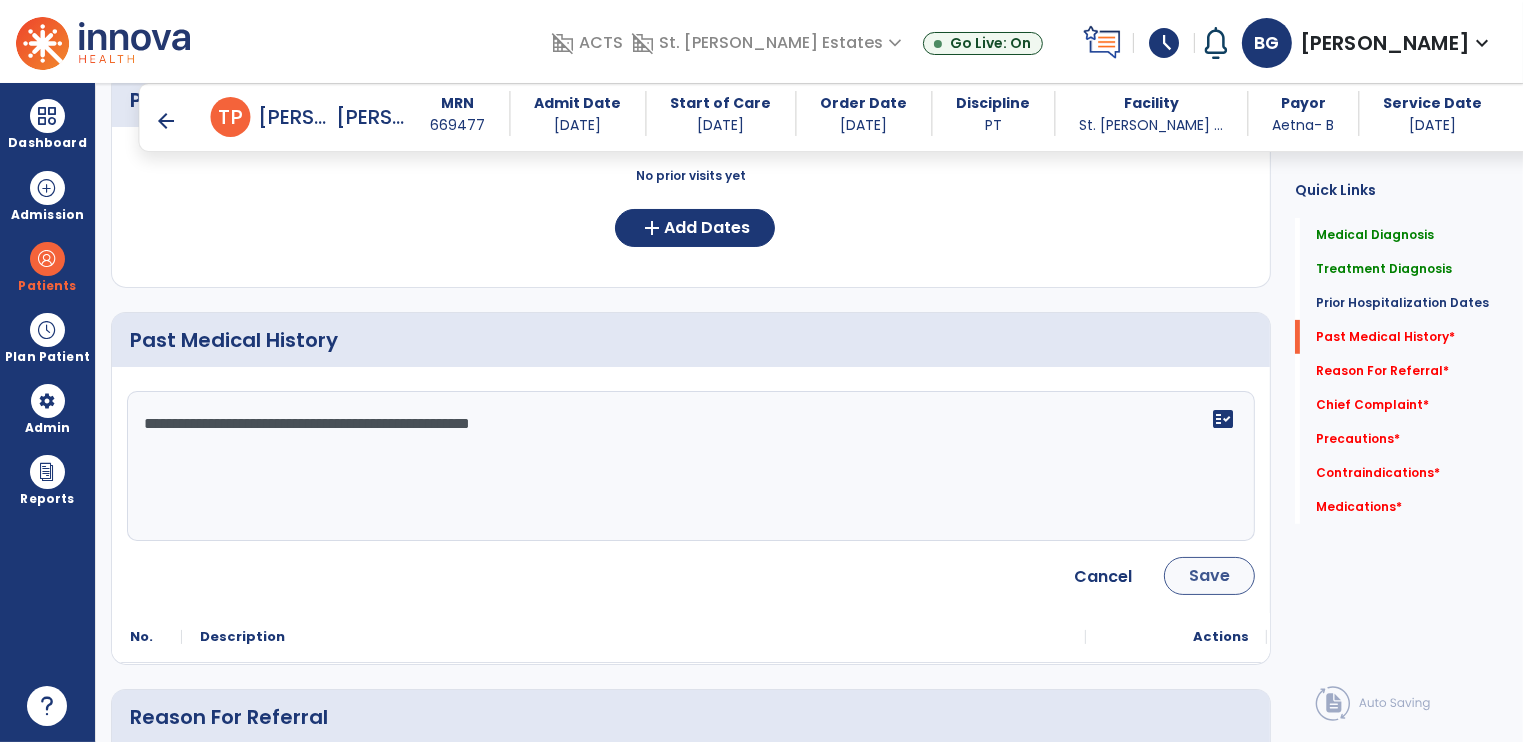 type on "**********" 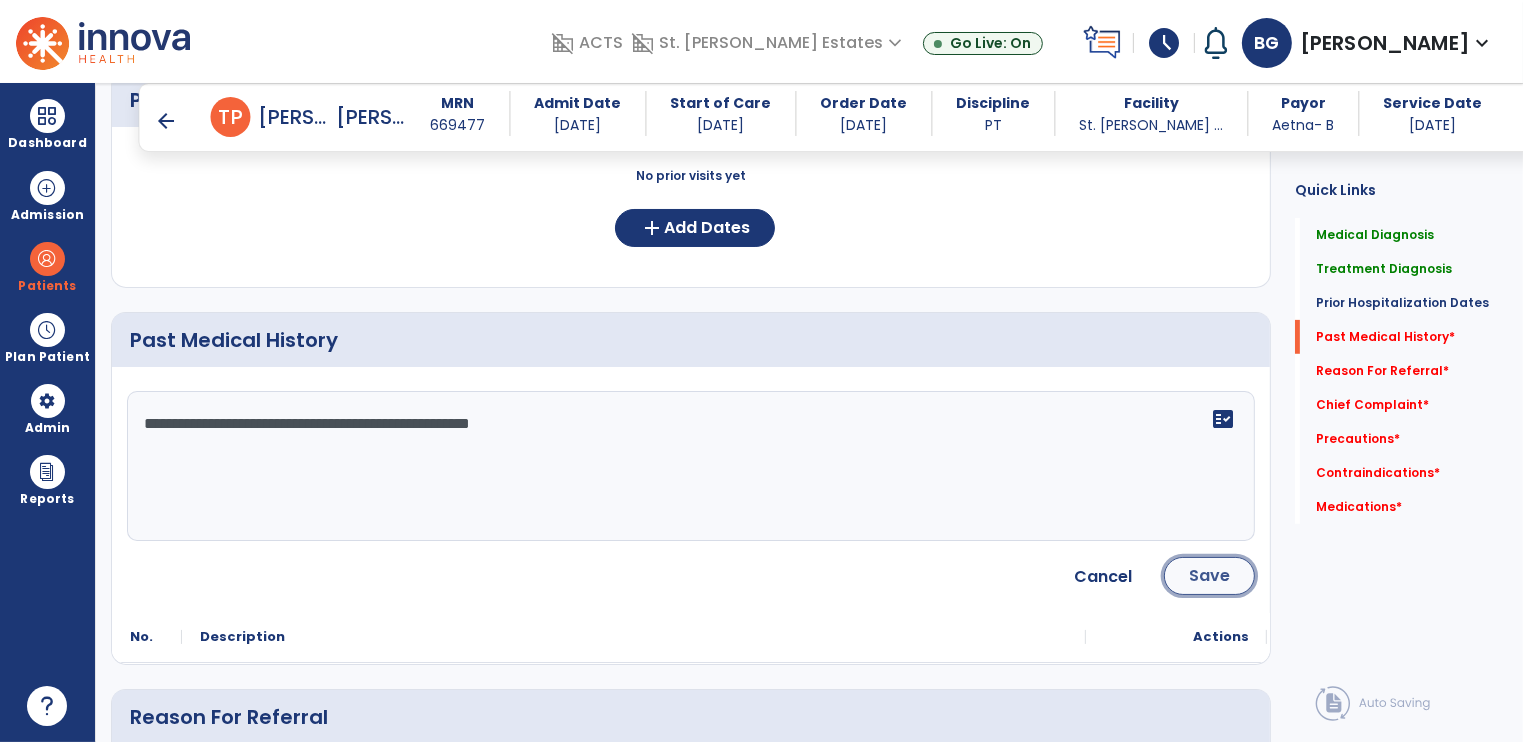 click on "Save" 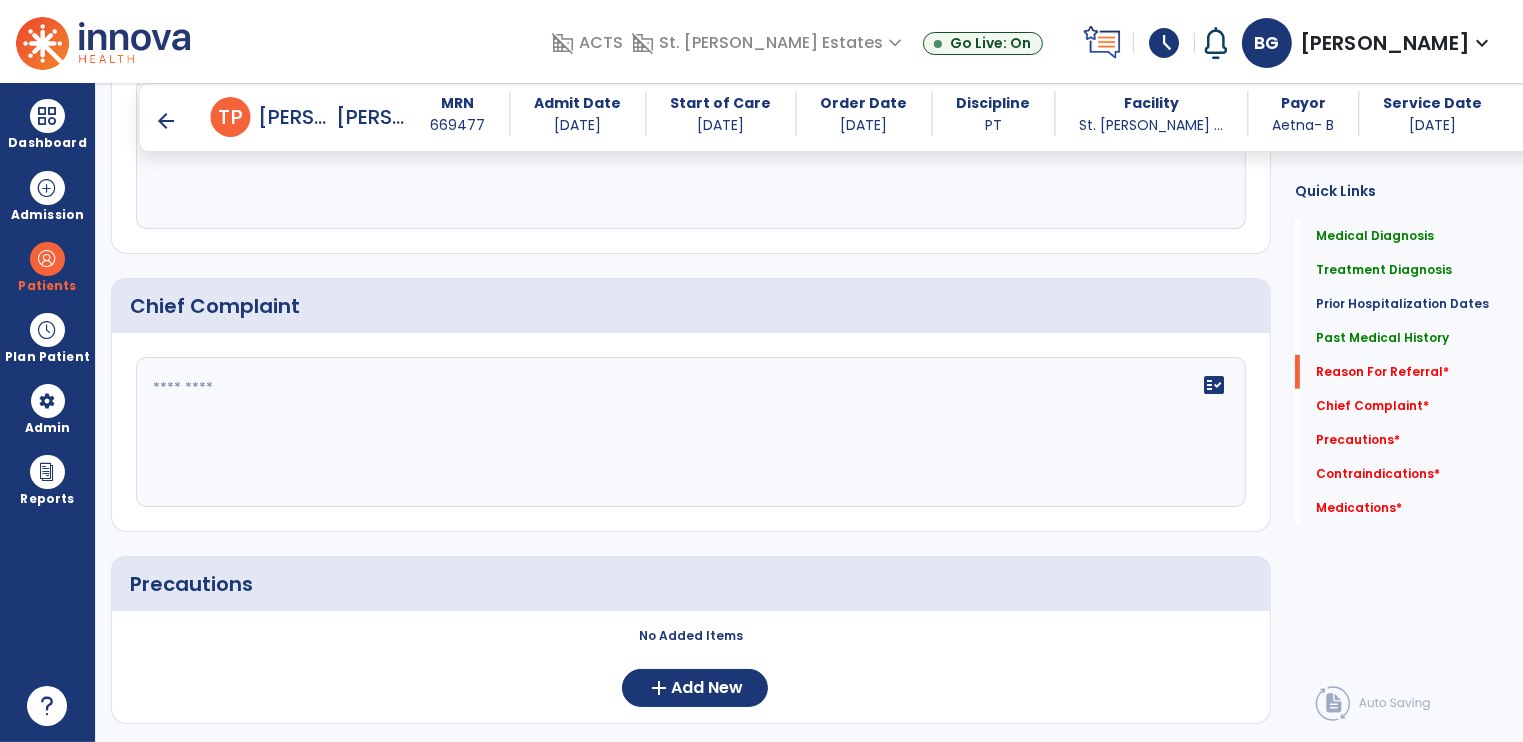scroll, scrollTop: 672, scrollLeft: 0, axis: vertical 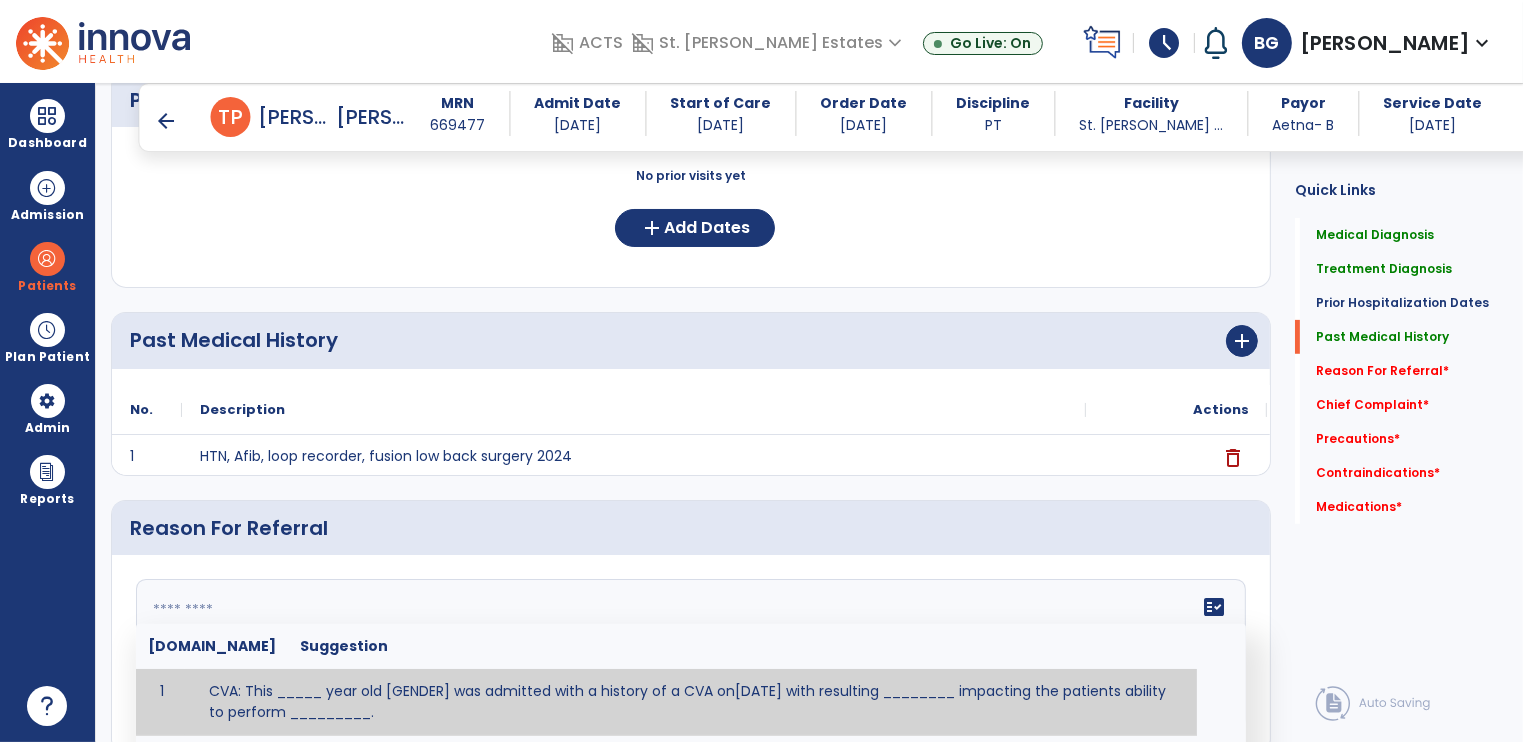 click on "fact_check  [DOMAIN_NAME] Suggestion 1 CVA: This _____ year old [GENDER] was admitted with a history of a CVA on[DATE] with resulting ________ impacting the patients ability to perform _________. 2 Fall: This _____ year old [GENDER] presents to therapy due to a fall on [DATE] as a result of _______ resulting in _______.  Patient has complaints of _________ with resulting impairments in _________. 3 Maintenance Program: This ____ year old [GENDER] would benefit from the development of a maintenance program.  This program is needed to maintain the patient's ability to ________ in order to decrease risk of ____________.  The specialized skill, knowledge, and judgment of a Physical  4 Fall at Home: This _____ year old [GENDER] fell at home, resulting  in ________.  This has impacted this patient's _______.  As a result of these noted limitations in functional activities, this patient is unable to safely return to home.  This patient requires skilled therapy in order to improve safety and function. 5 6 7 8 9 10" 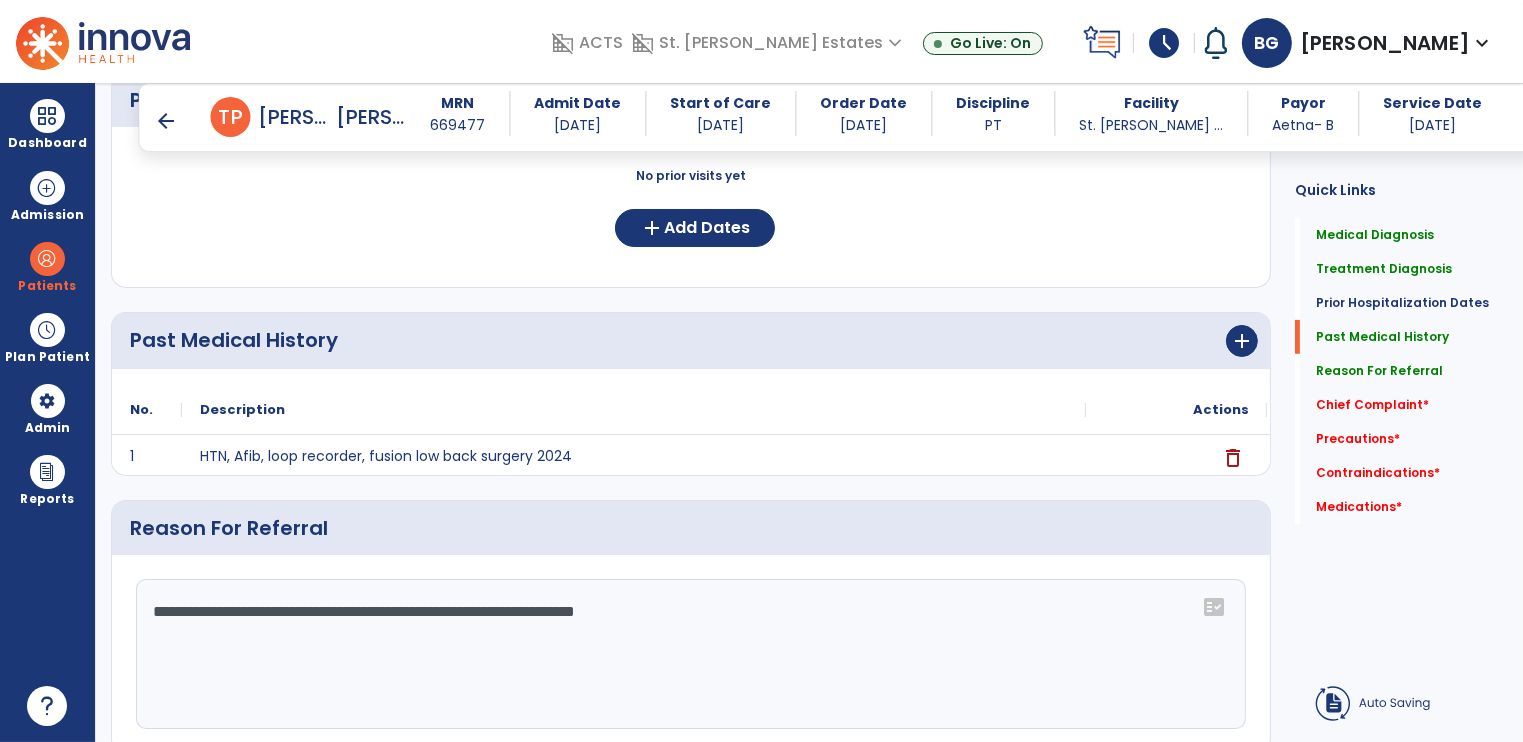 scroll, scrollTop: 1172, scrollLeft: 0, axis: vertical 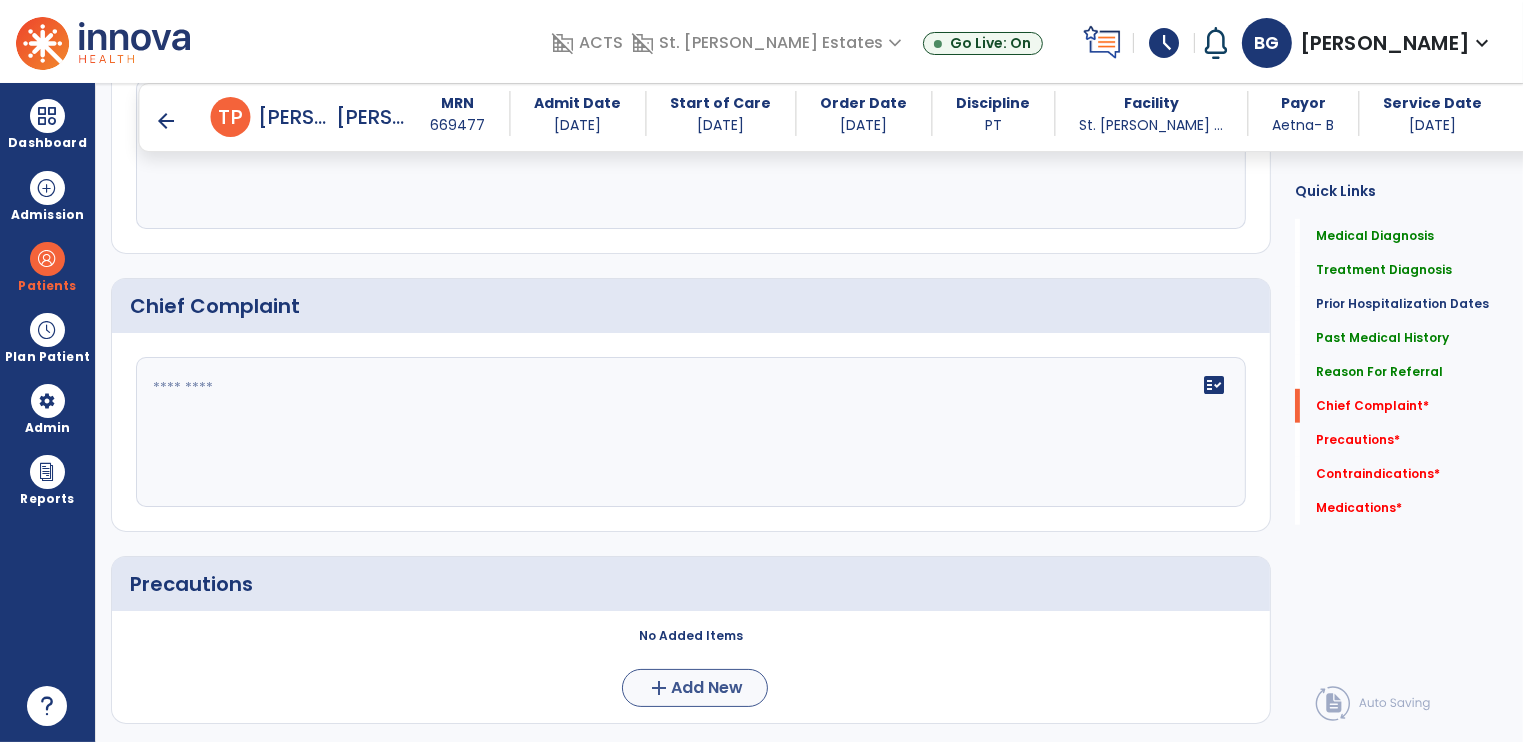 type on "**********" 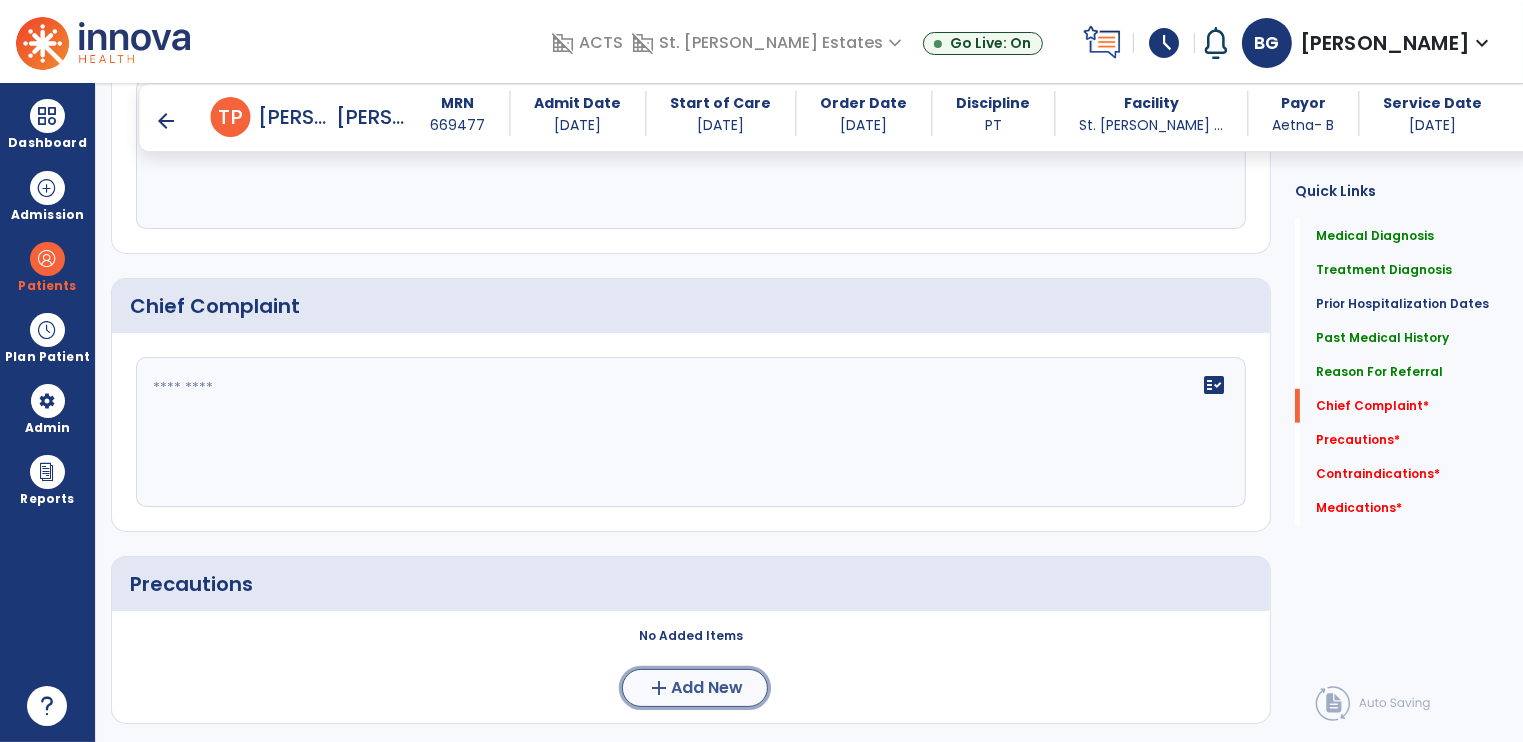 click on "Add New" 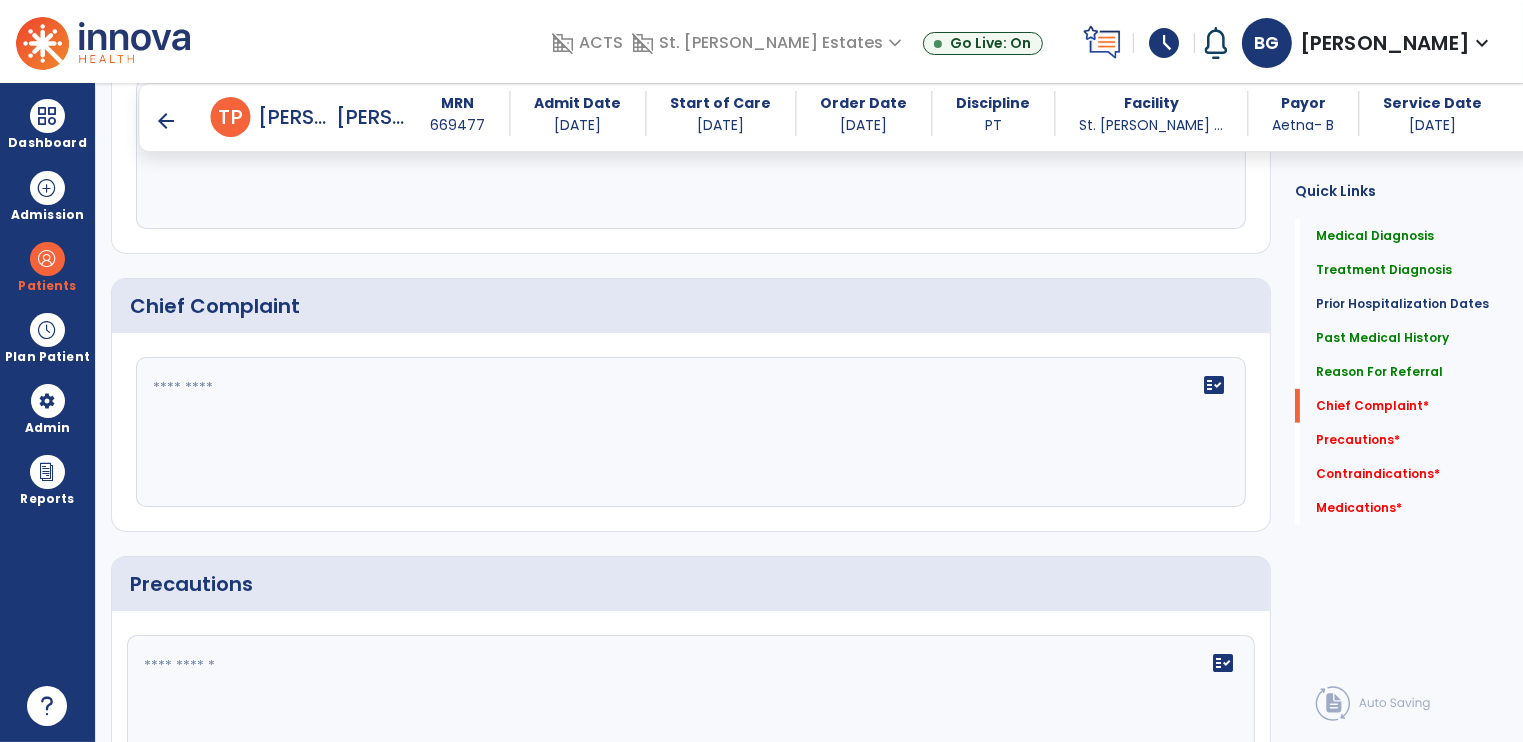 click on "fact_check" 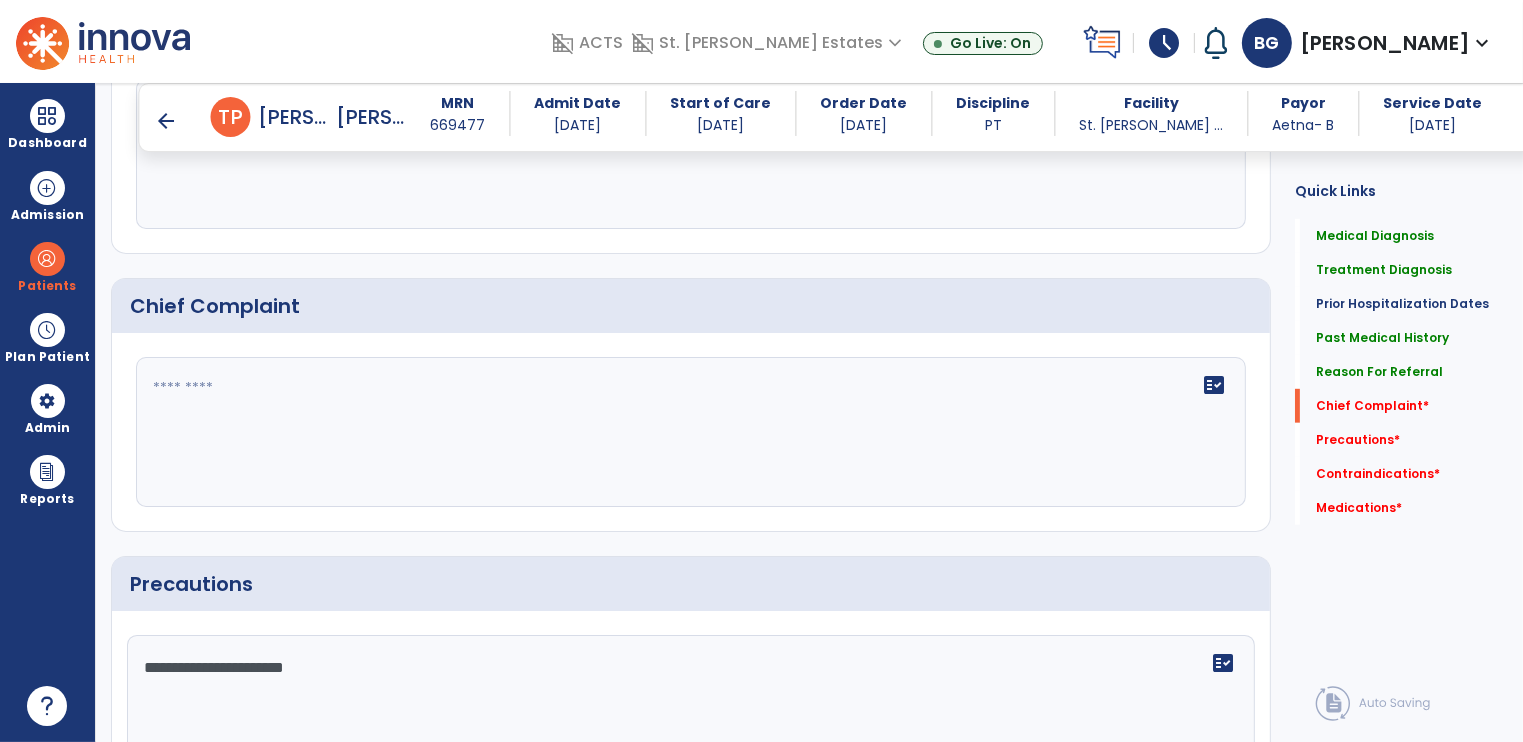 scroll, scrollTop: 672, scrollLeft: 0, axis: vertical 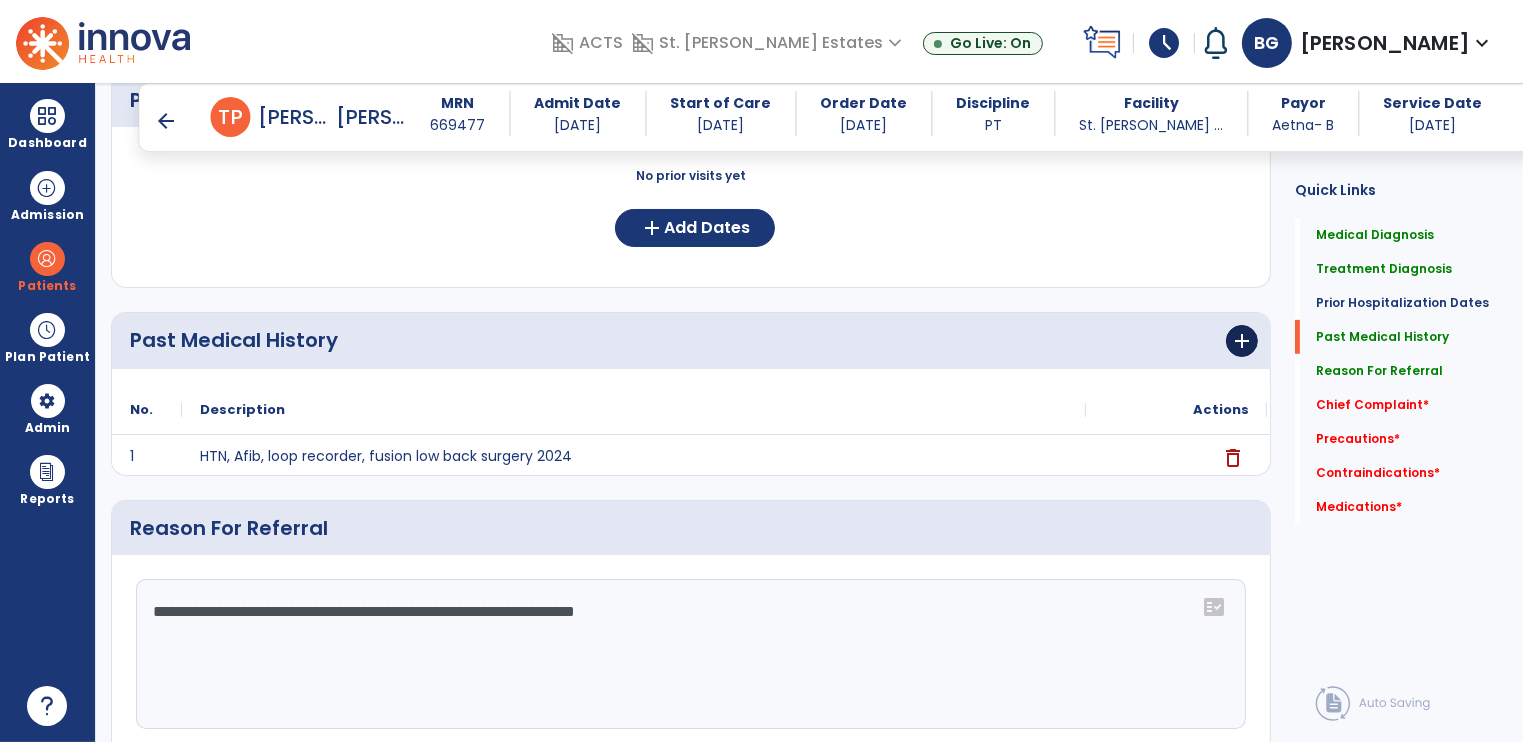 type on "**********" 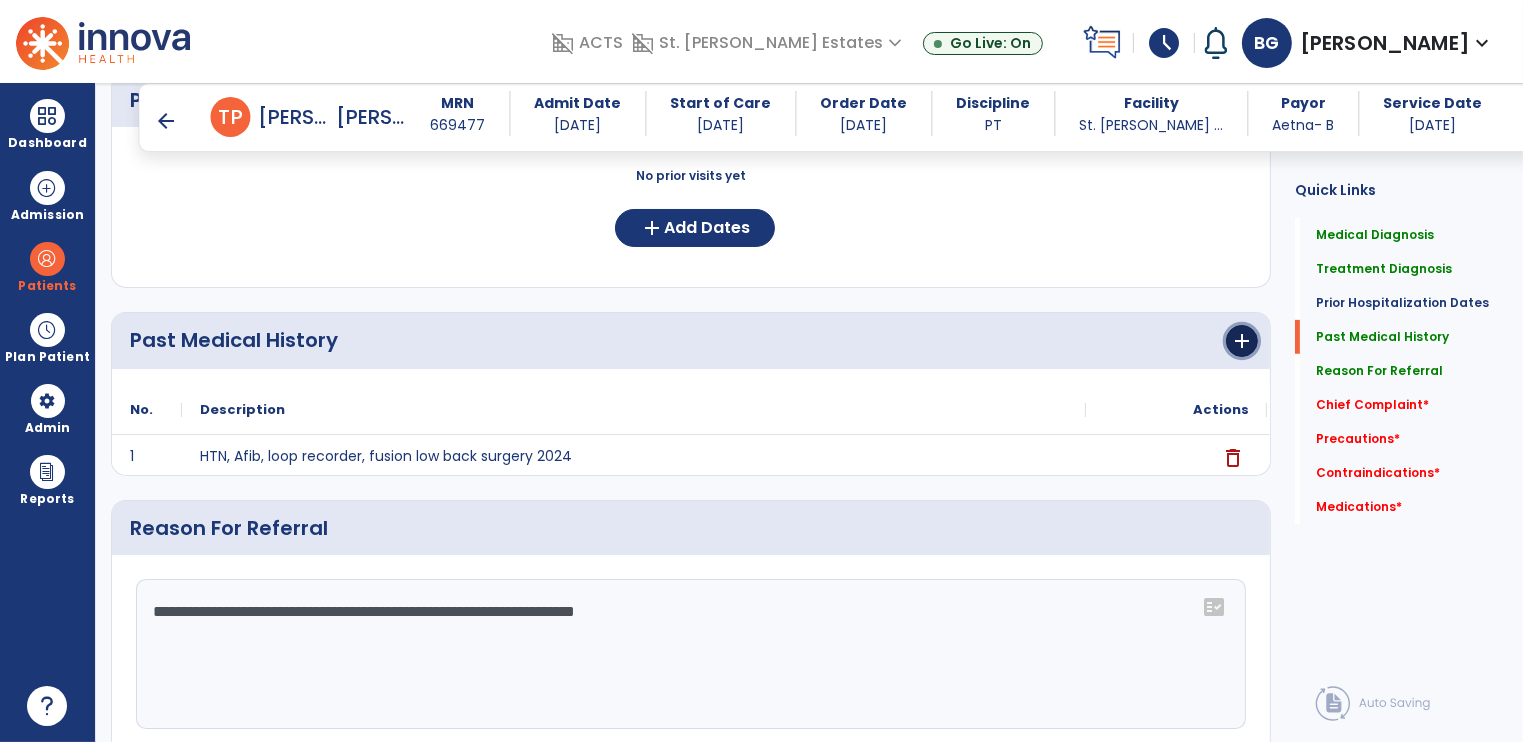 click on "add" 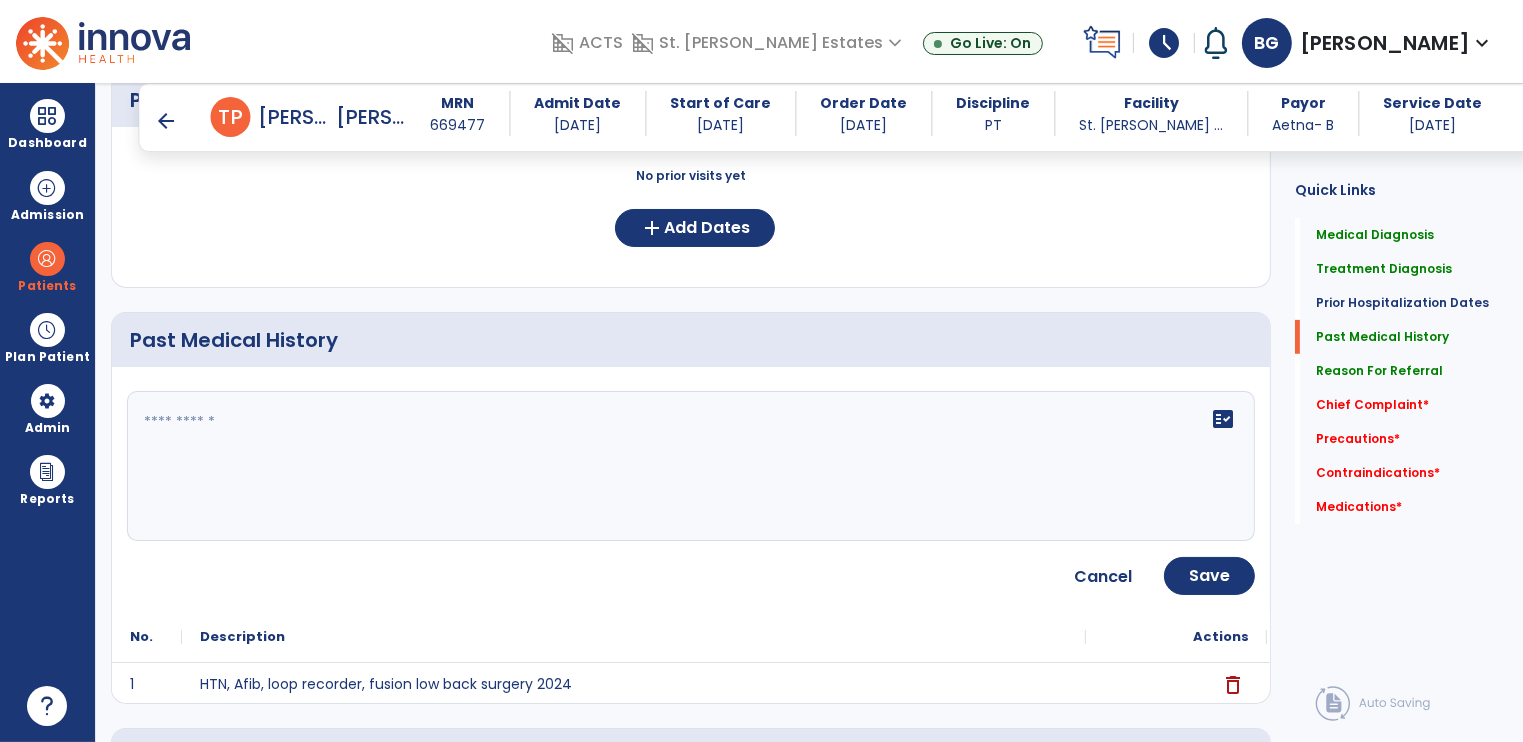 click 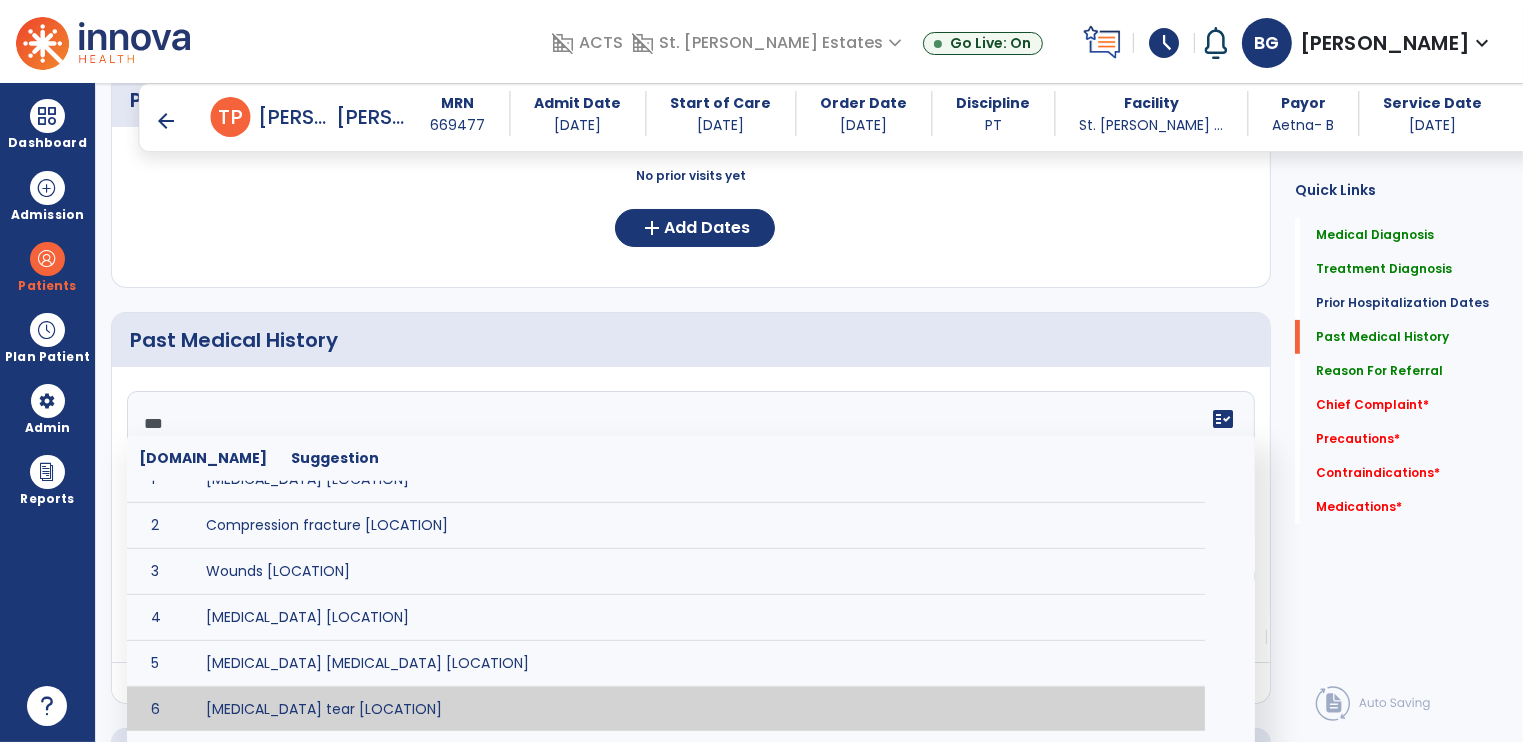 scroll, scrollTop: 0, scrollLeft: 0, axis: both 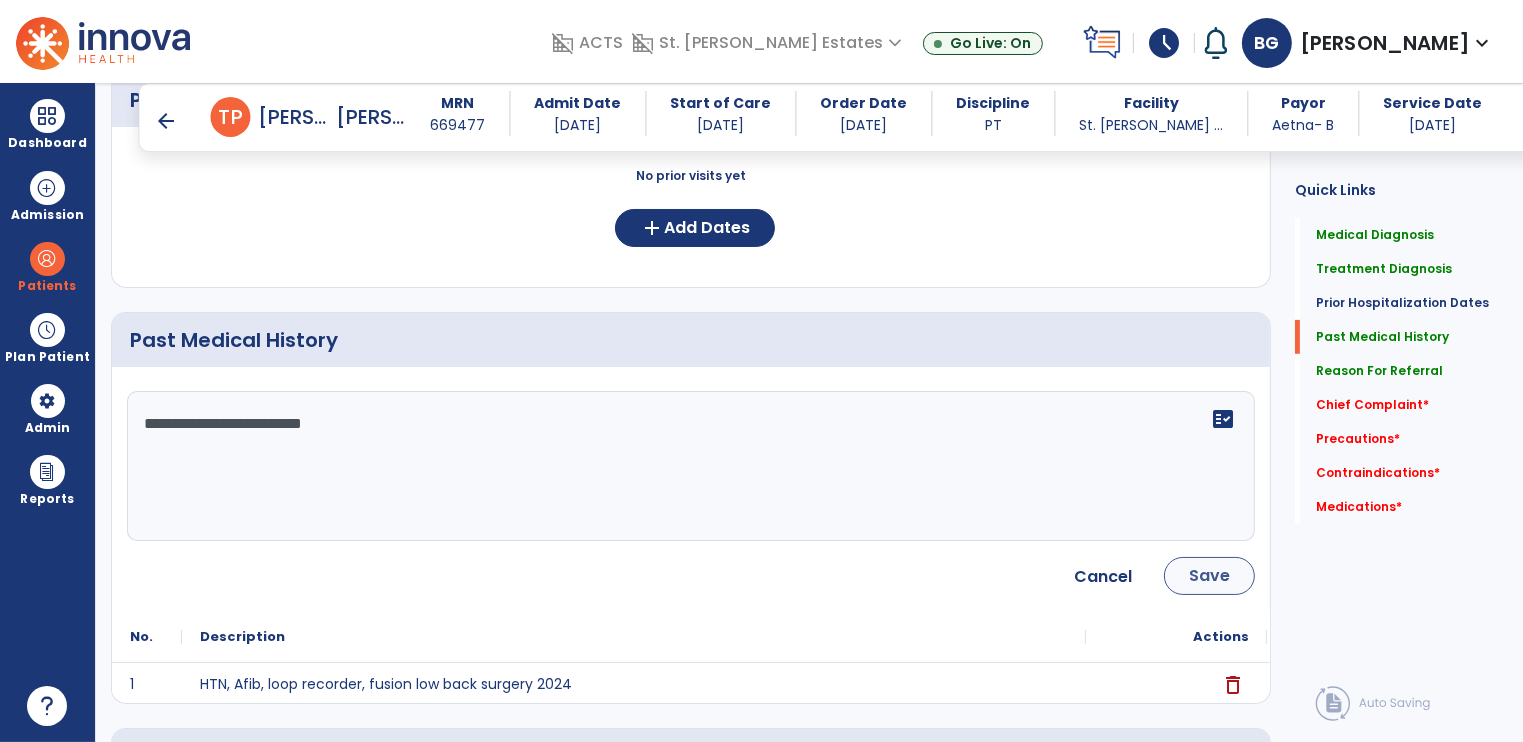 type on "**********" 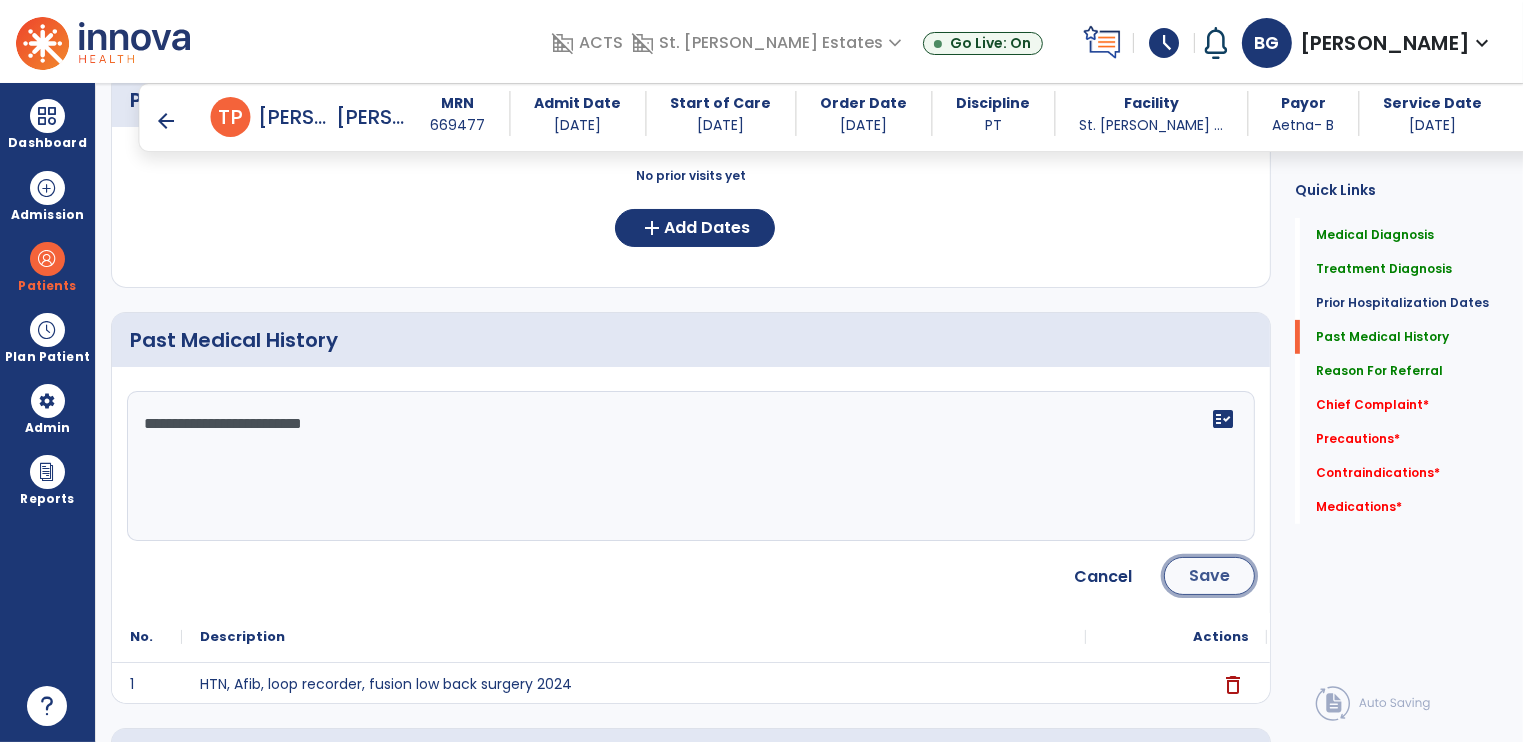 click on "Save" 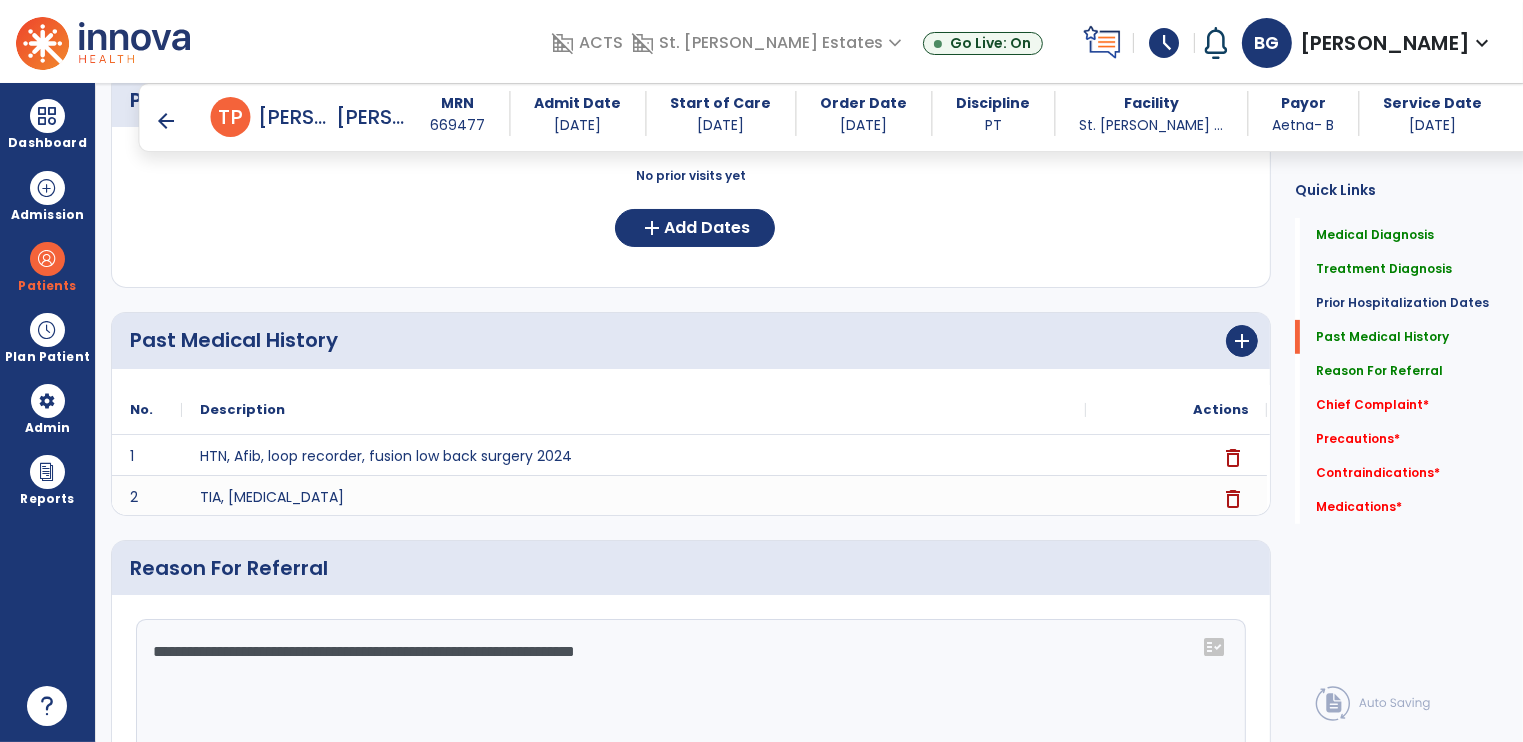 scroll, scrollTop: 1172, scrollLeft: 0, axis: vertical 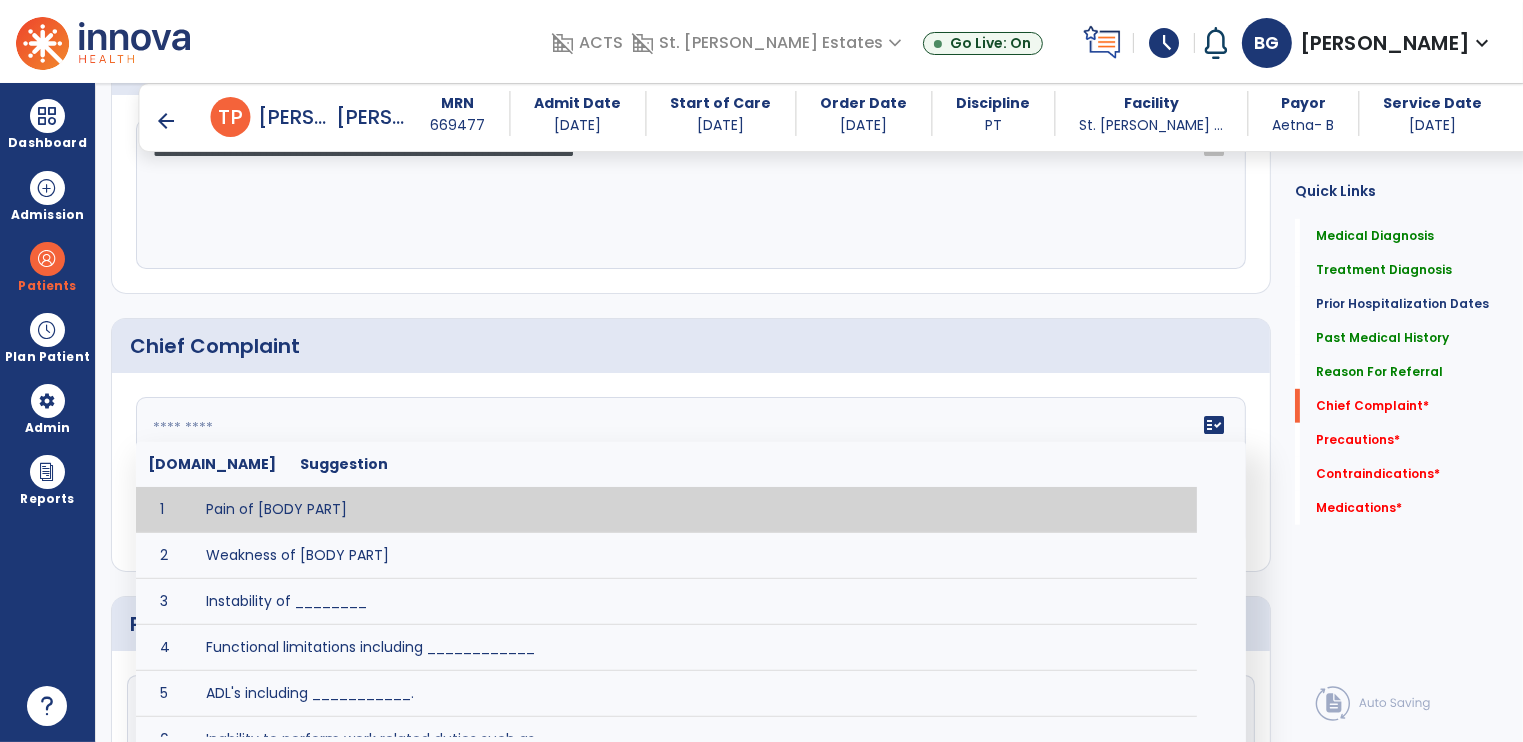 click on "fact_check  [DOMAIN_NAME] Suggestion 1 Pain of [BODY PART] 2 Weakness of [BODY PART] 3 Instability of ________ 4 Functional limitations including ____________ 5 ADL's including ___________. 6 Inability to perform work related duties such as _________ 7 Inability to perform house hold duties such as __________. 8 Loss of balance. 9 Problems with gait including _________." 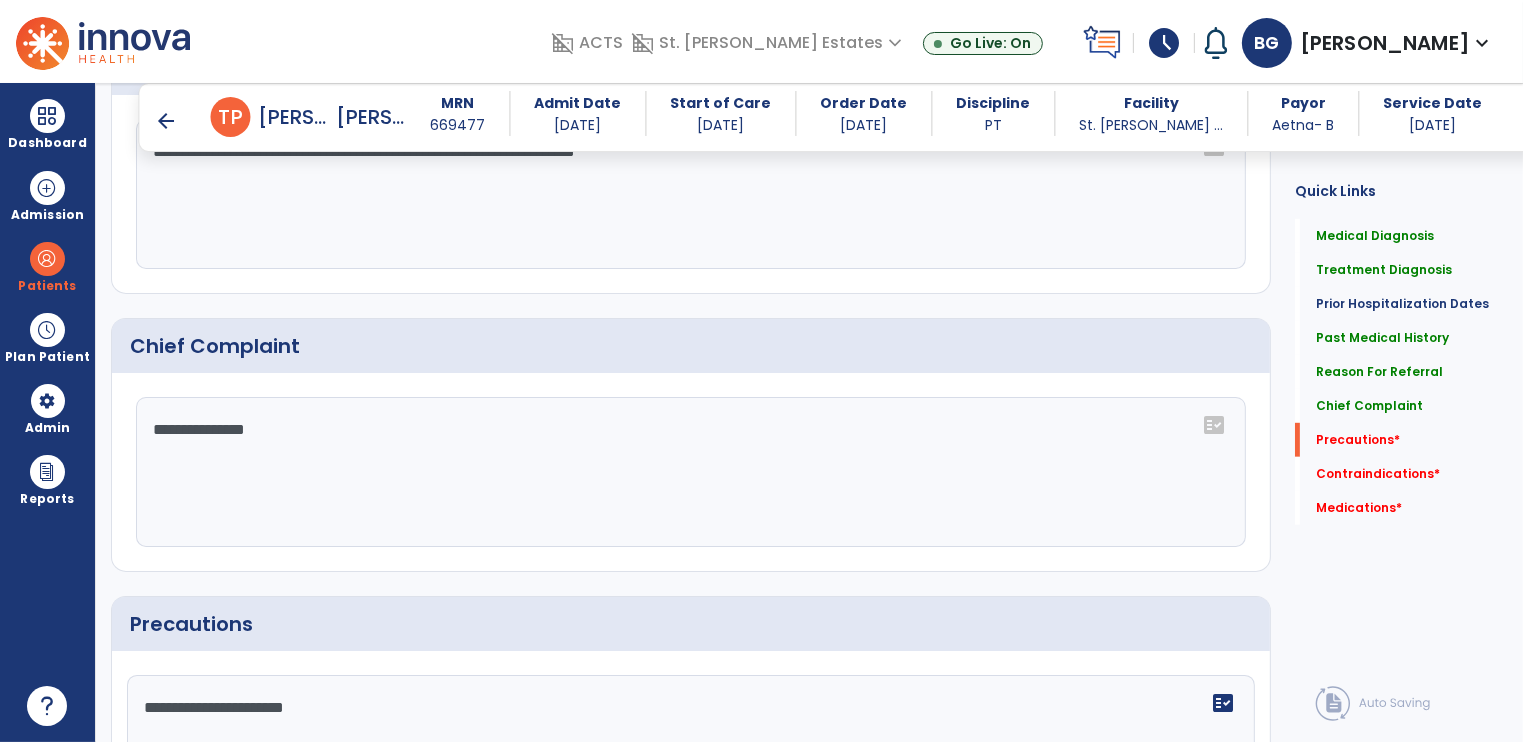 scroll, scrollTop: 1672, scrollLeft: 0, axis: vertical 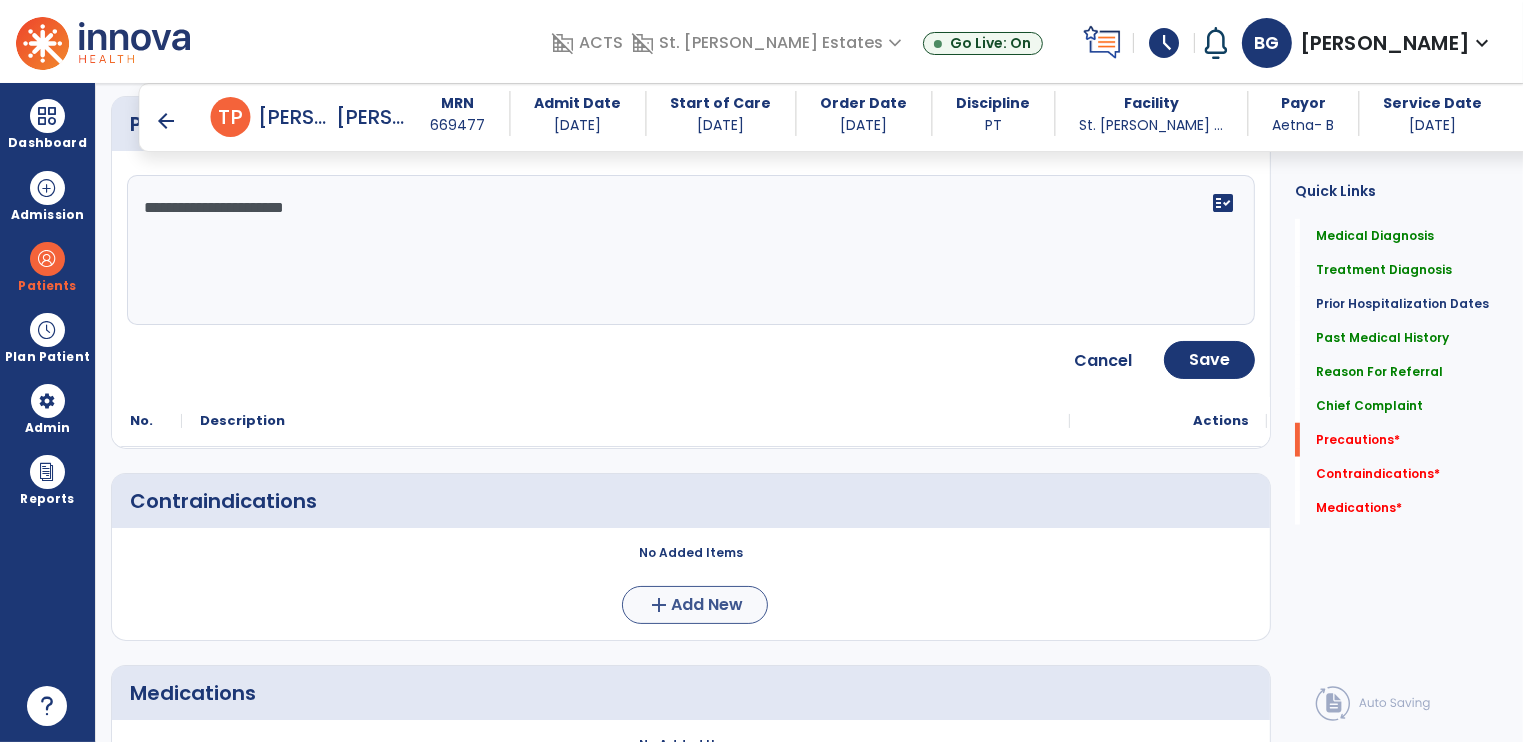 type on "**********" 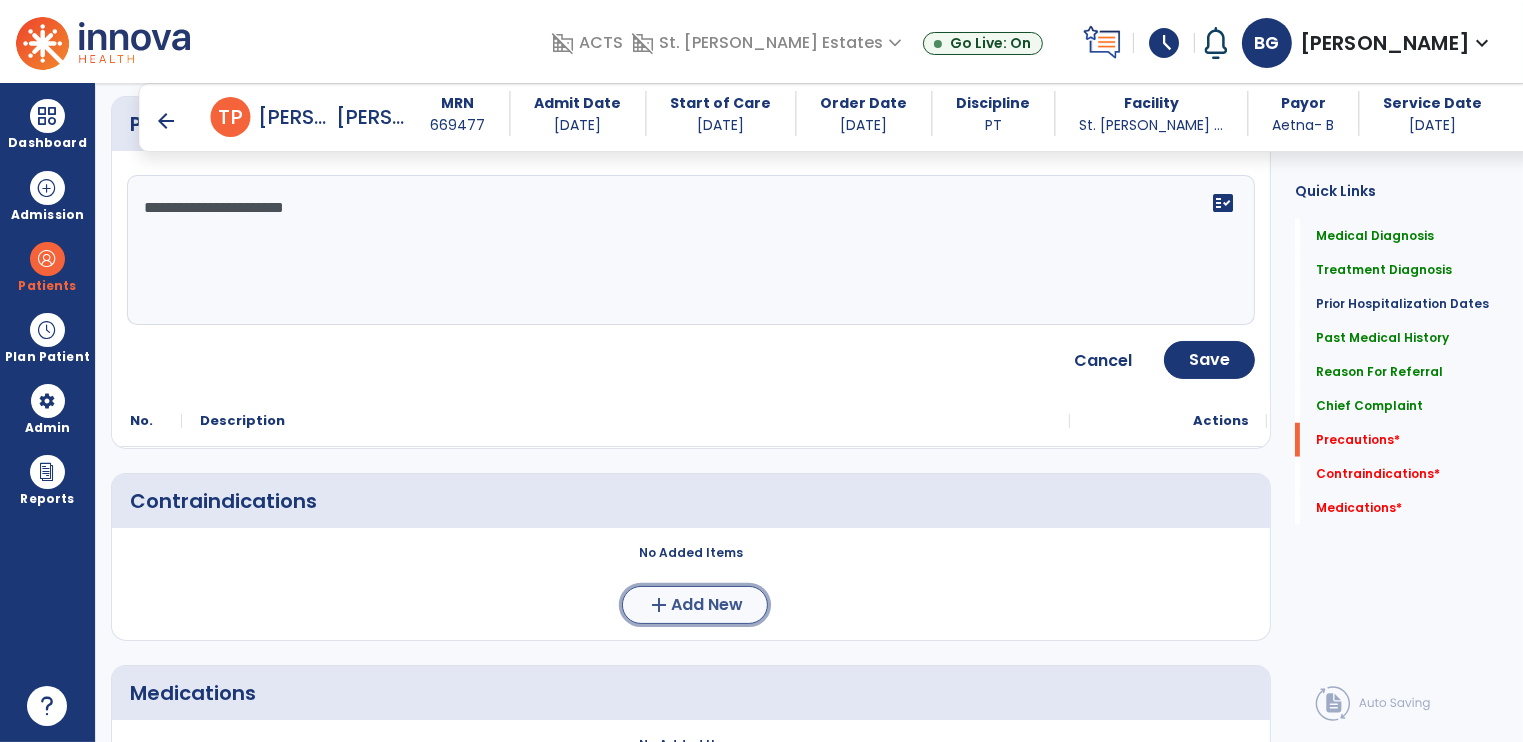 click on "add  Add New" 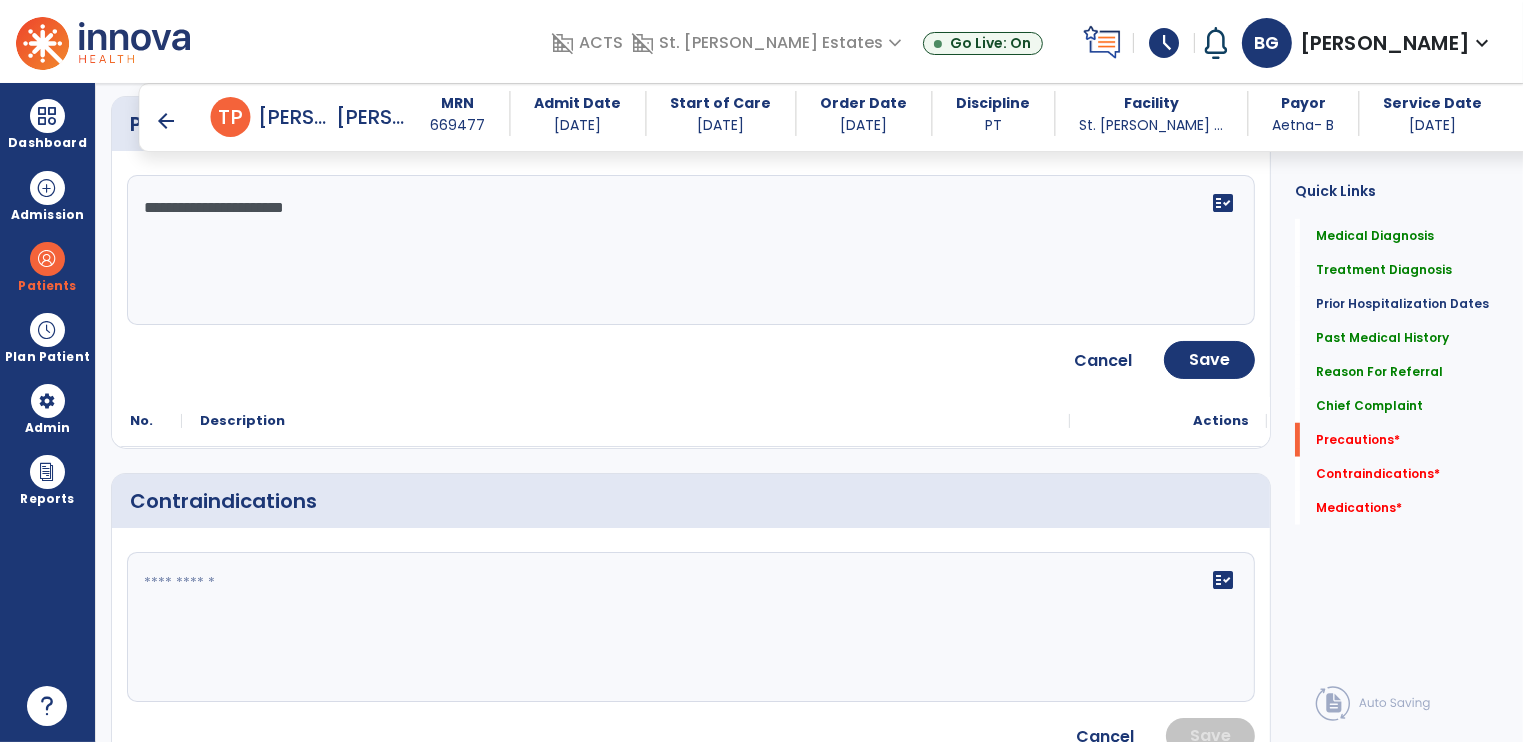 click on "fact_check" 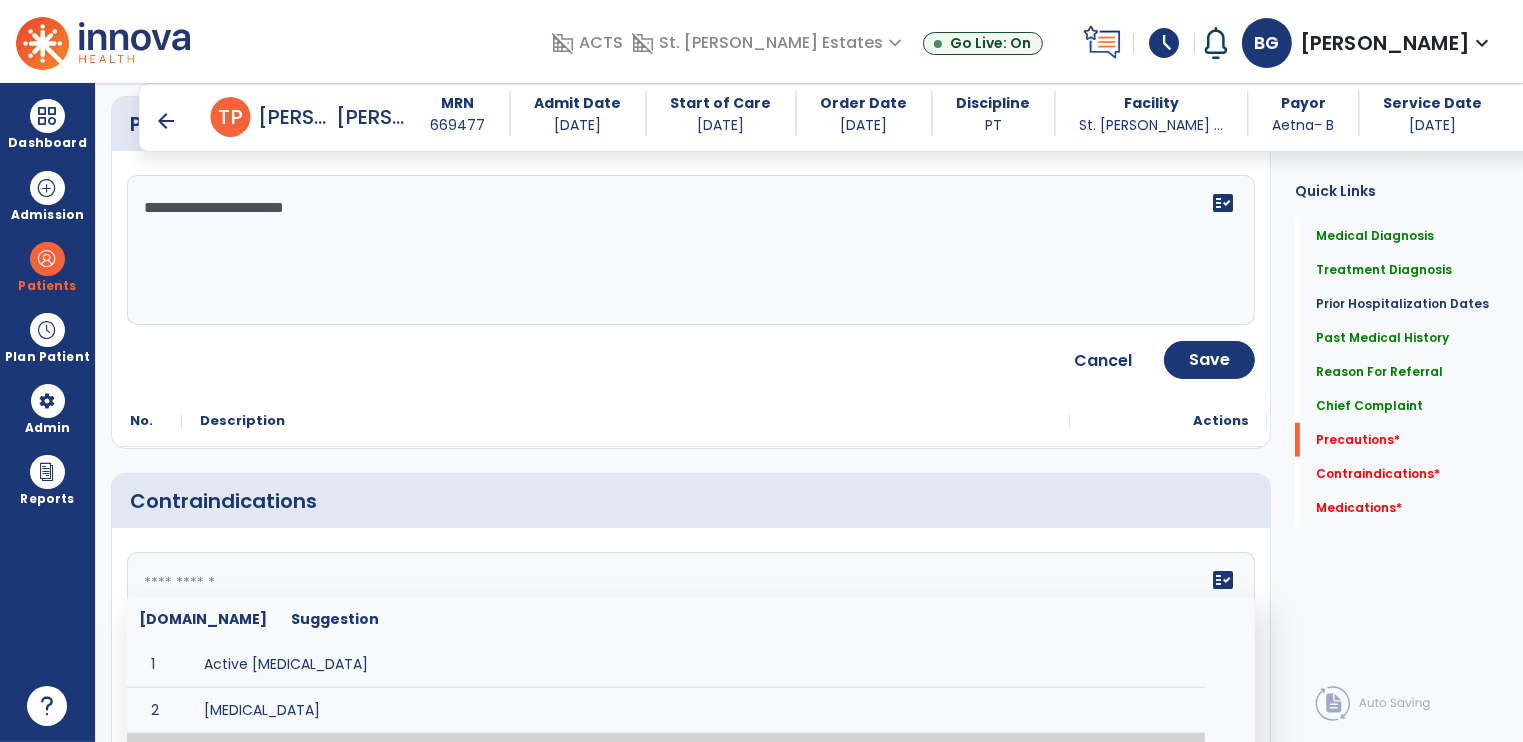 scroll, scrollTop: 1704, scrollLeft: 0, axis: vertical 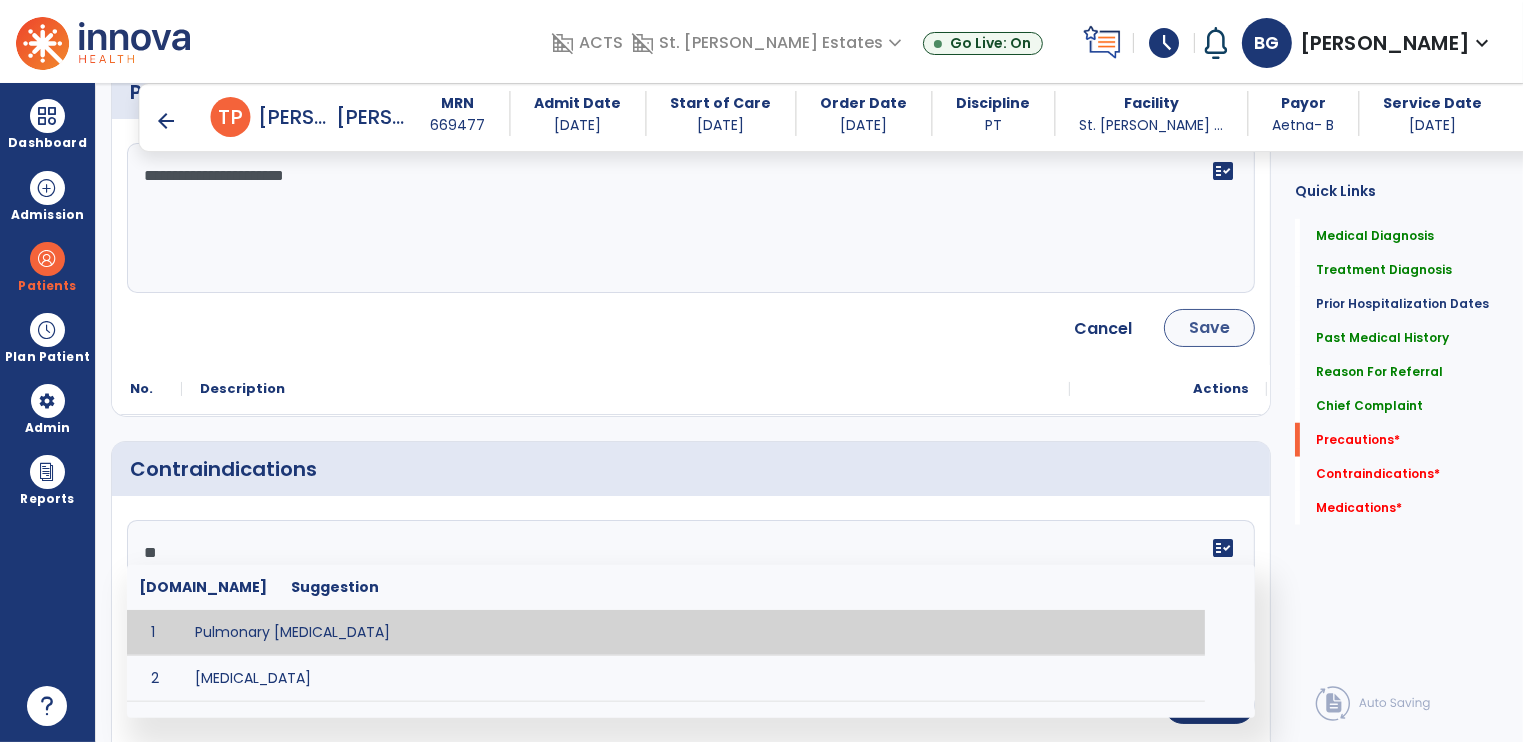 type on "**" 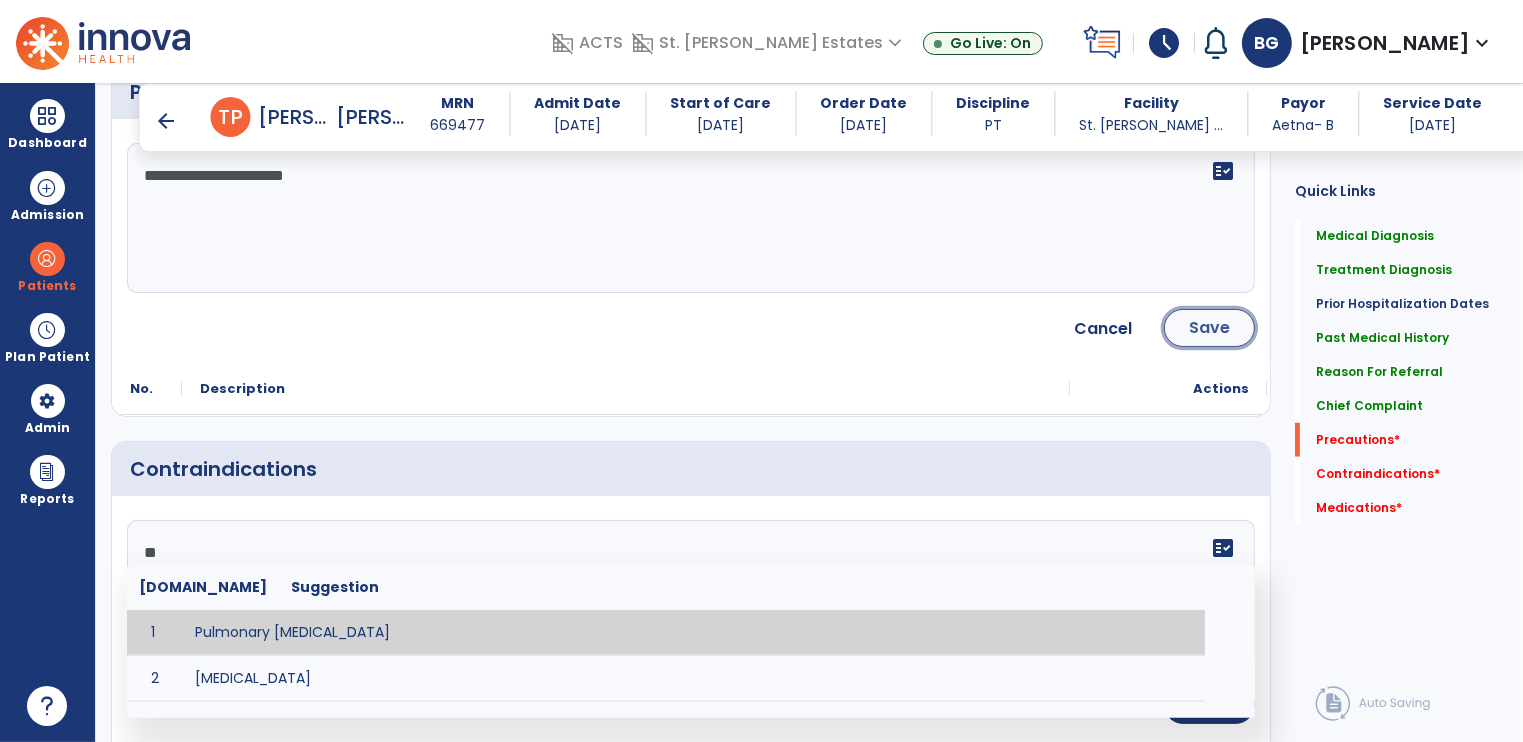click on "Save" 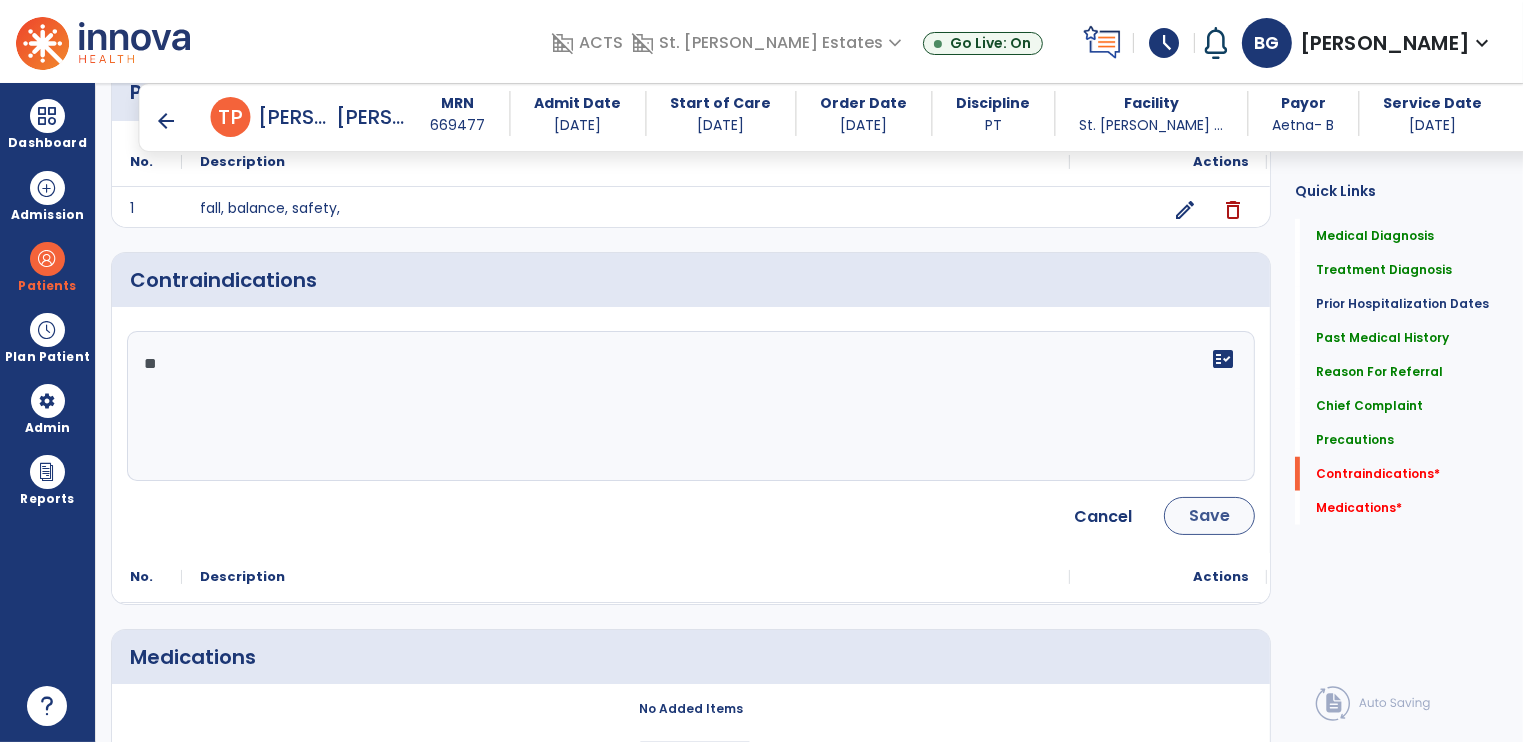 scroll, scrollTop: 1821, scrollLeft: 0, axis: vertical 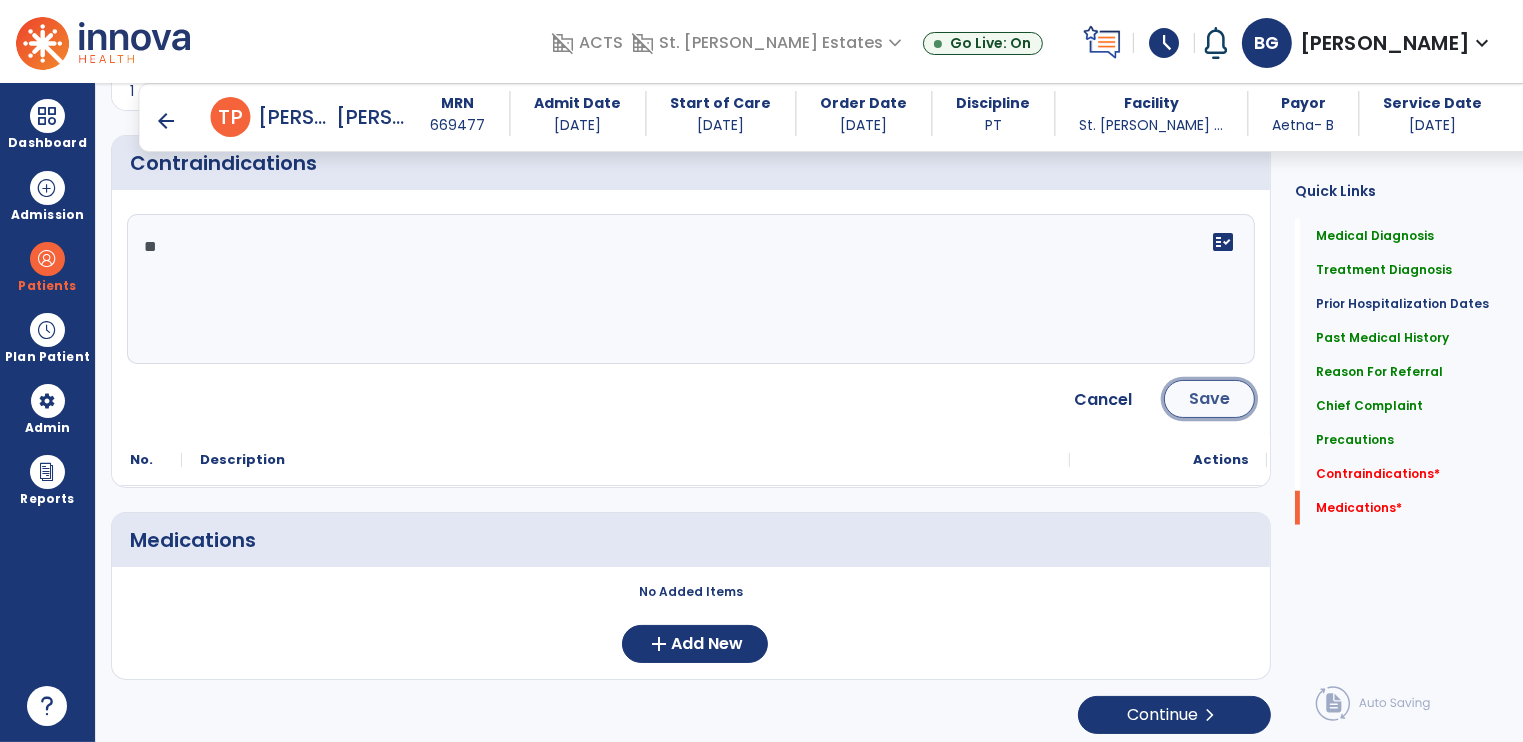 click on "Save" 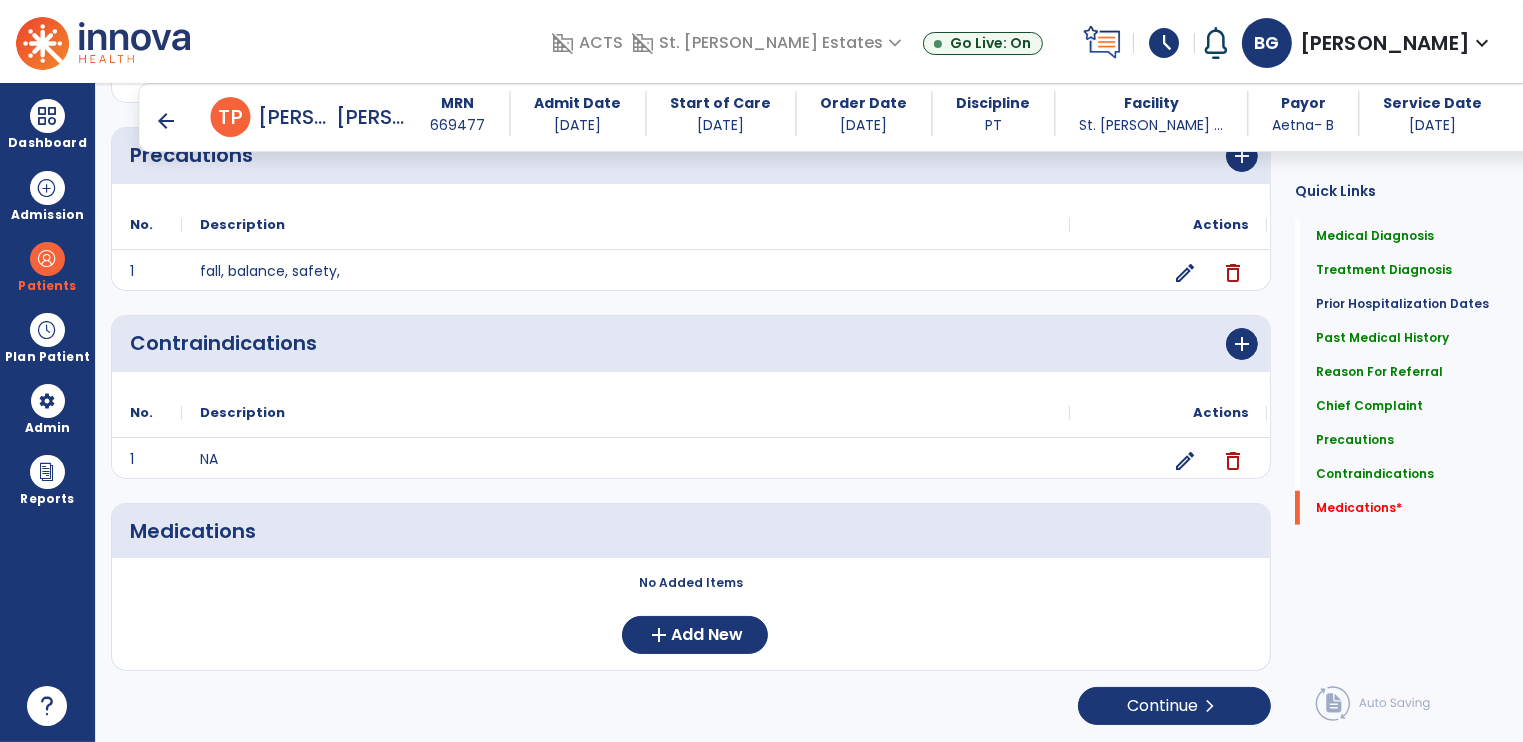 scroll, scrollTop: 1634, scrollLeft: 0, axis: vertical 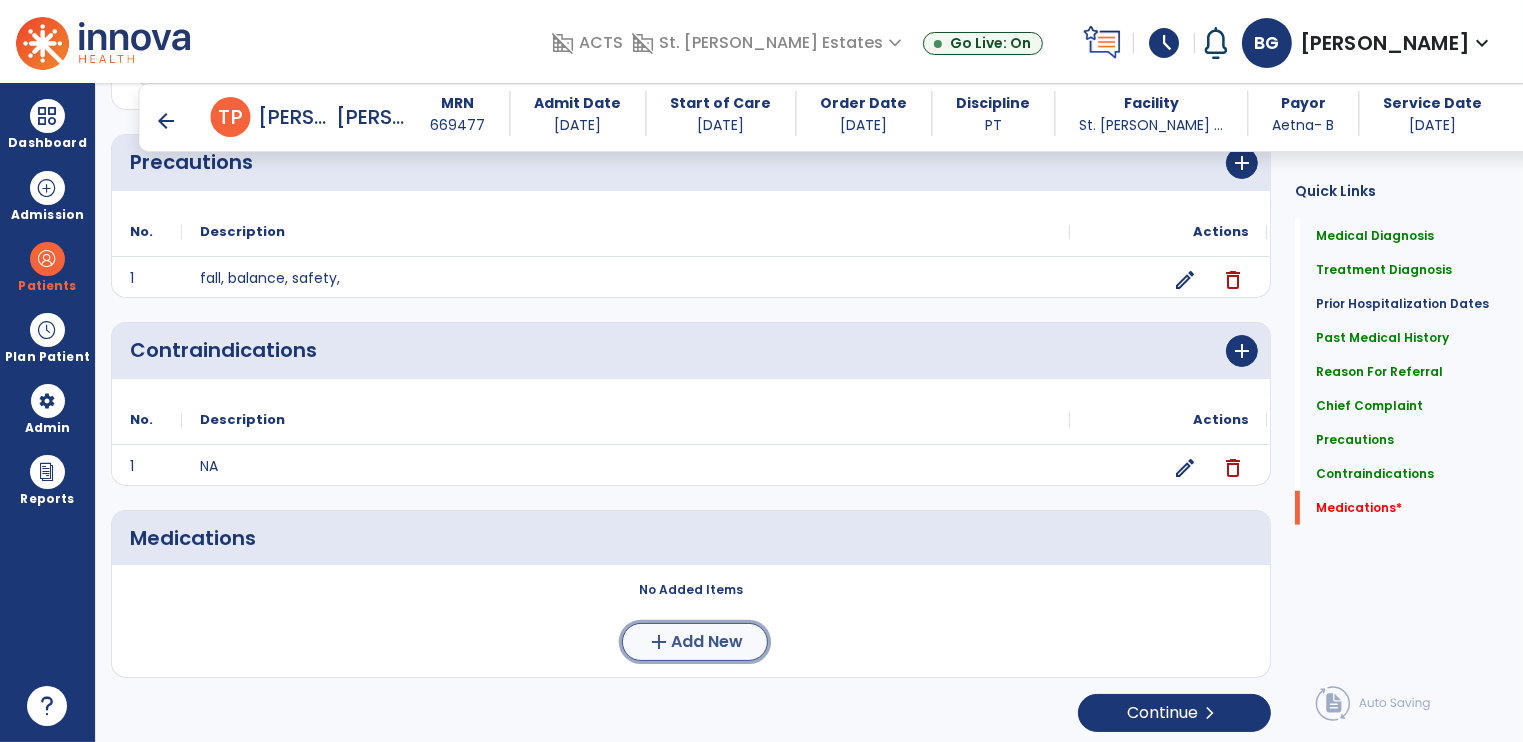 click on "Add New" 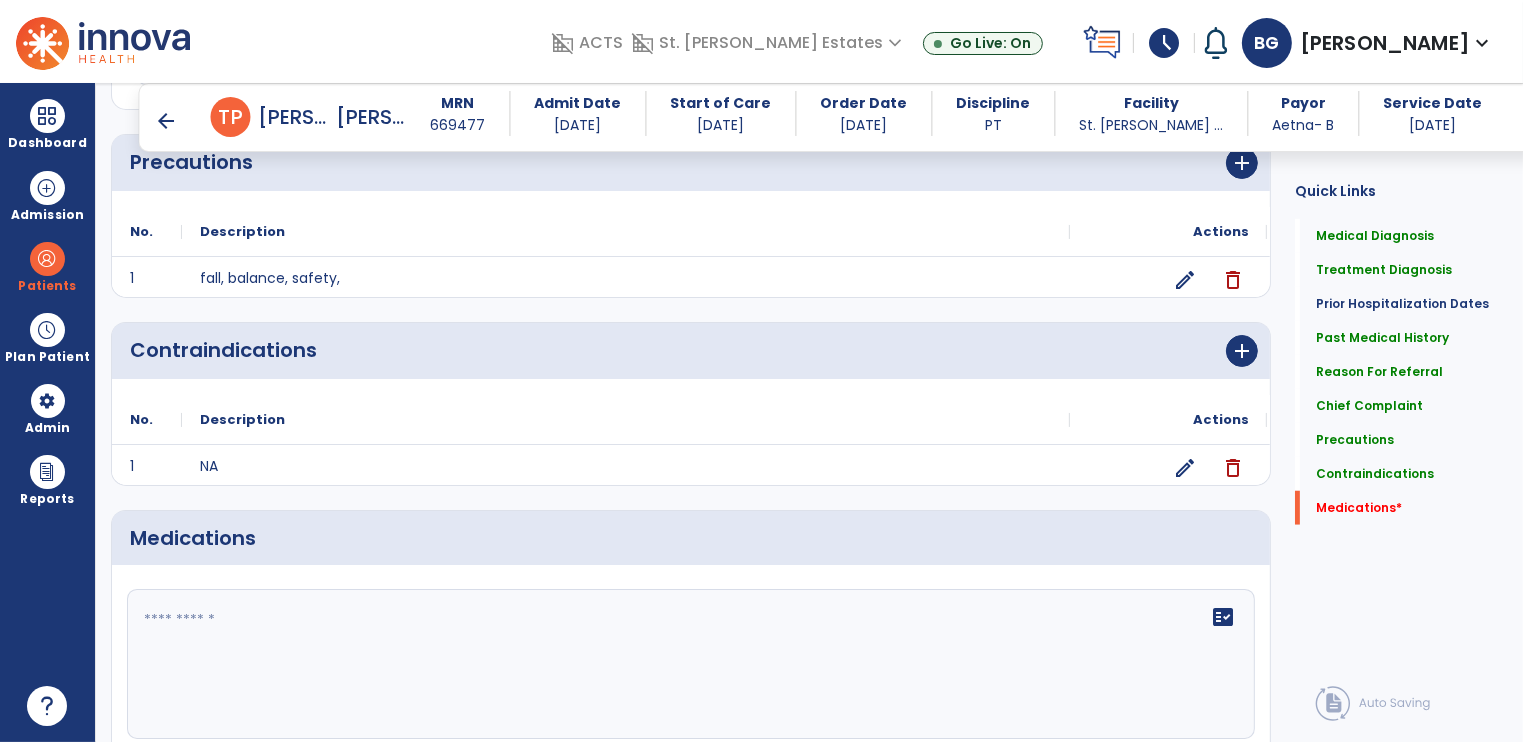 click on "fact_check" 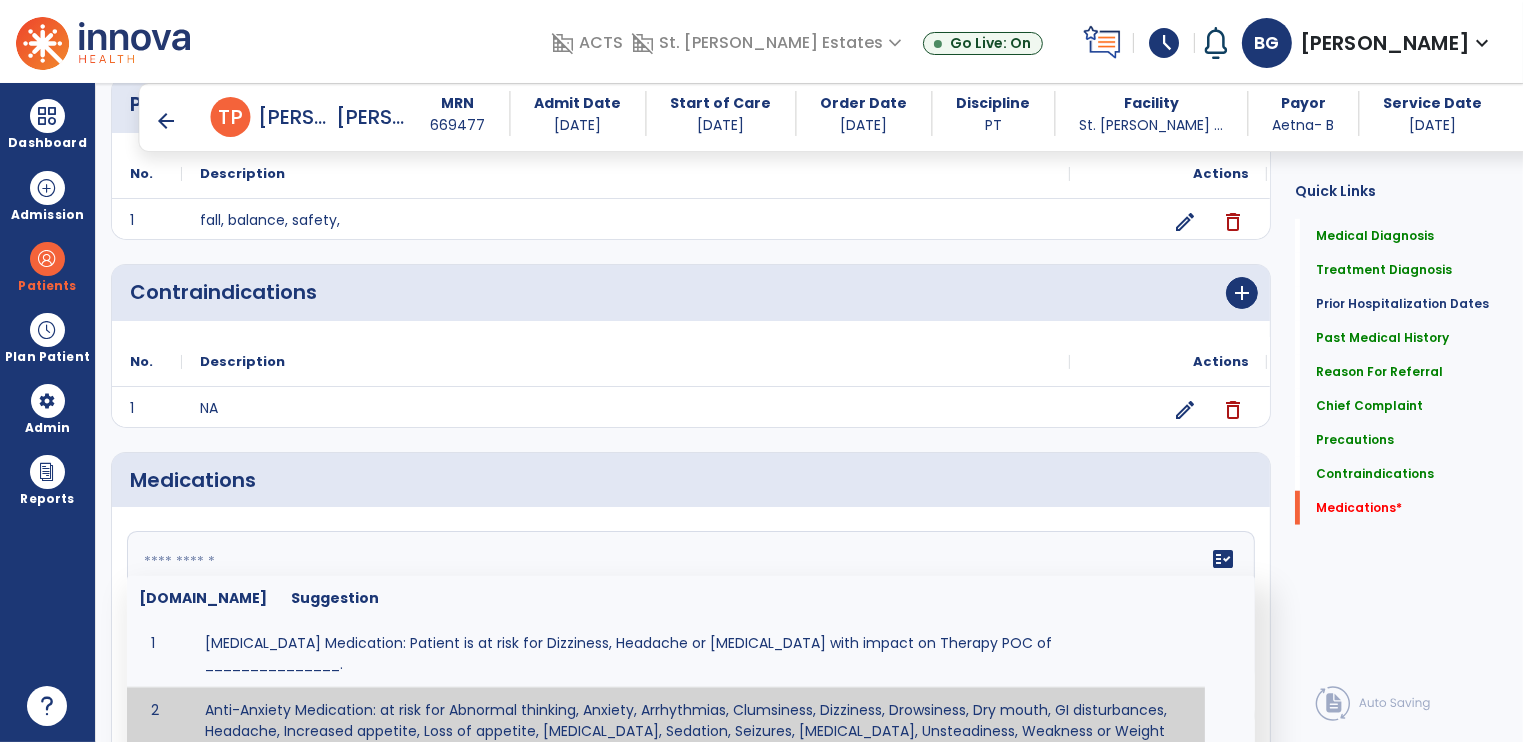scroll, scrollTop: 1700, scrollLeft: 0, axis: vertical 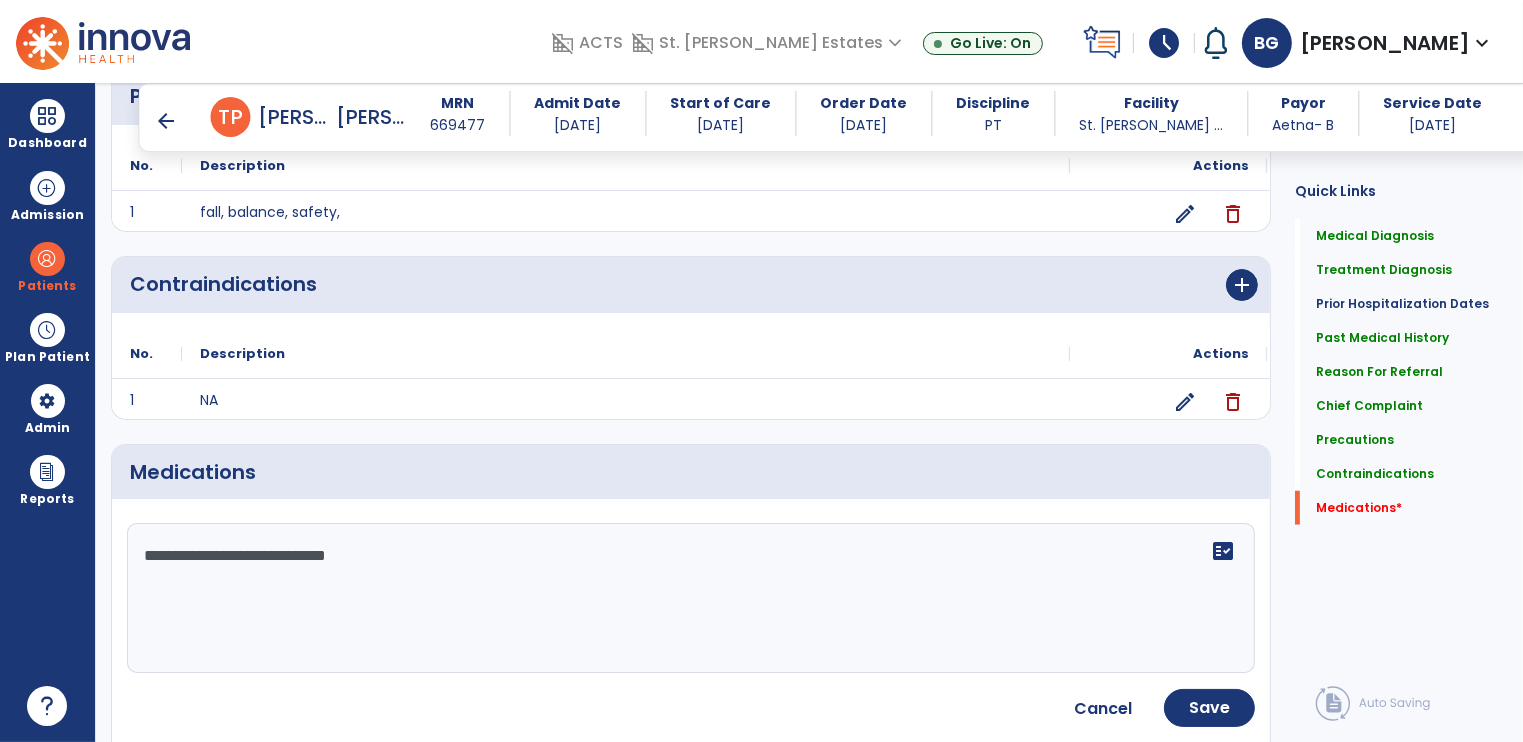 drag, startPoint x: 141, startPoint y: 552, endPoint x: 233, endPoint y: 559, distance: 92.26592 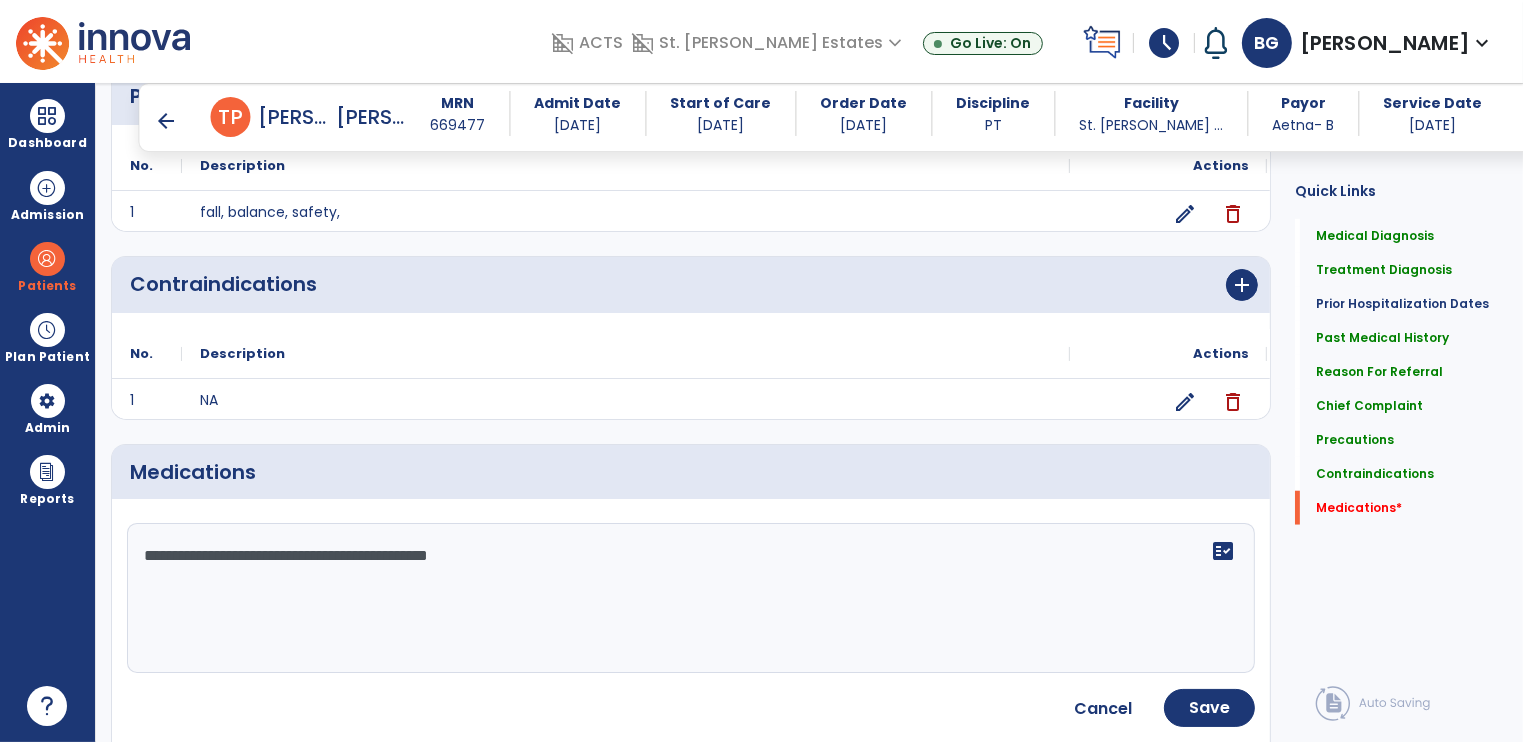 click on "**********" 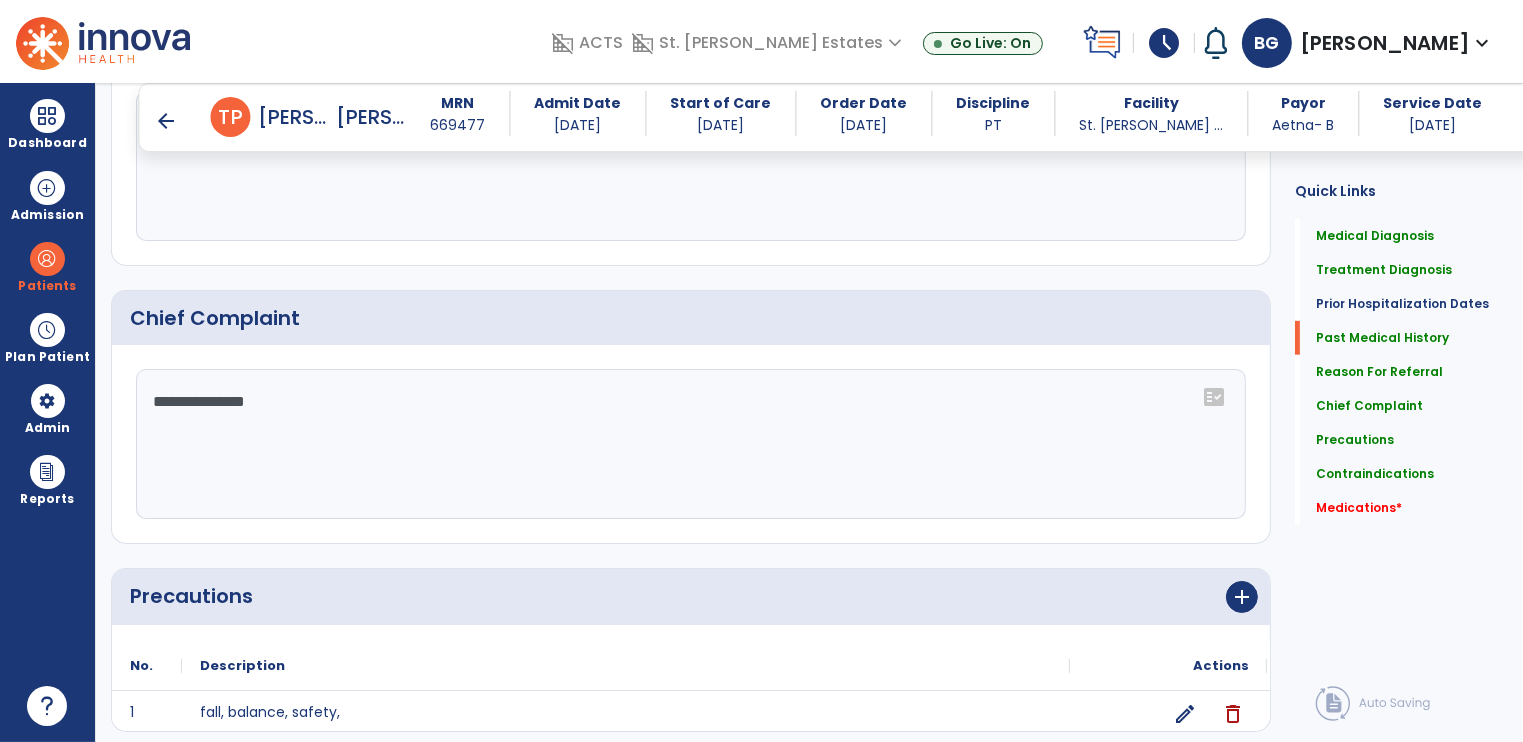 scroll, scrollTop: 700, scrollLeft: 0, axis: vertical 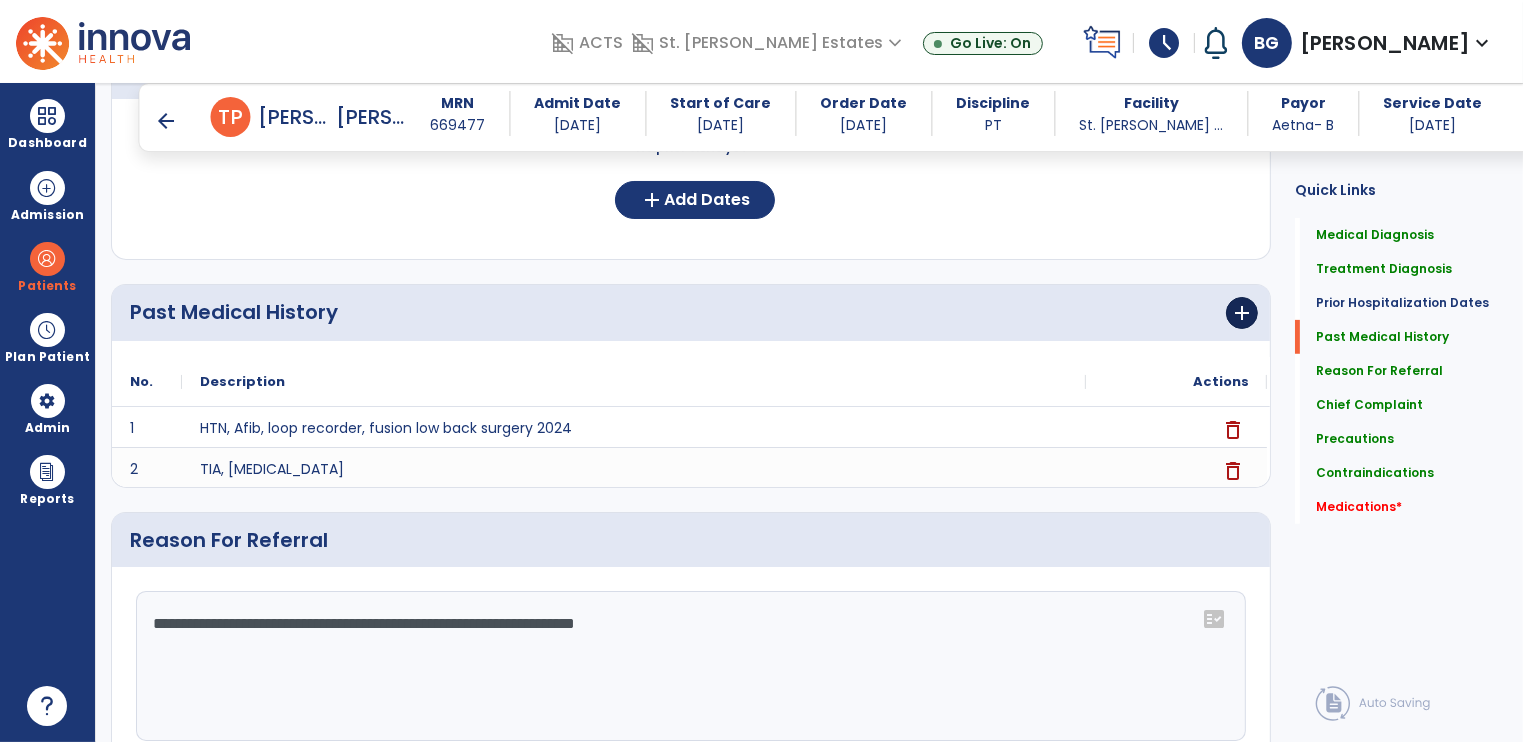 type on "**********" 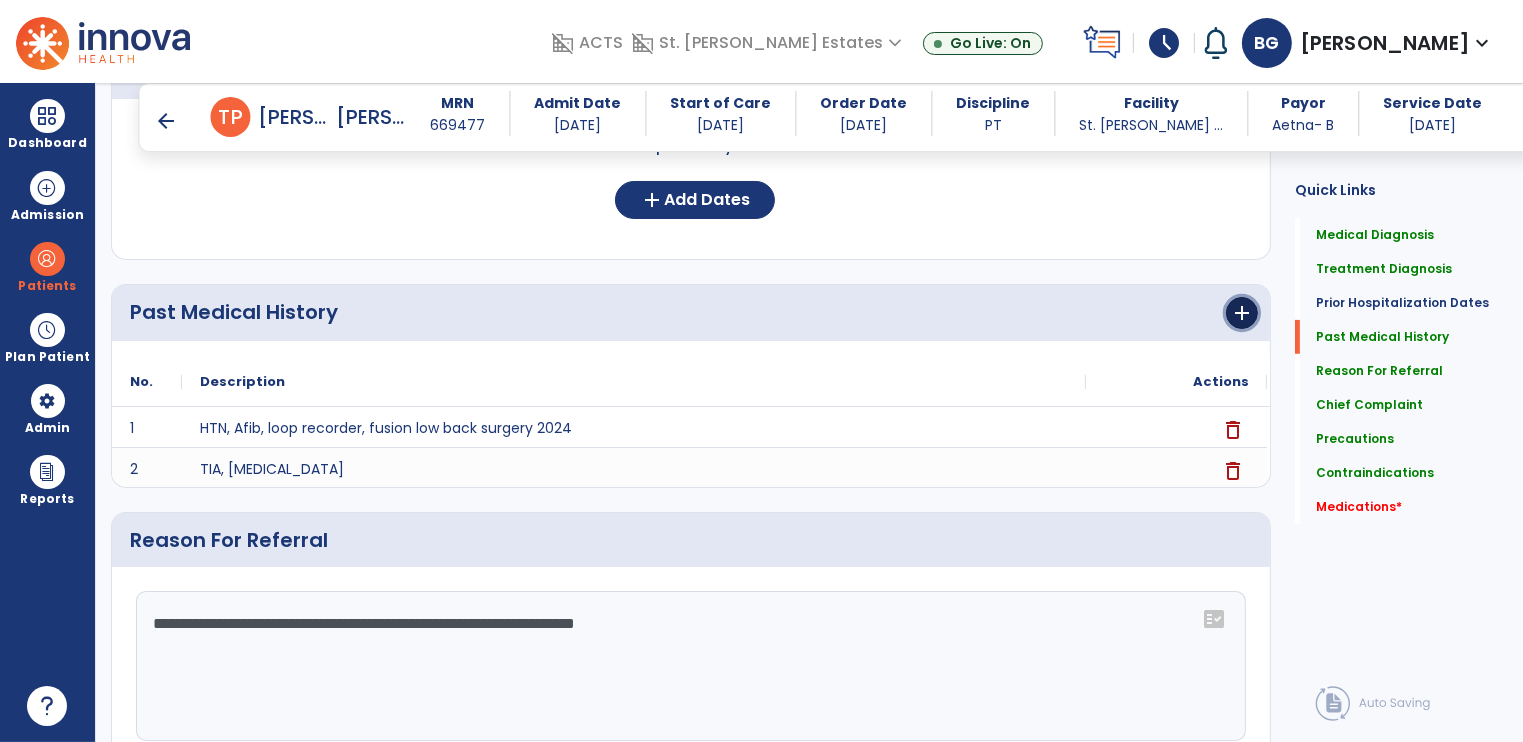 click on "add" 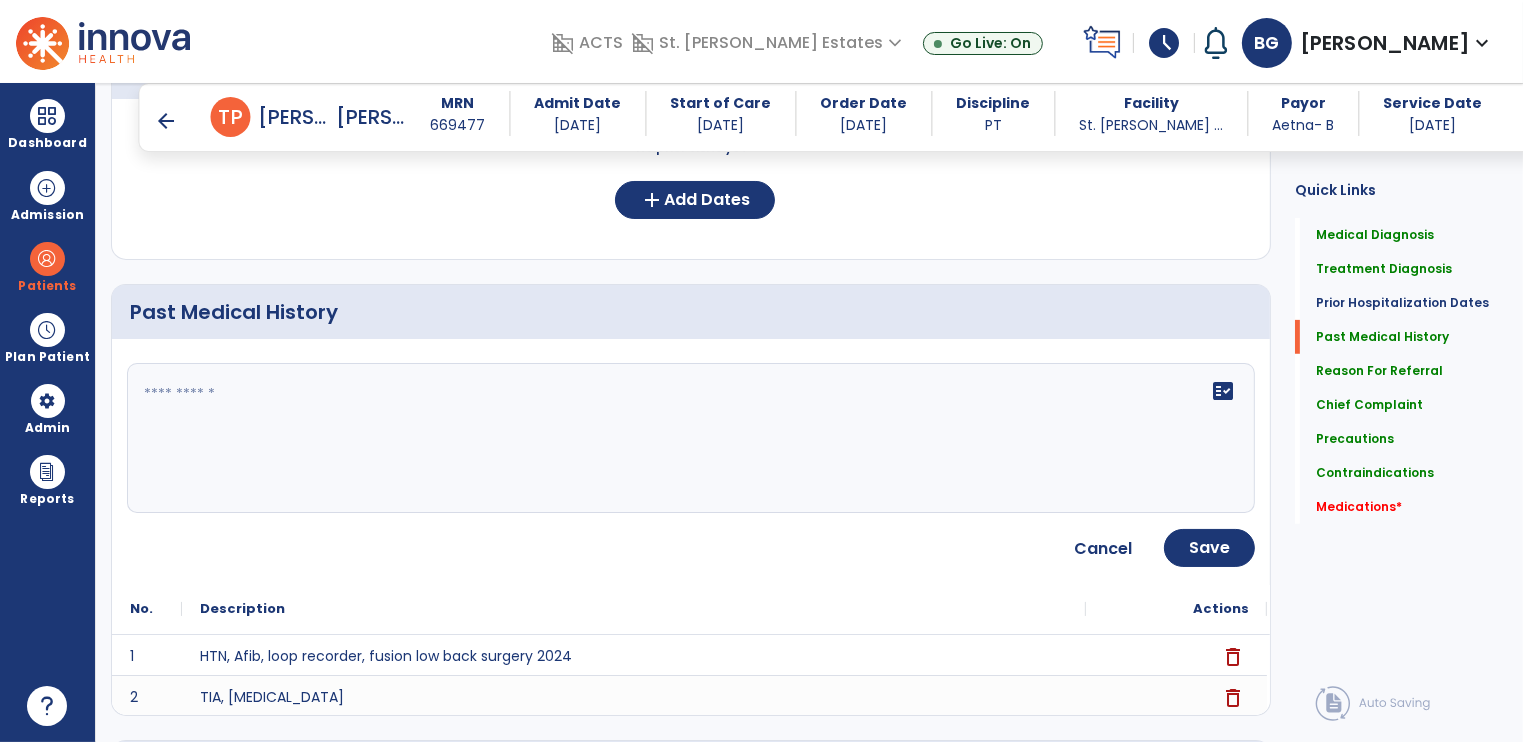 click on "fact_check" 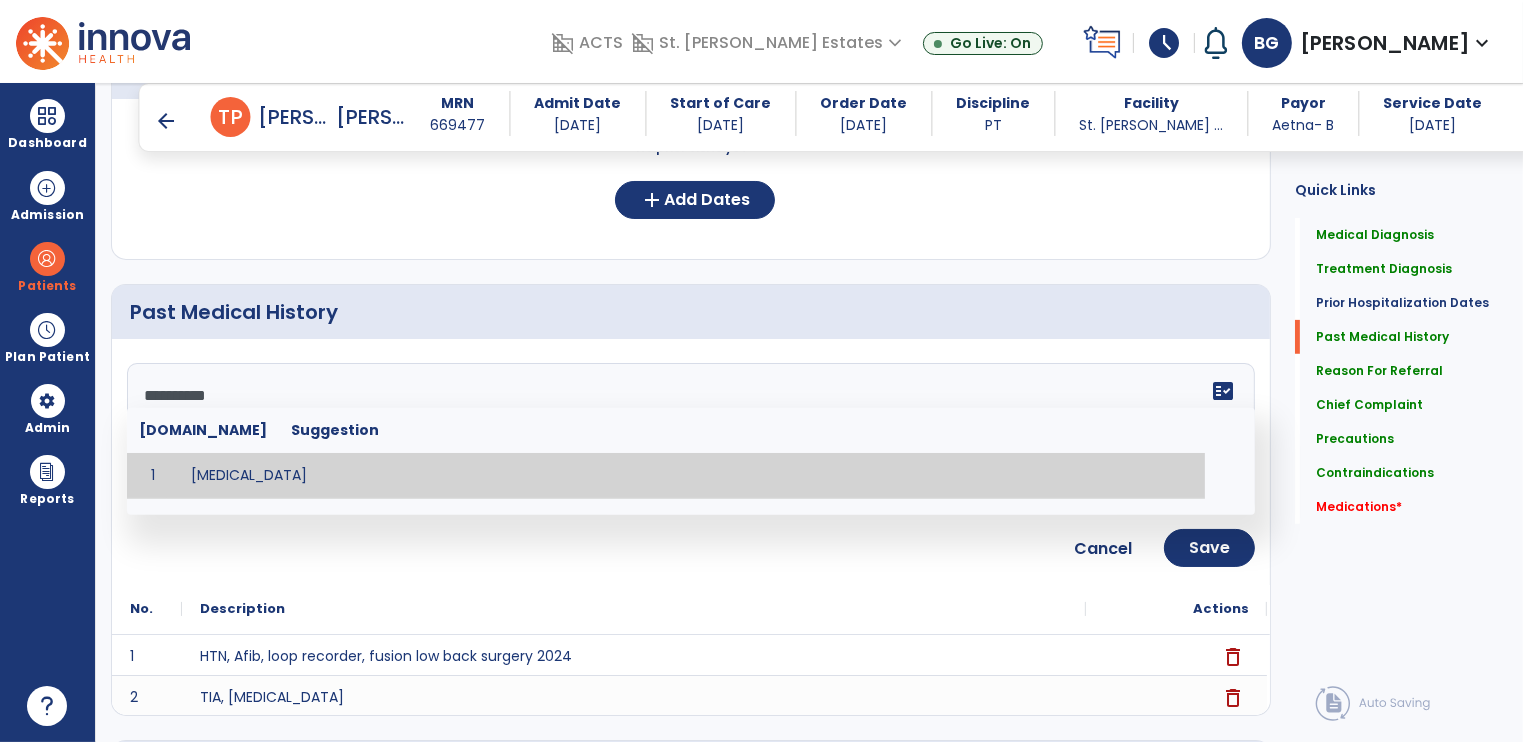type on "**********" 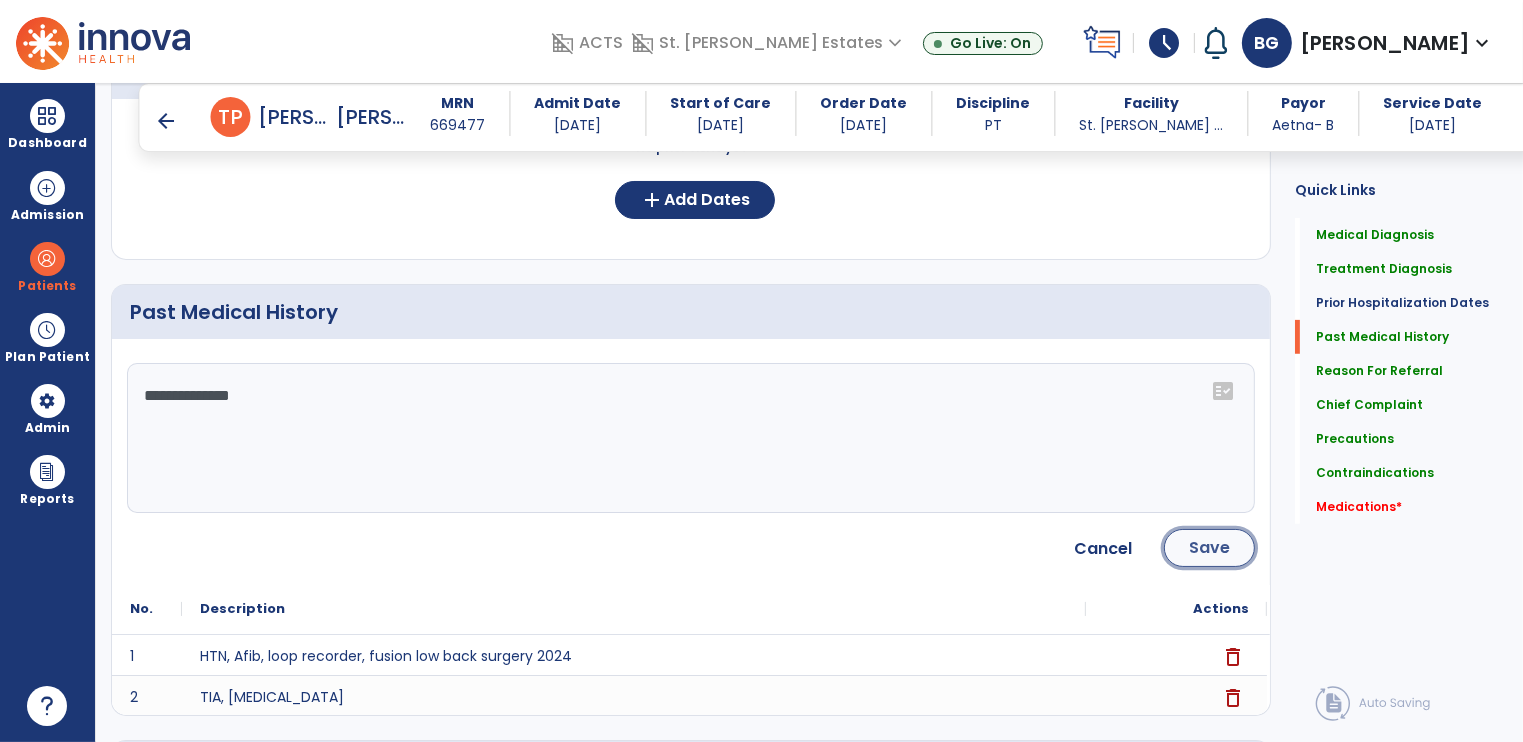click on "Save" 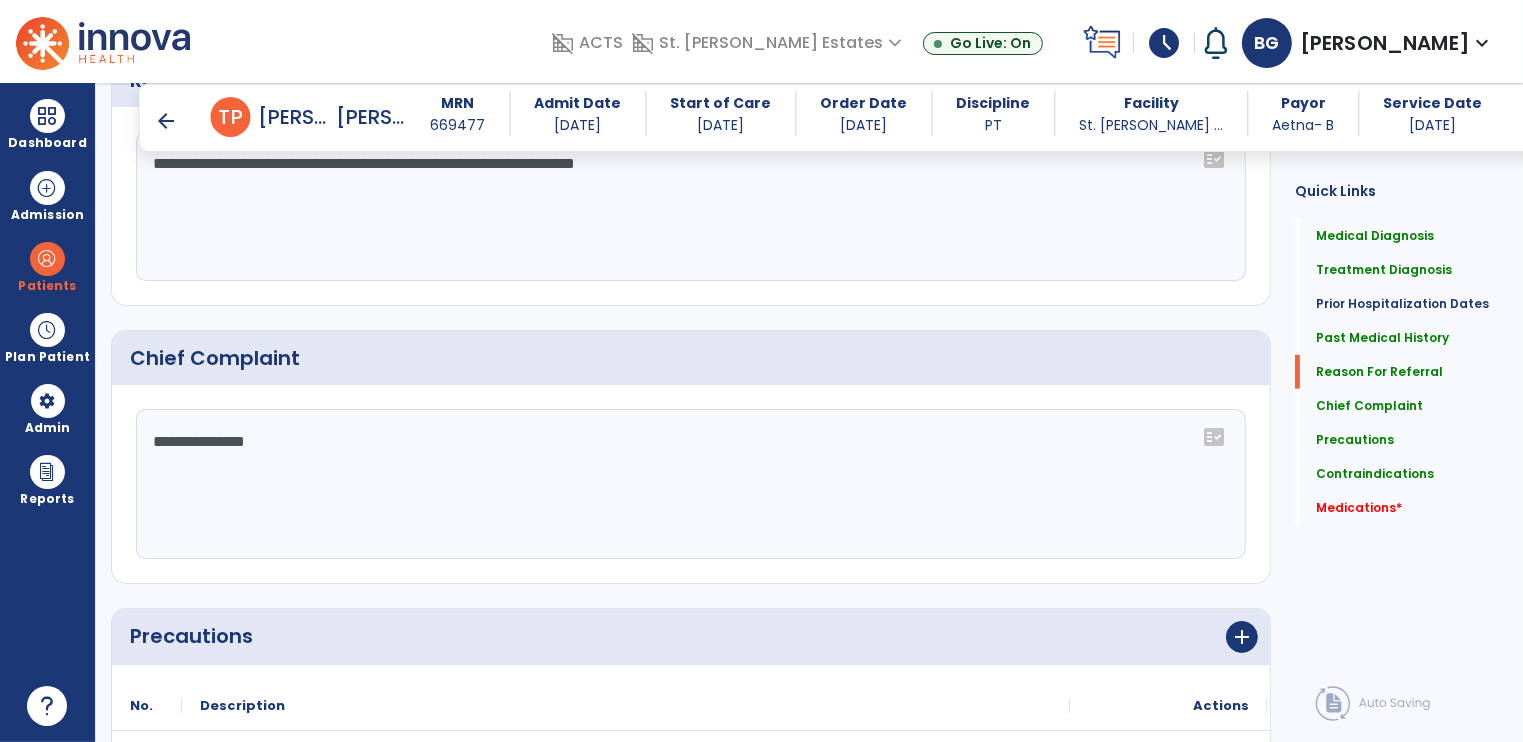 scroll, scrollTop: 1700, scrollLeft: 0, axis: vertical 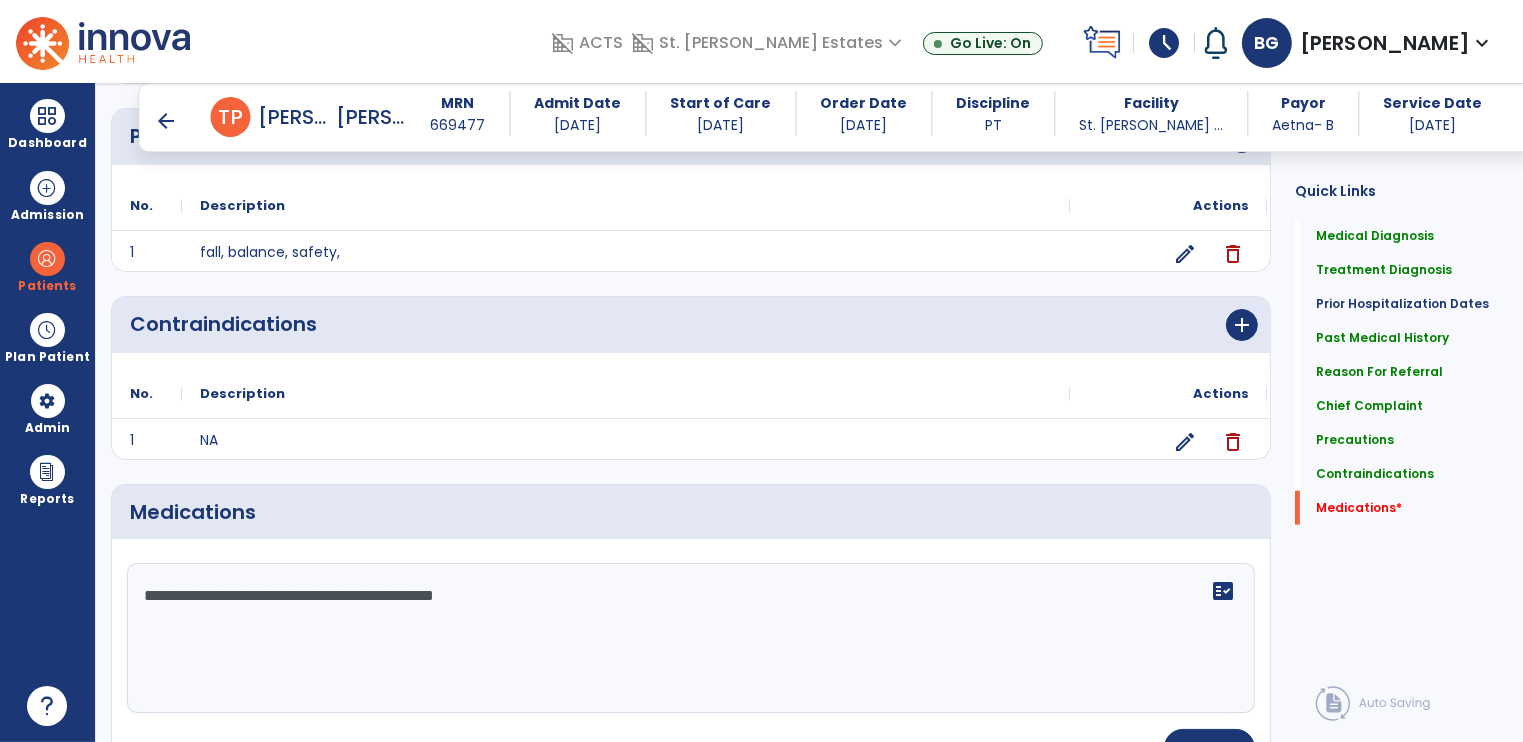 click on "**********" 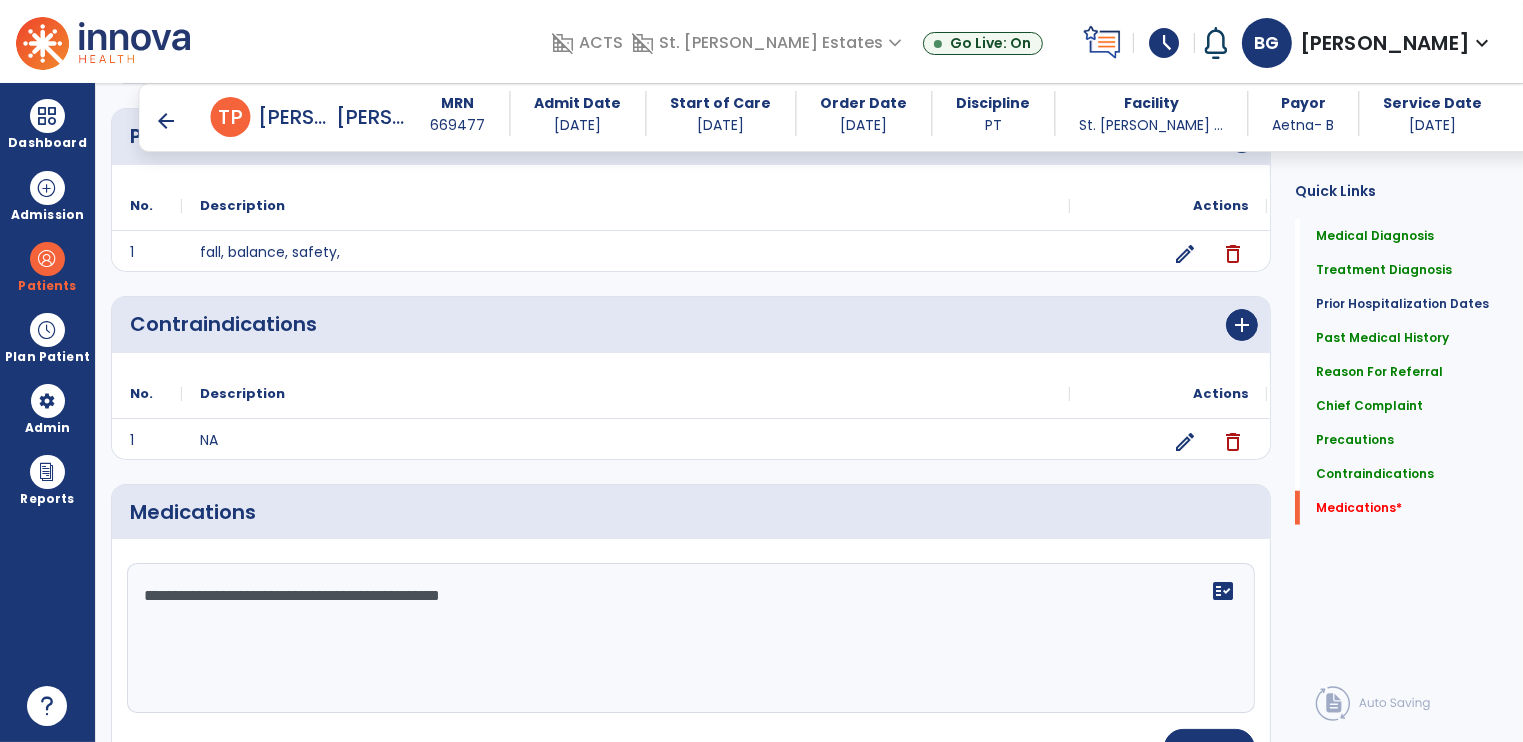 drag, startPoint x: 244, startPoint y: 593, endPoint x: 344, endPoint y: 593, distance: 100 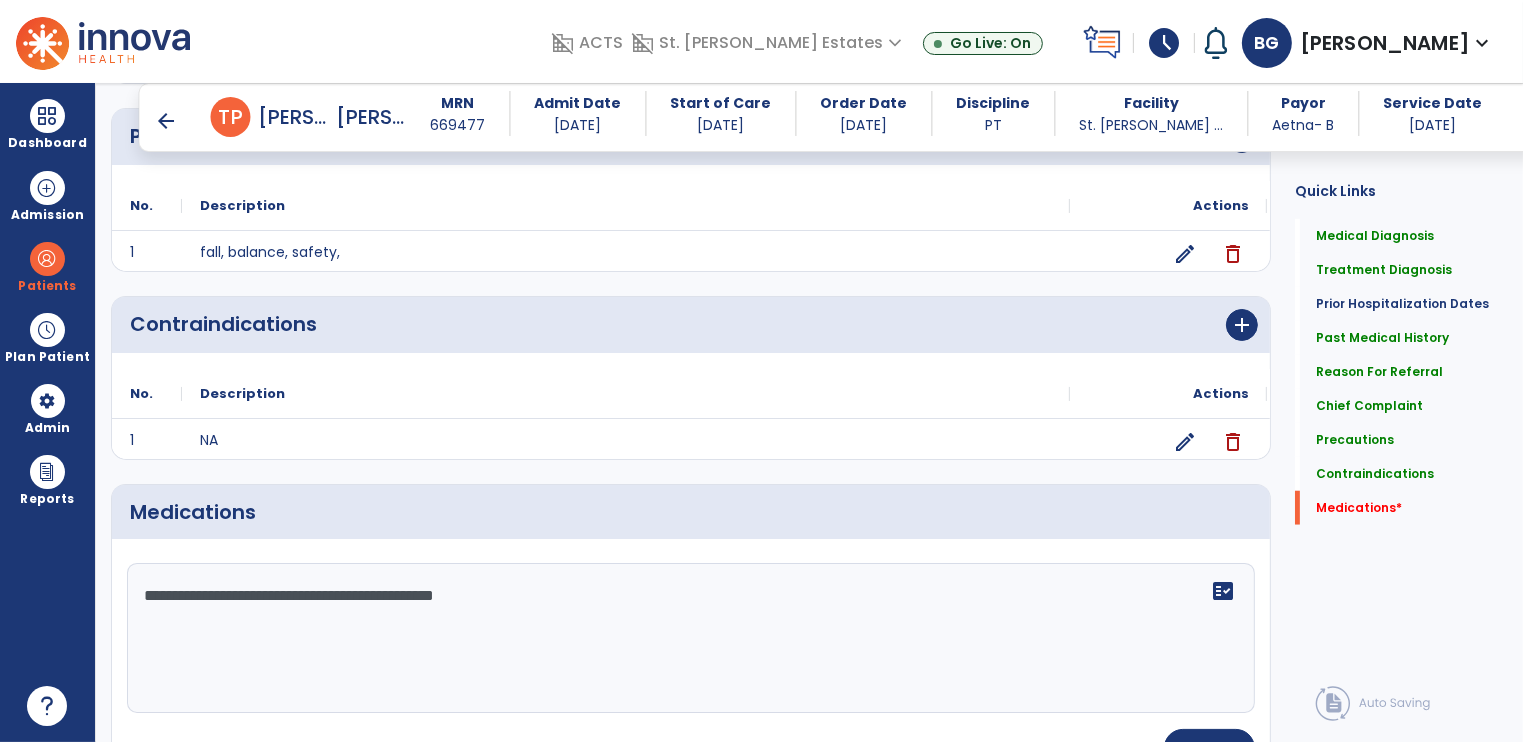 click on "**********" 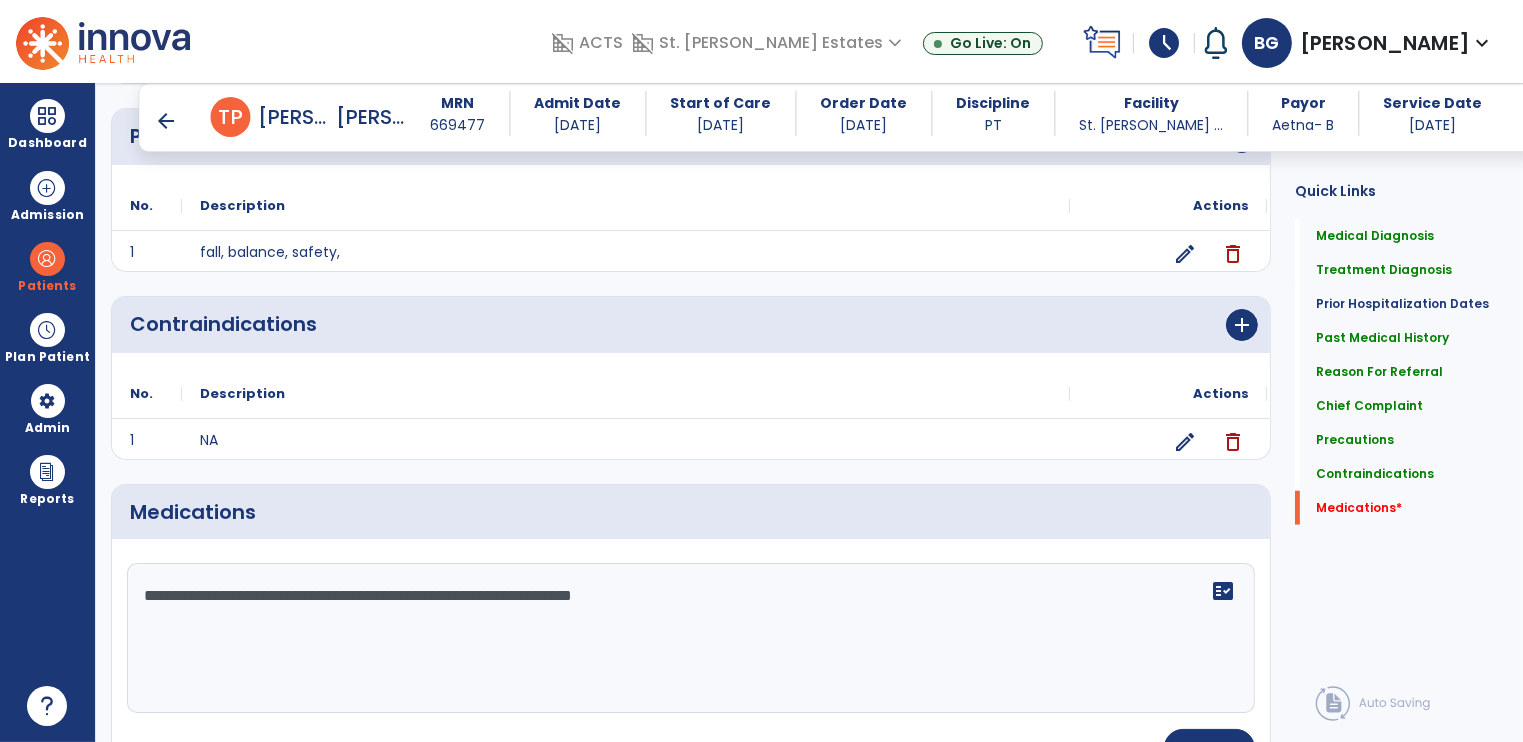 click on "**********" 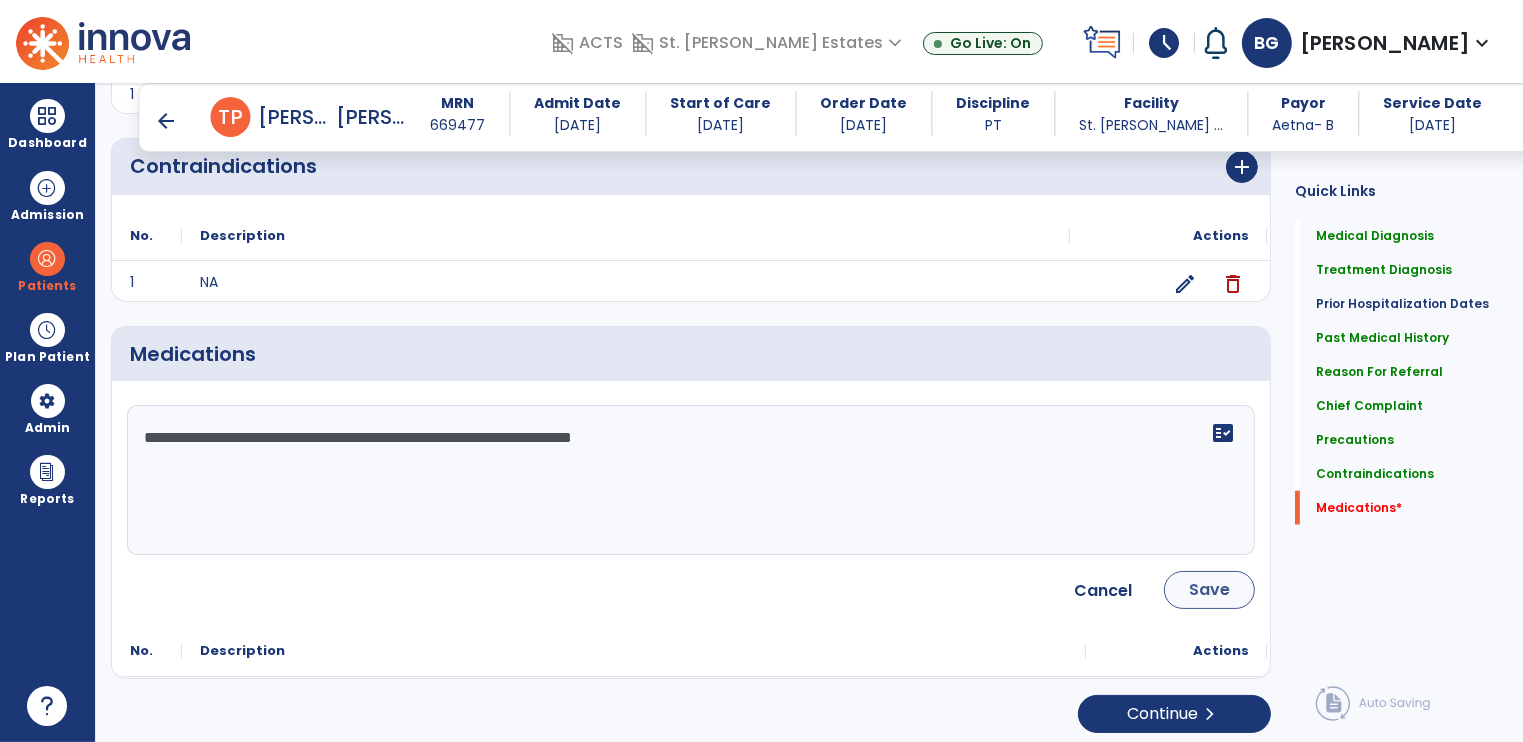 type on "**********" 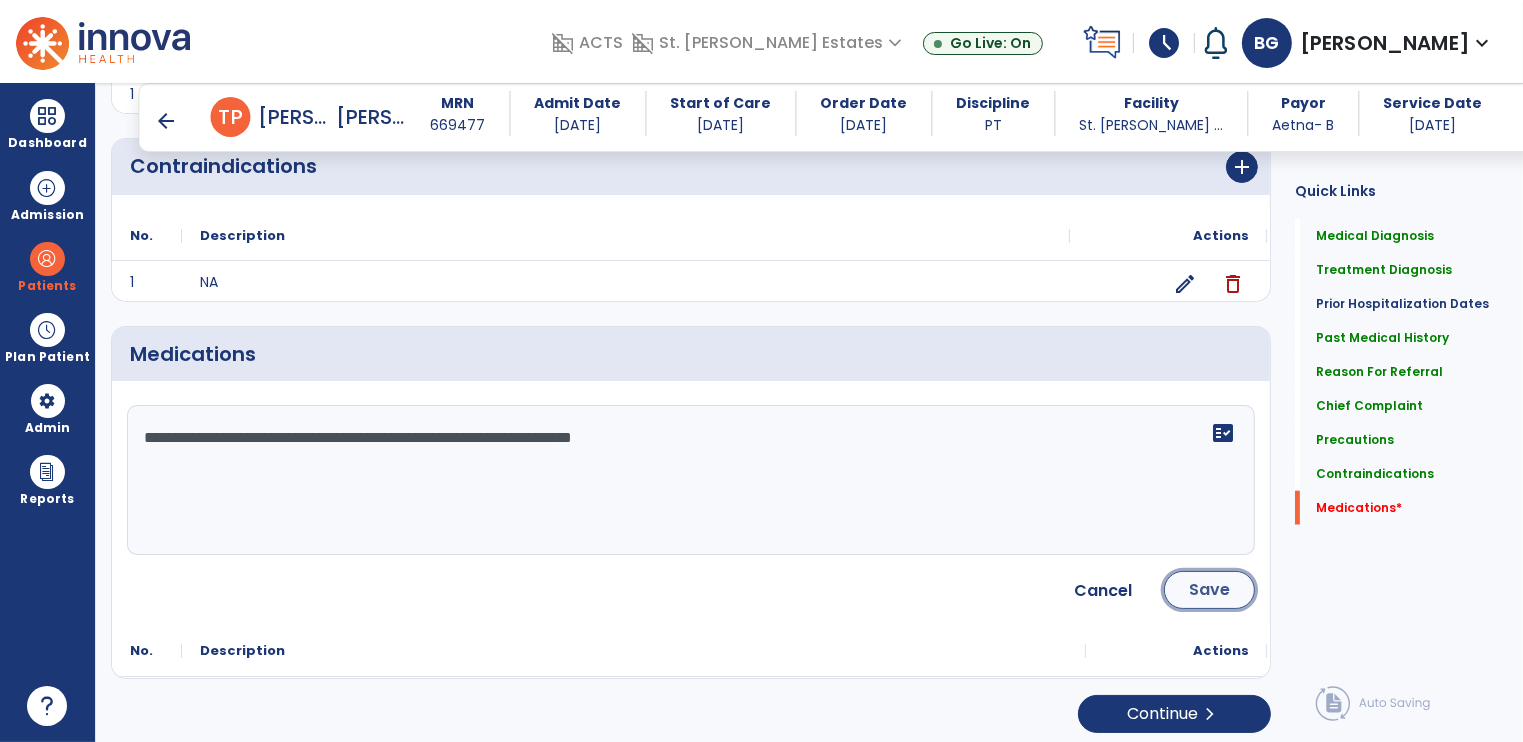 click on "Save" 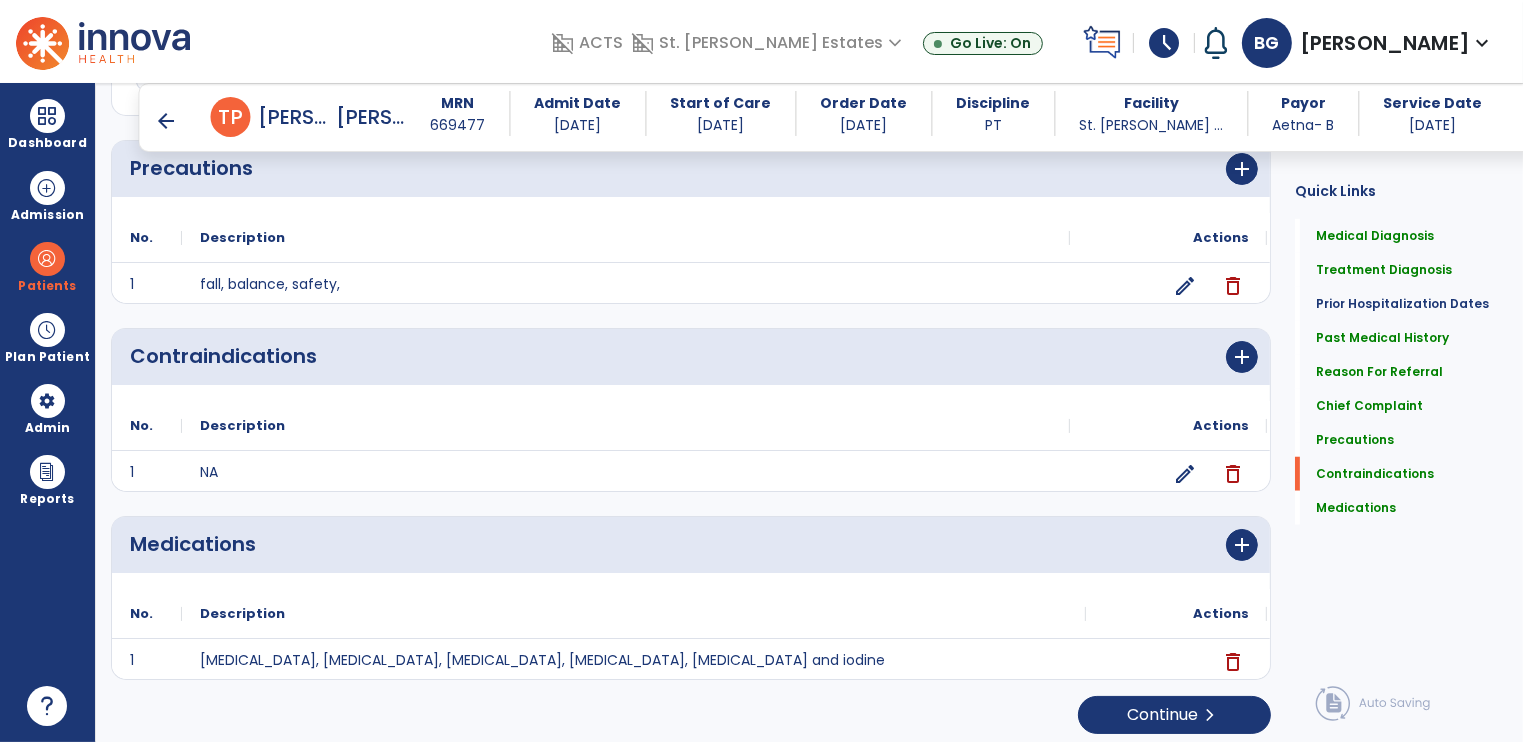 scroll, scrollTop: 1670, scrollLeft: 0, axis: vertical 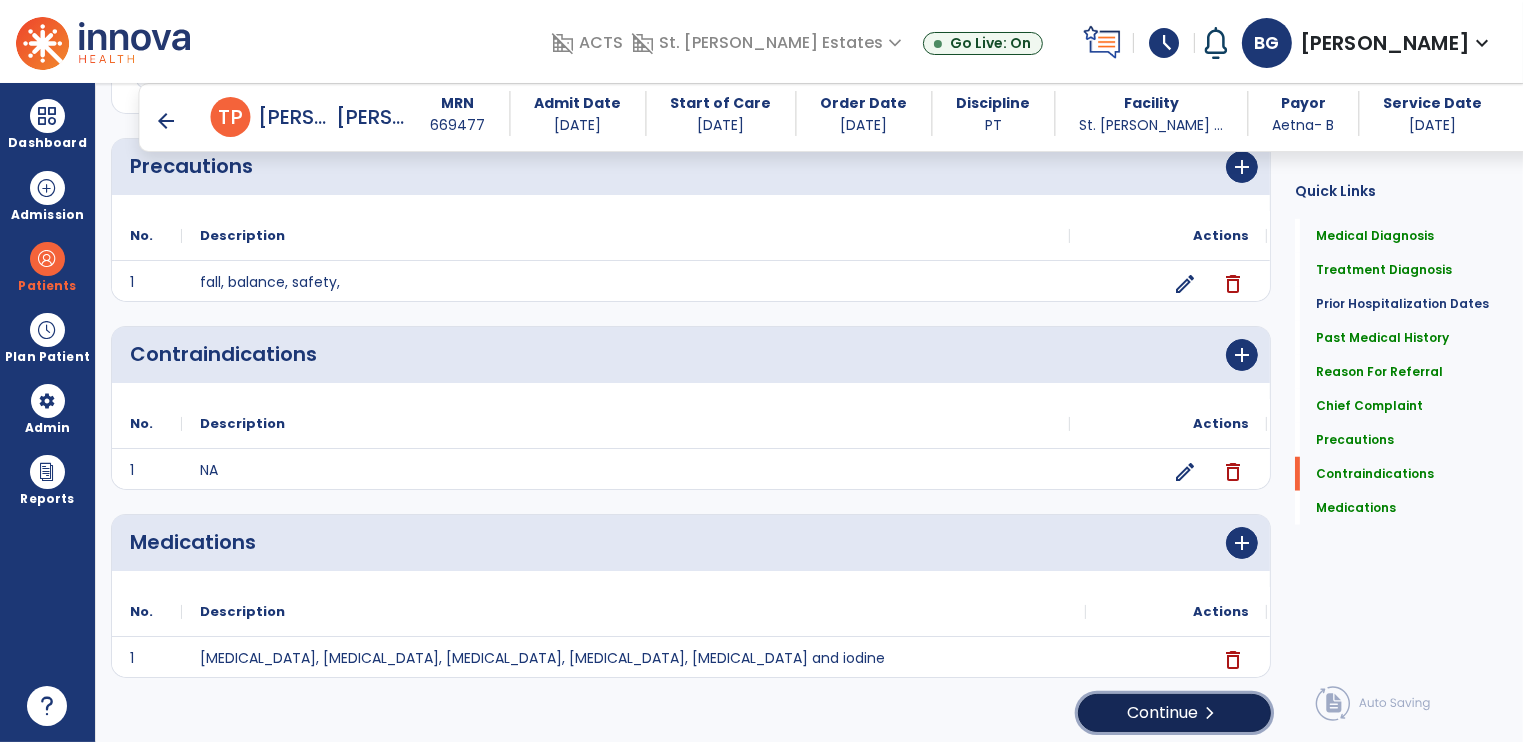 click on "Continue  chevron_right" 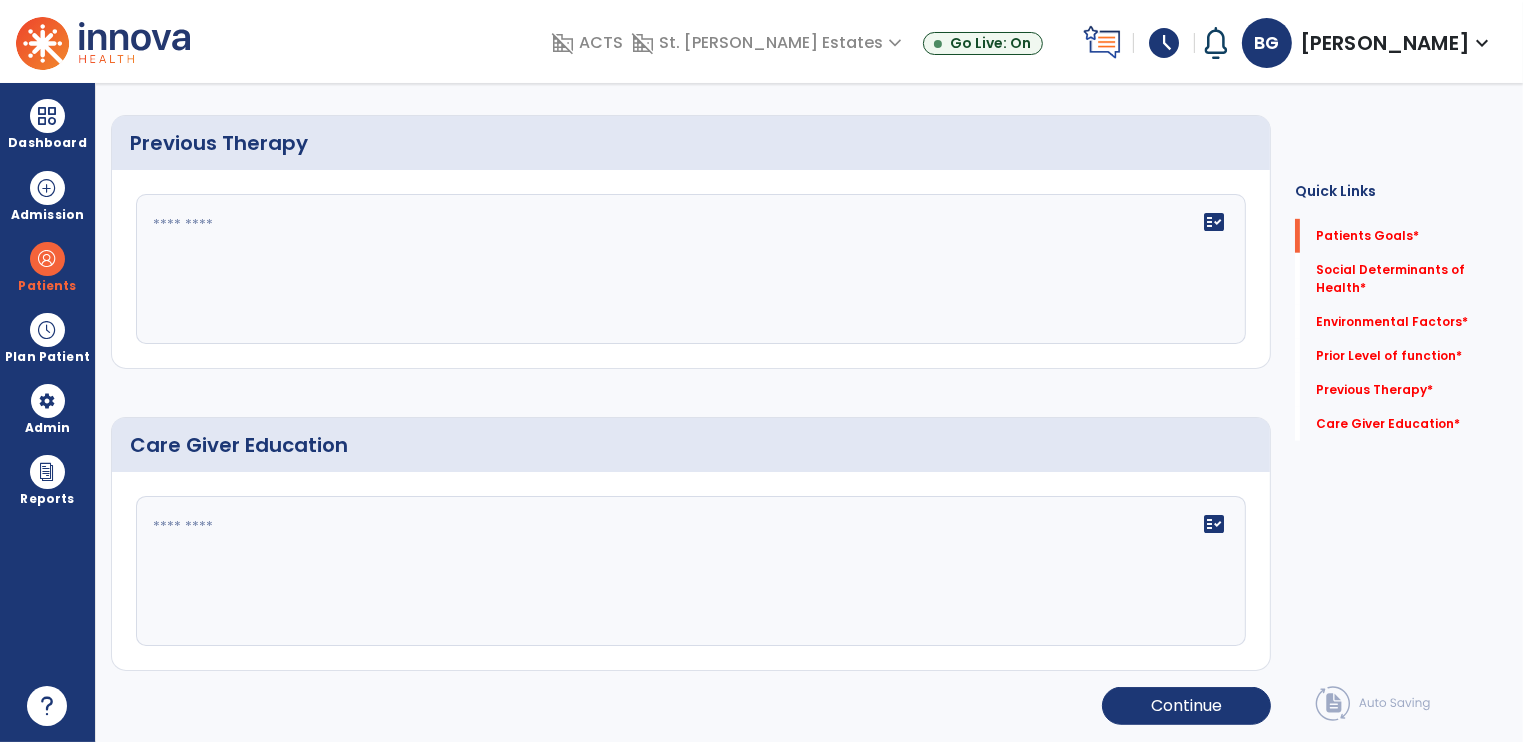 scroll, scrollTop: 0, scrollLeft: 0, axis: both 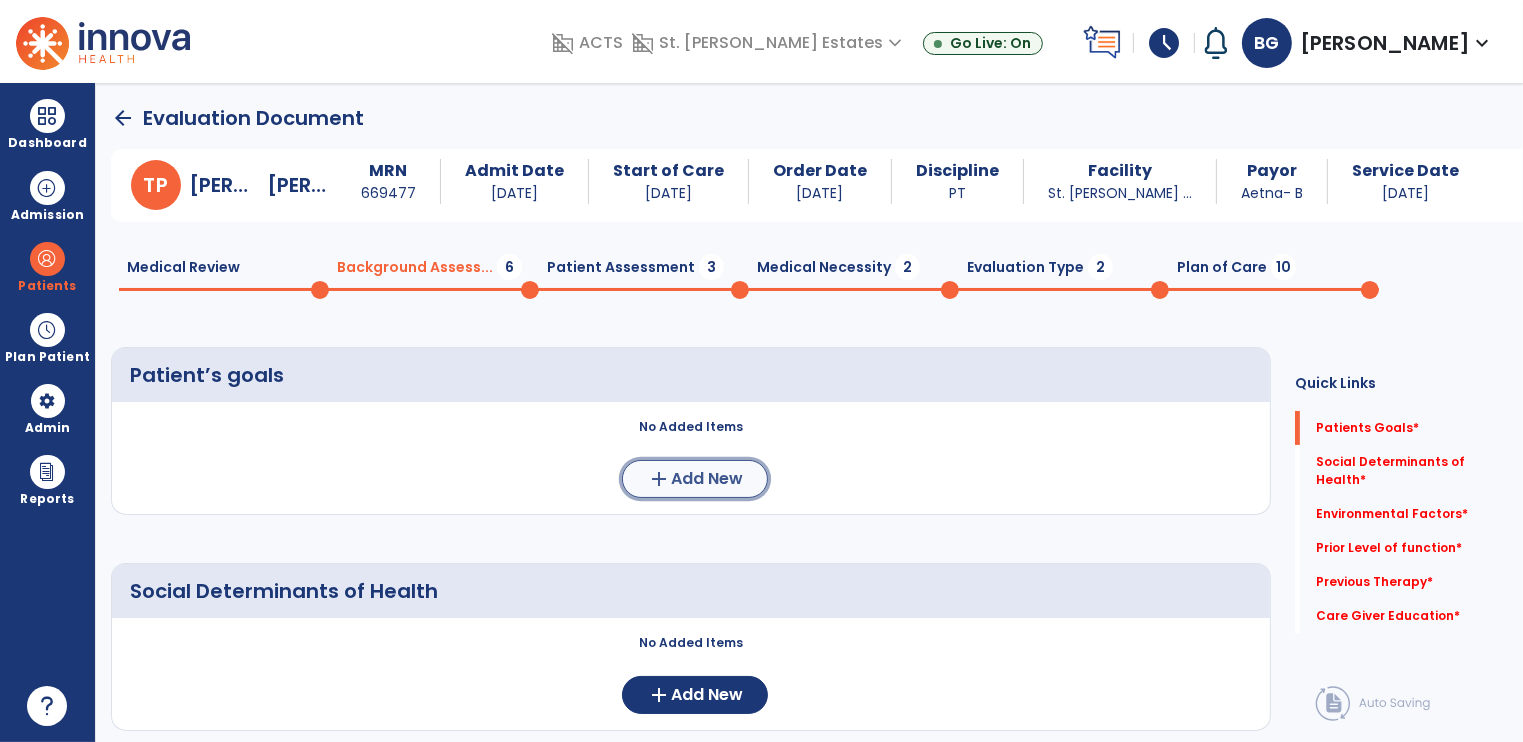 click on "Add New" 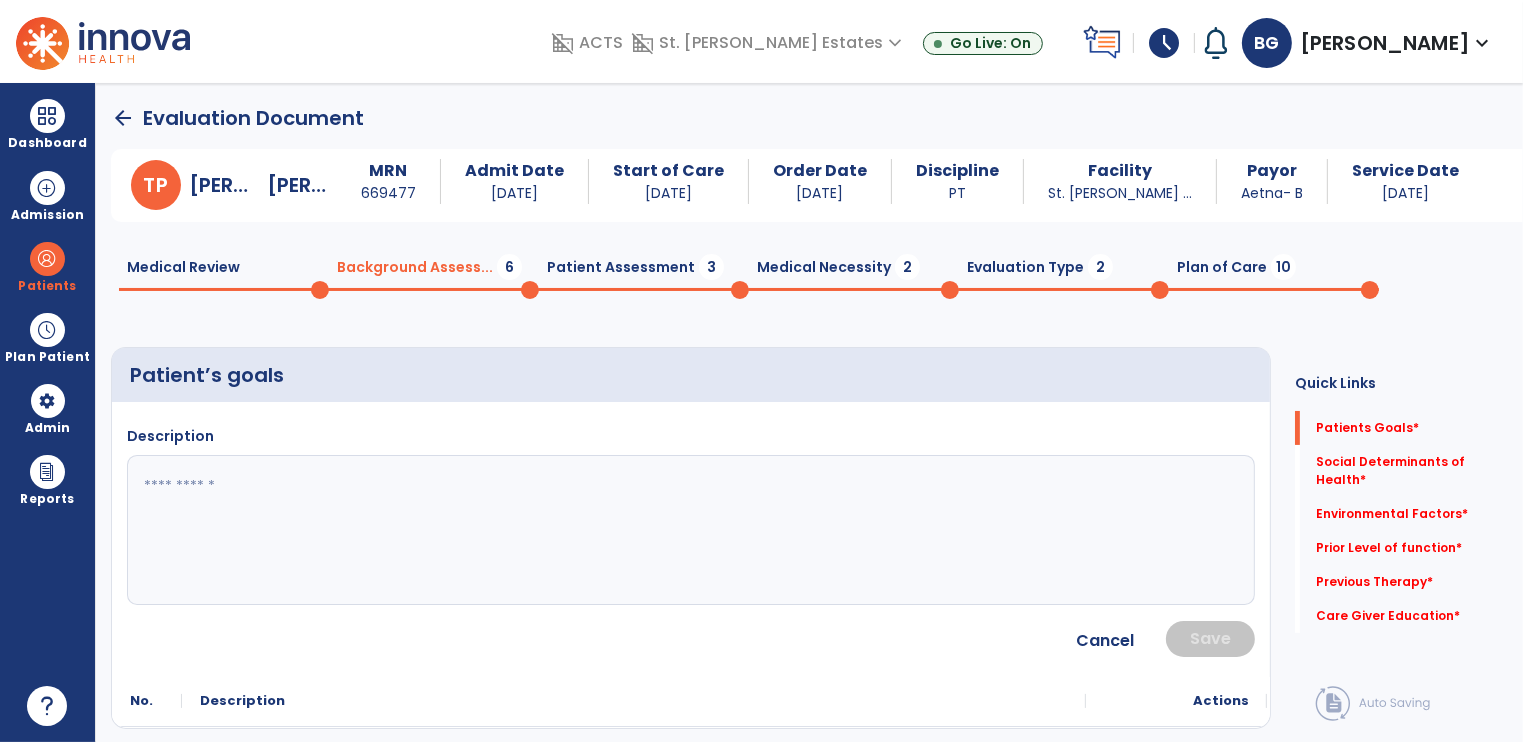 click 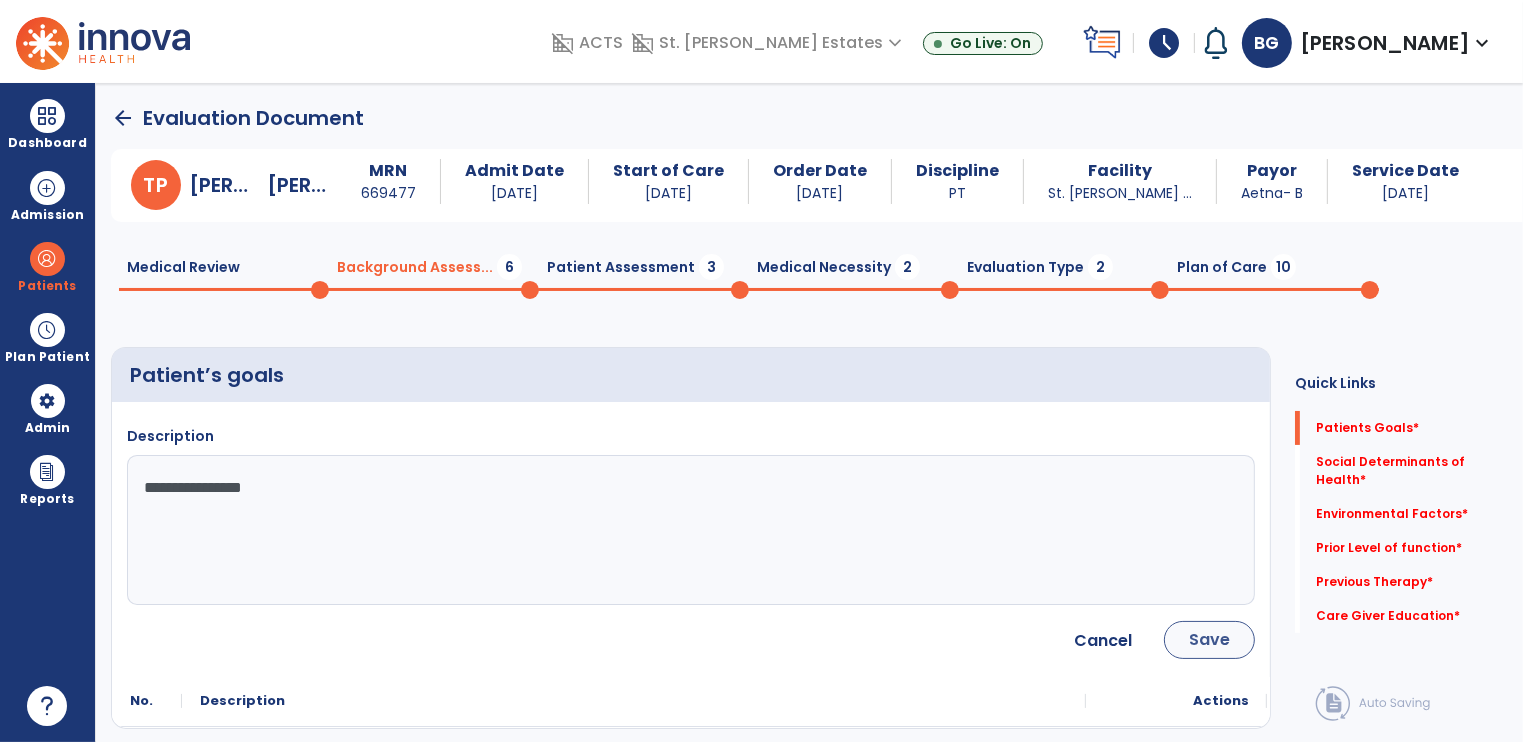 type on "**********" 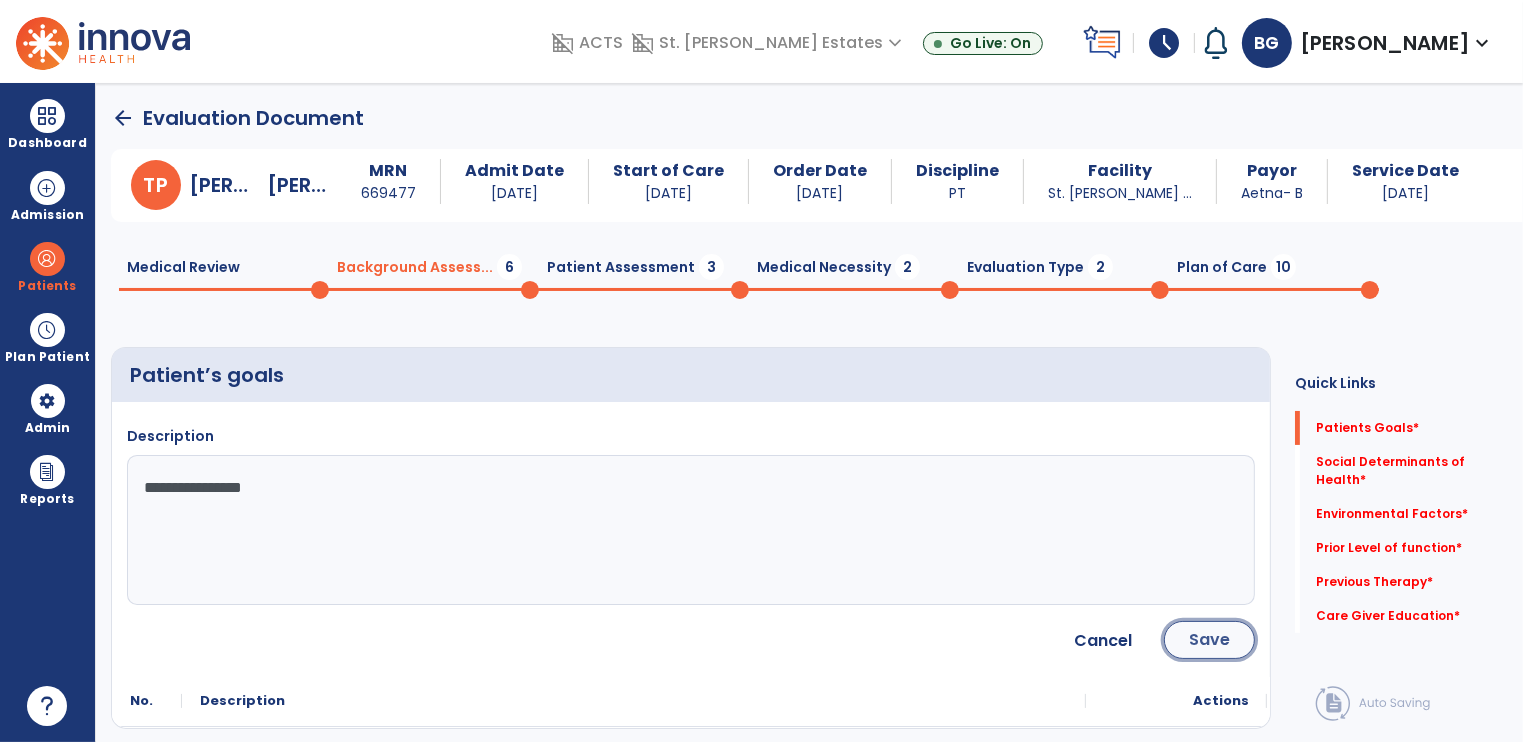 click on "Save" 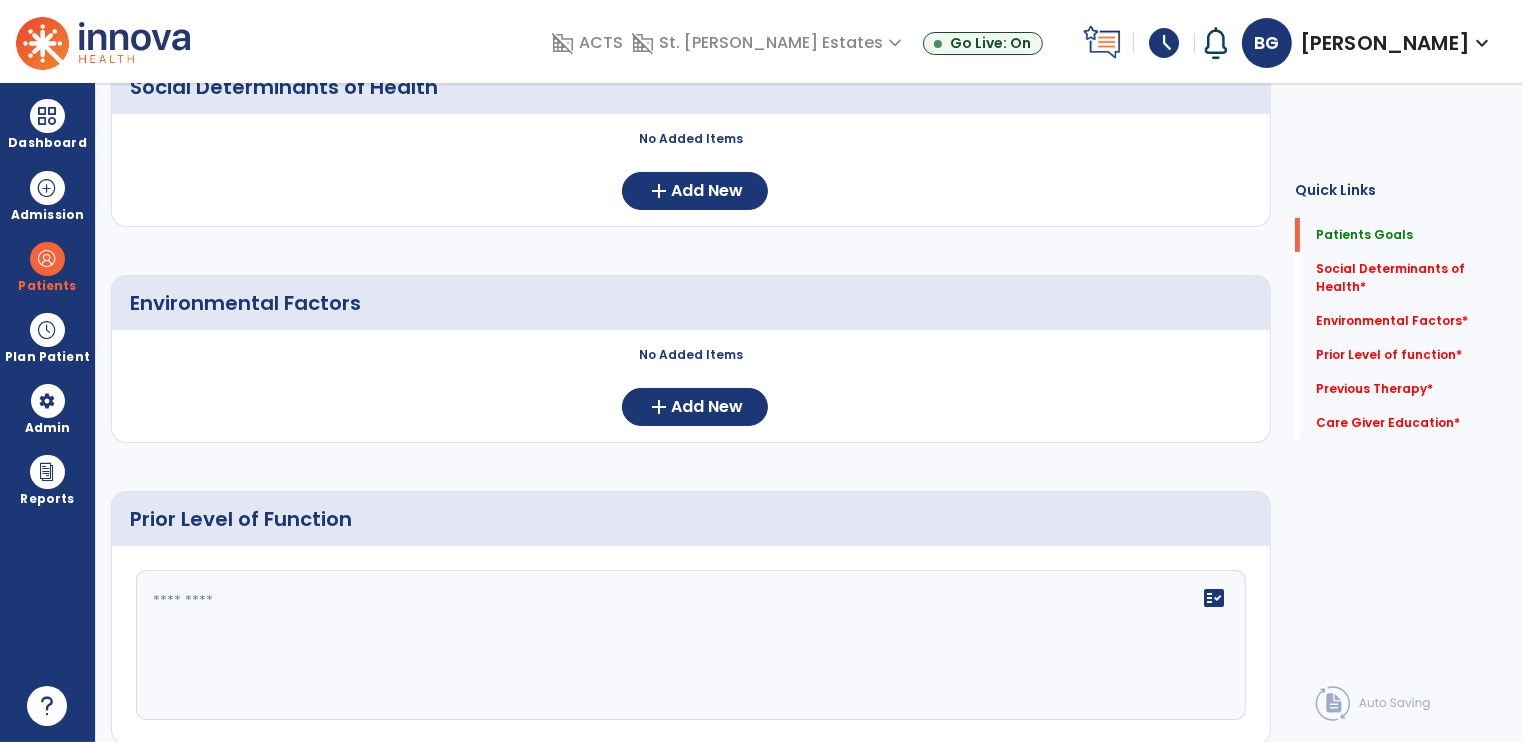 scroll, scrollTop: 0, scrollLeft: 0, axis: both 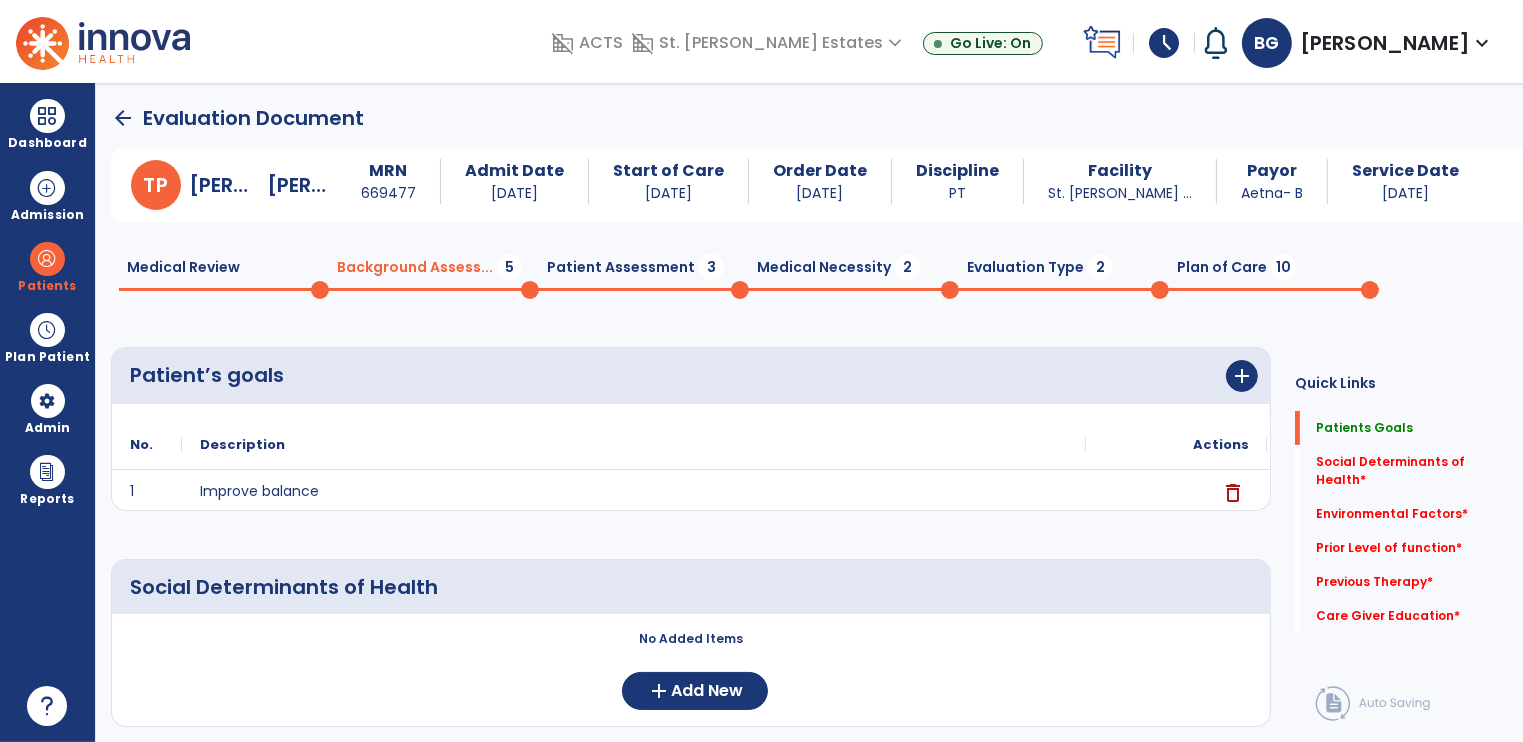 click 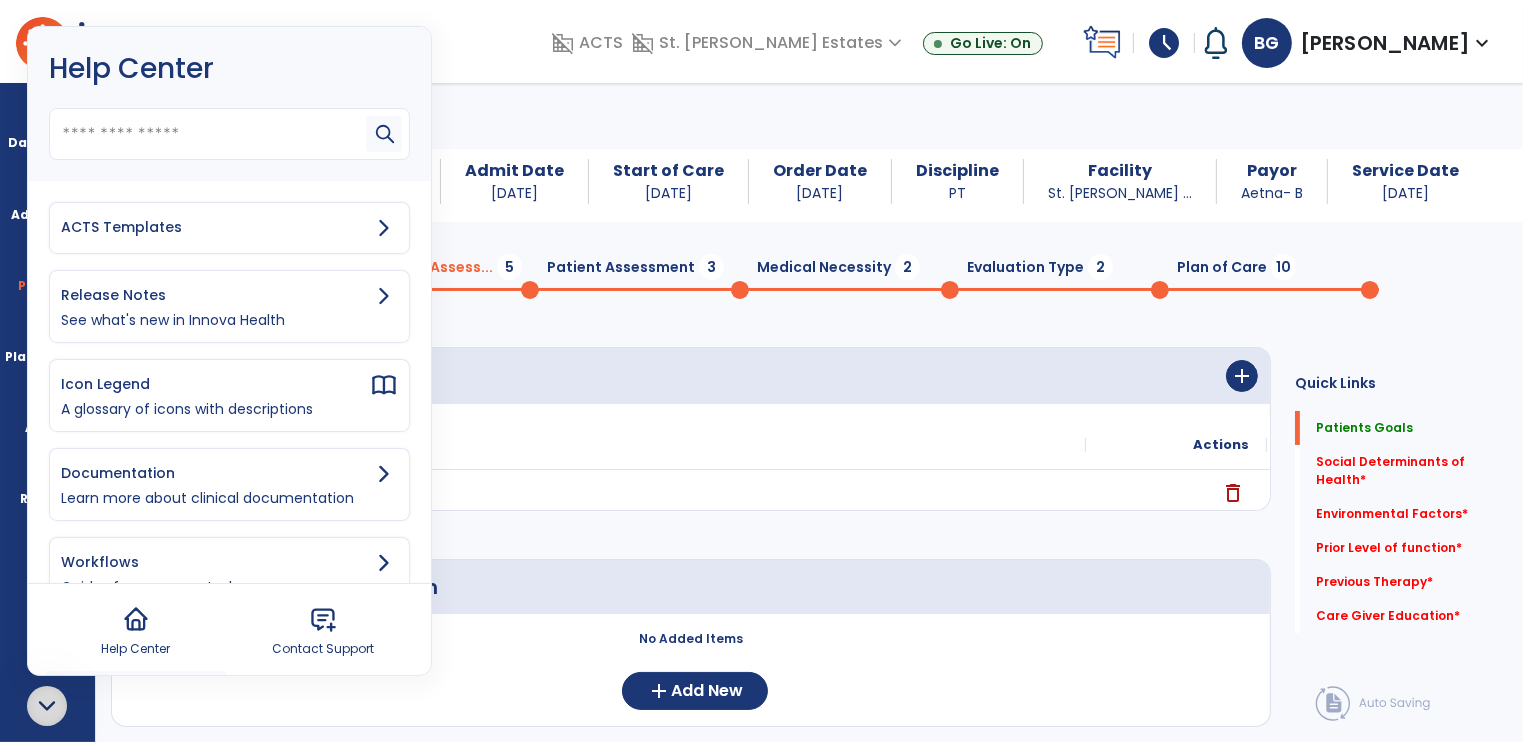 click on "ACTS Templates" at bounding box center (215, 227) 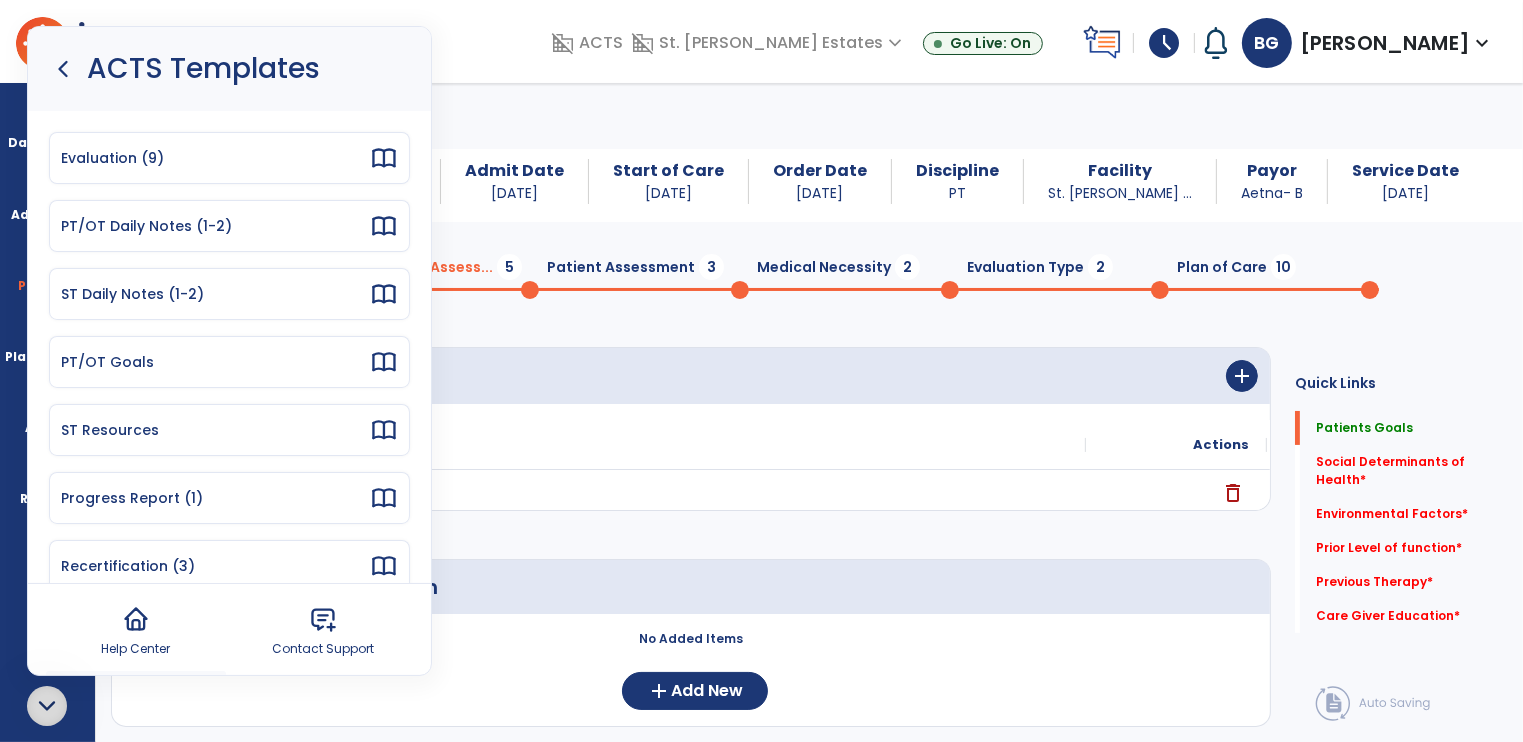 click on "Evaluation (9)" at bounding box center (215, 158) 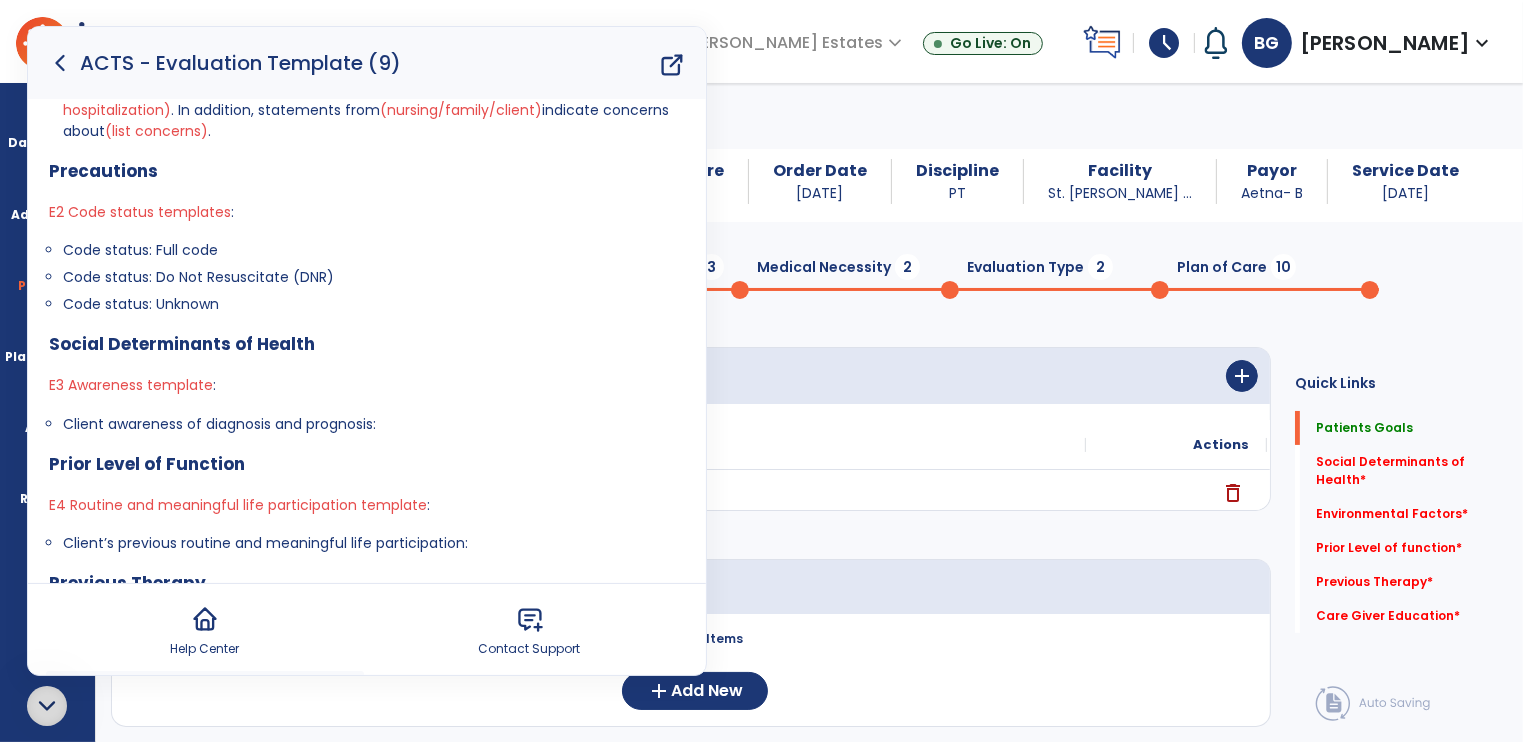 scroll, scrollTop: 327, scrollLeft: 0, axis: vertical 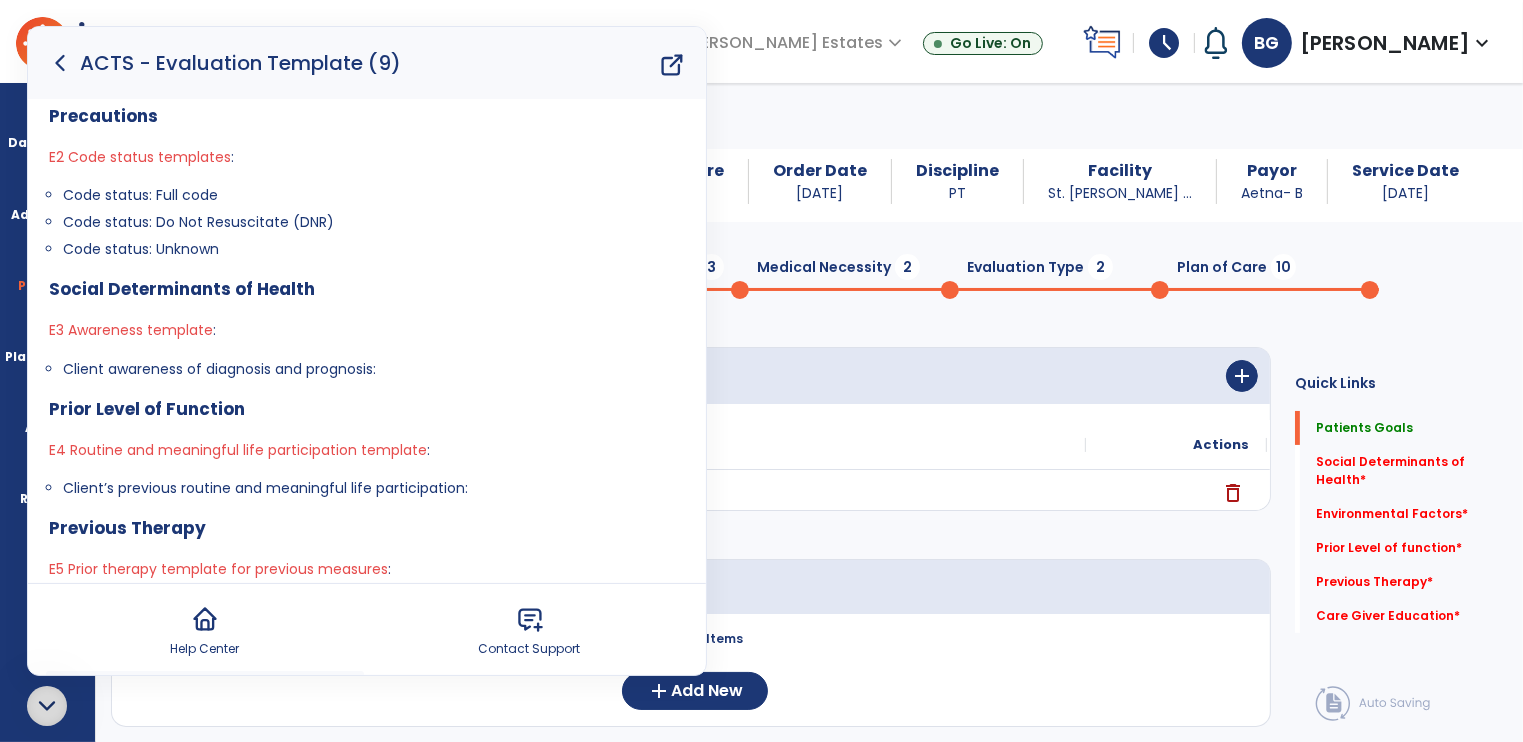 drag, startPoint x: 62, startPoint y: 371, endPoint x: 409, endPoint y: 363, distance: 347.0922 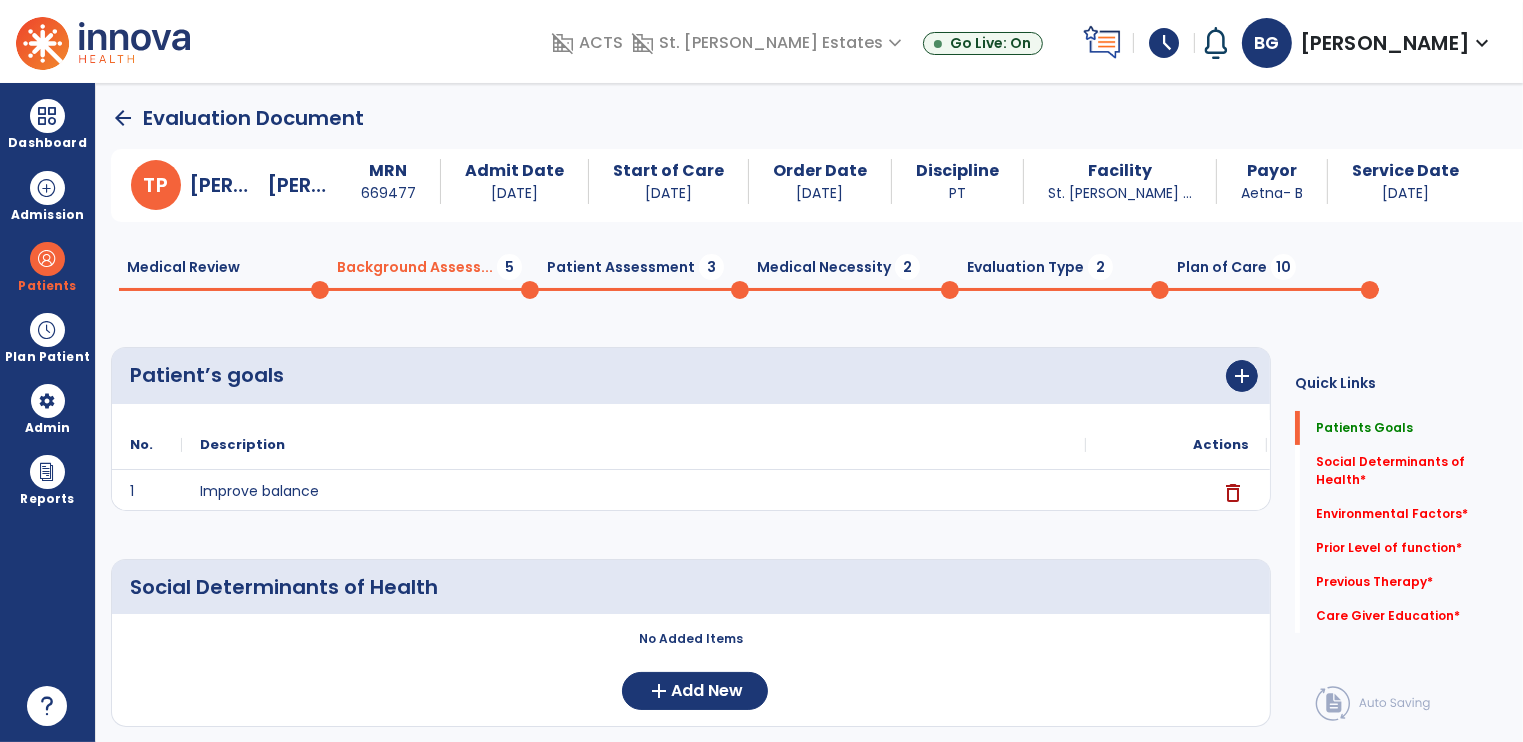 scroll, scrollTop: 0, scrollLeft: 0, axis: both 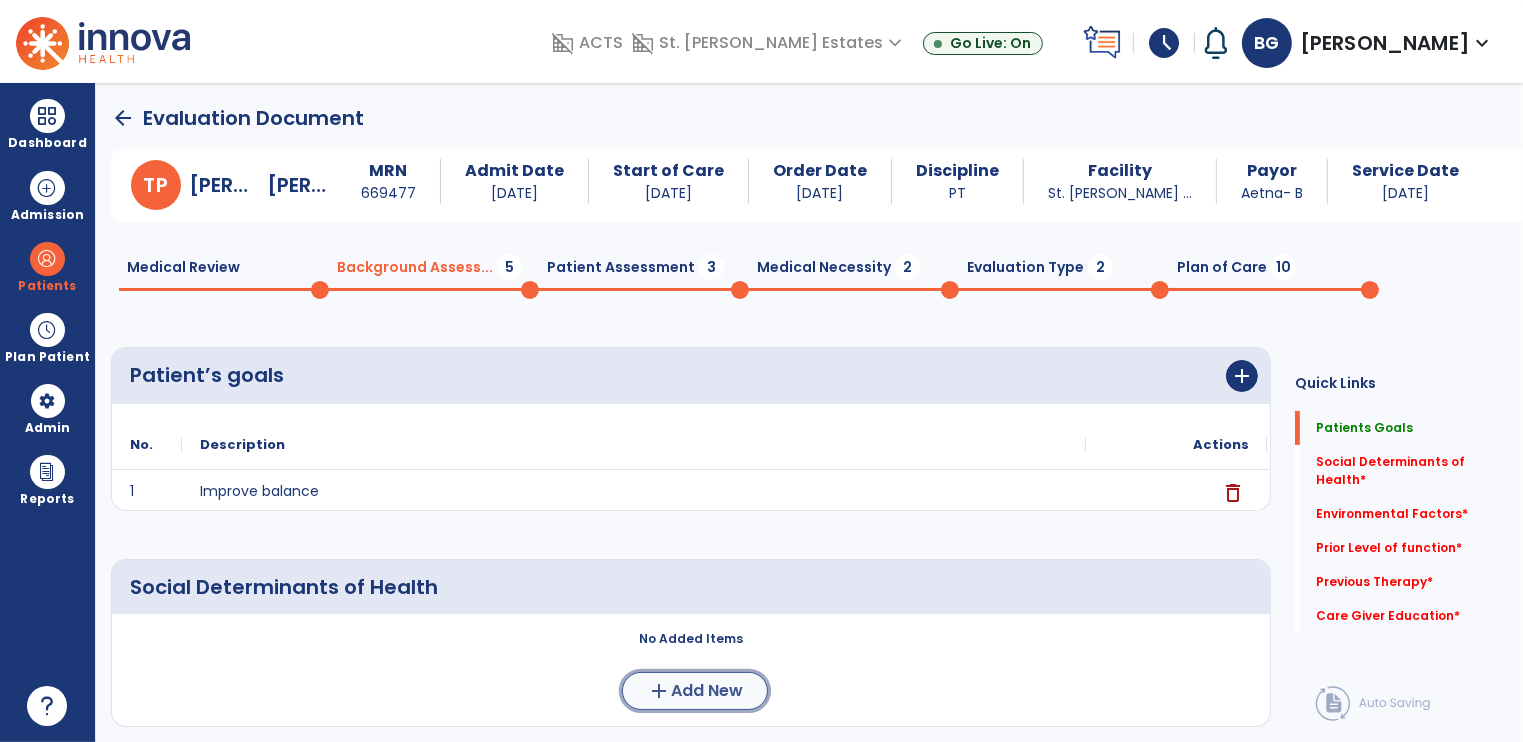 click on "Add New" 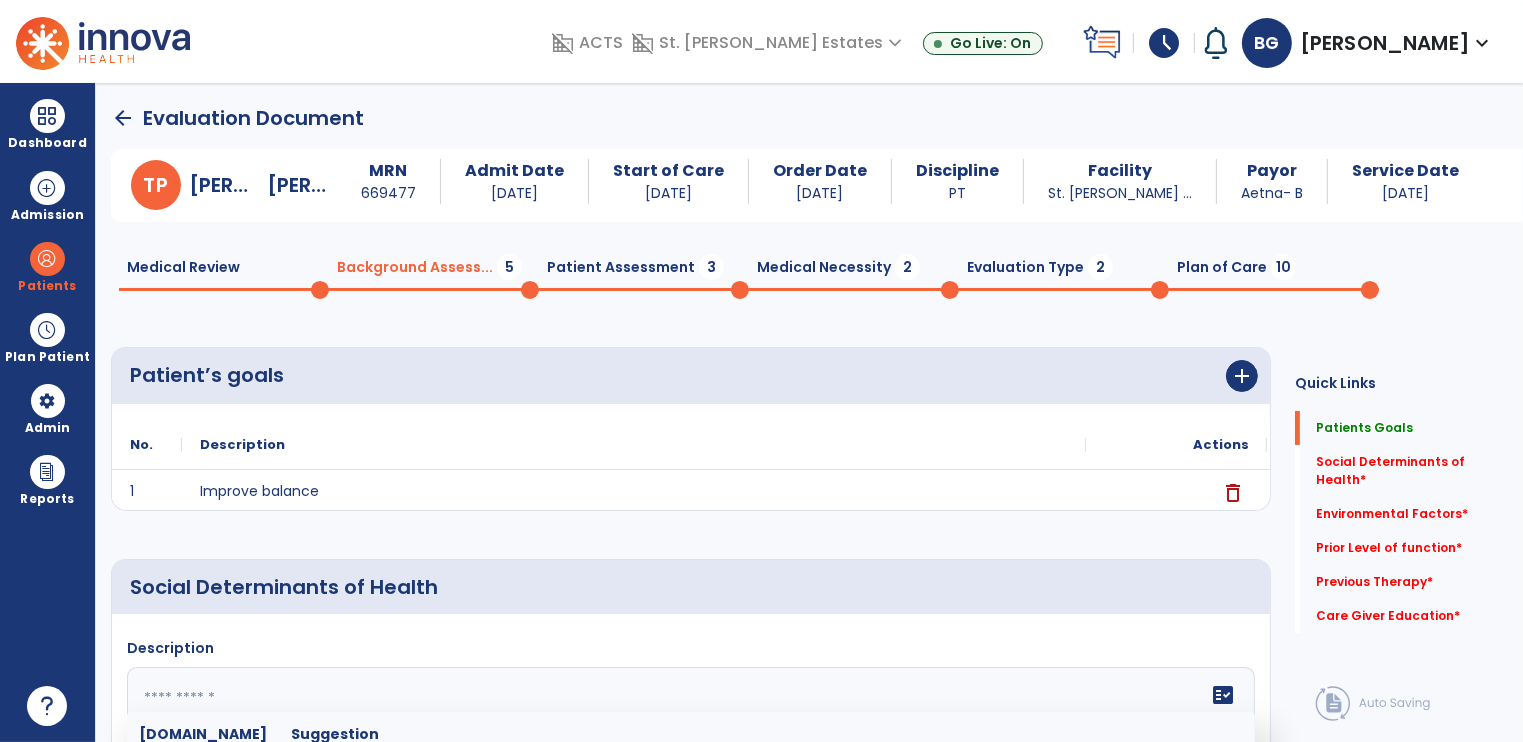 click 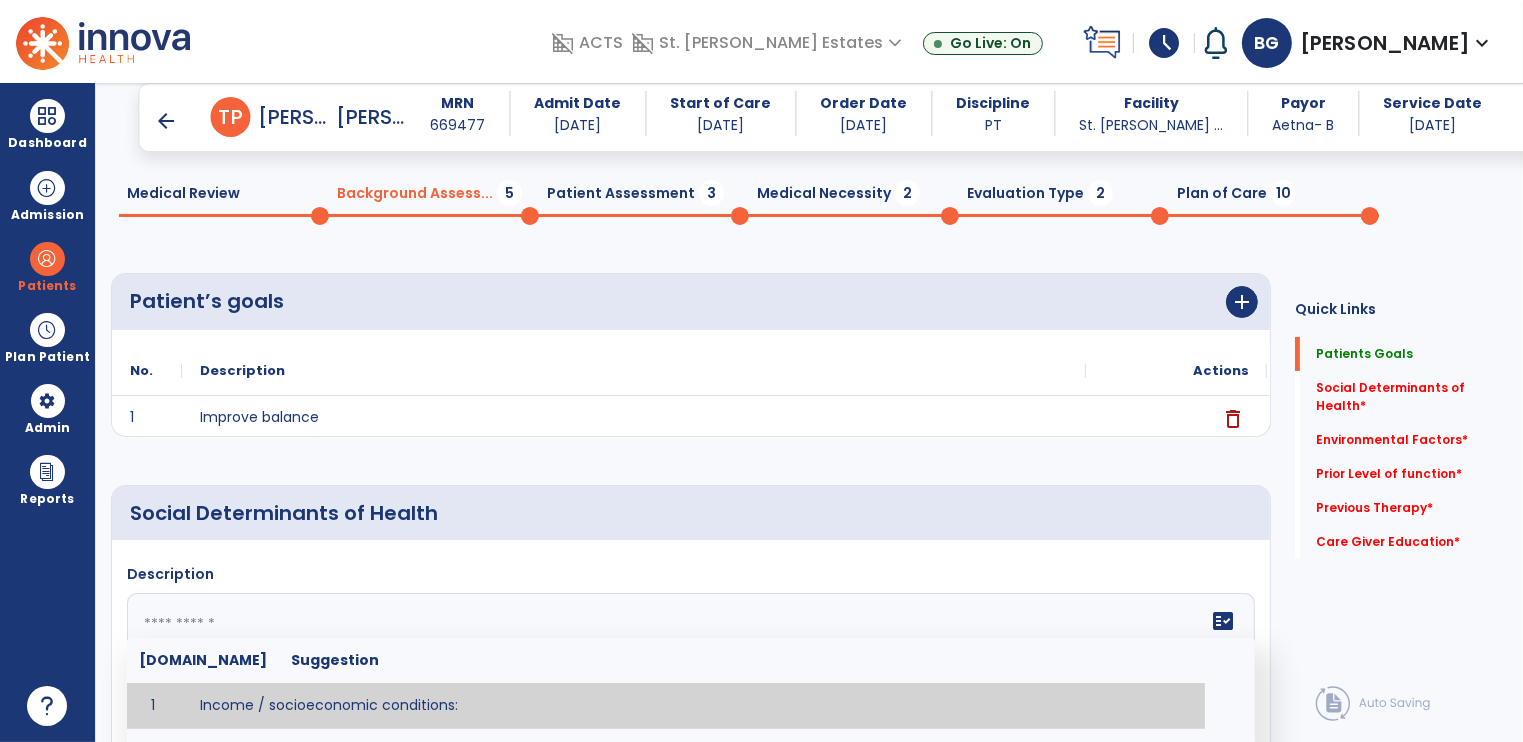 scroll, scrollTop: 60, scrollLeft: 0, axis: vertical 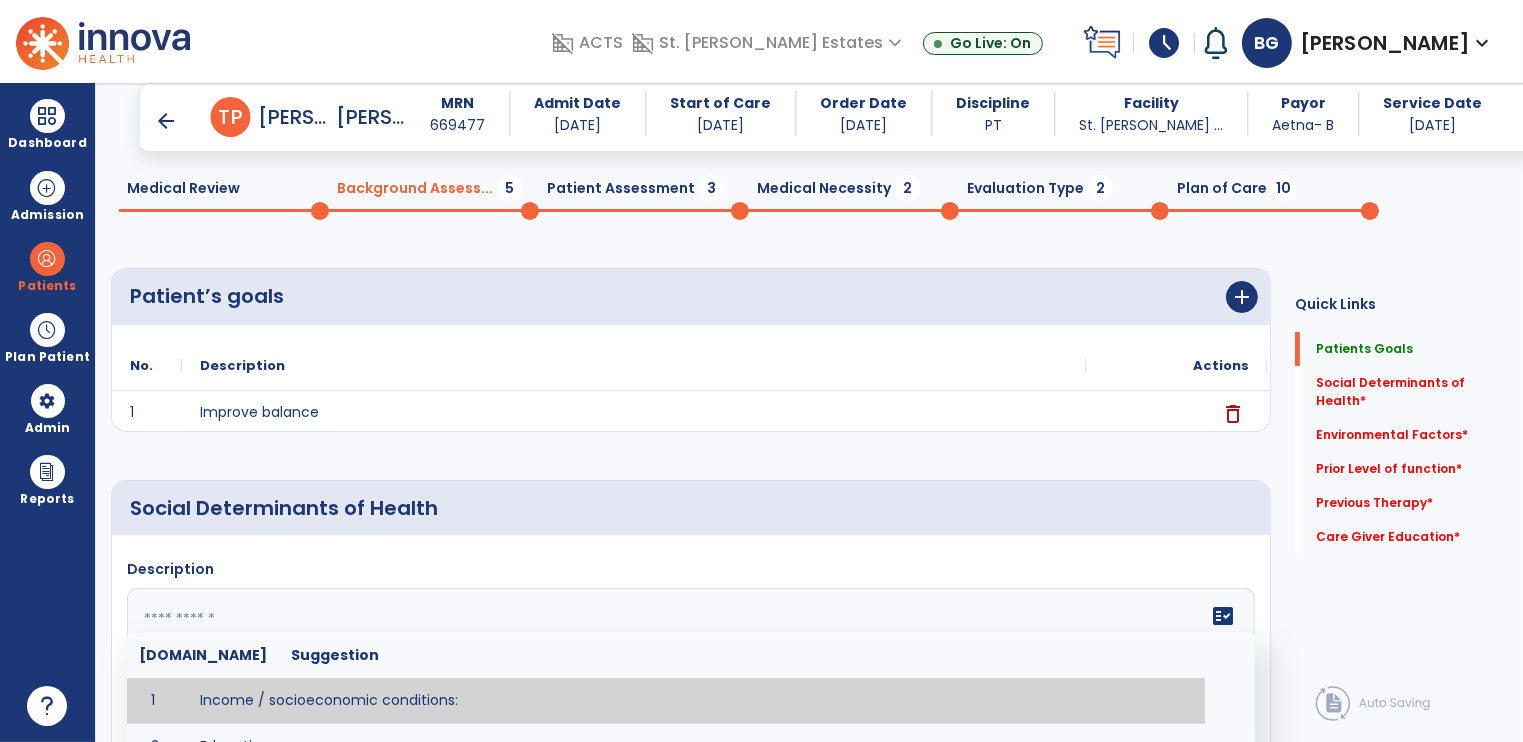 paste on "**********" 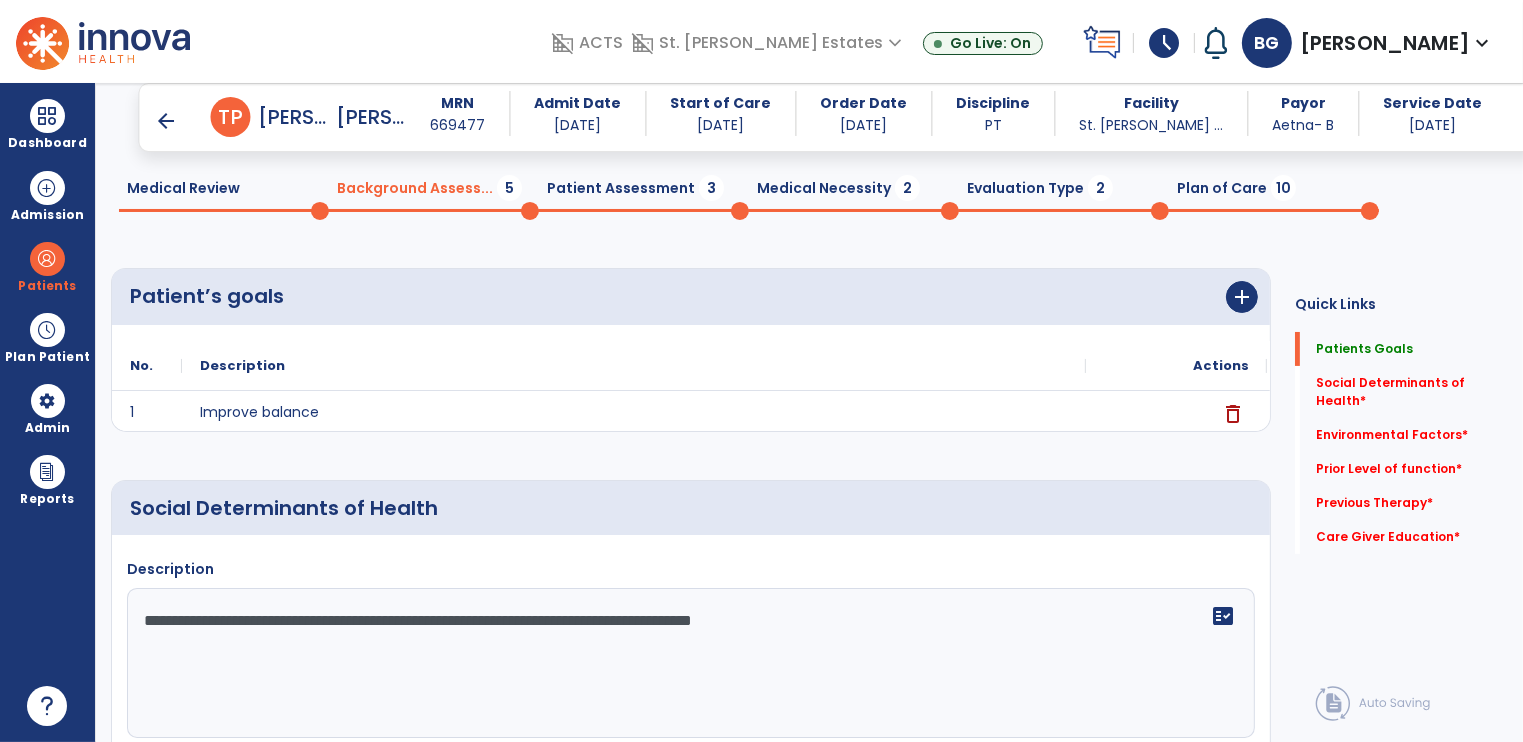 scroll, scrollTop: 560, scrollLeft: 0, axis: vertical 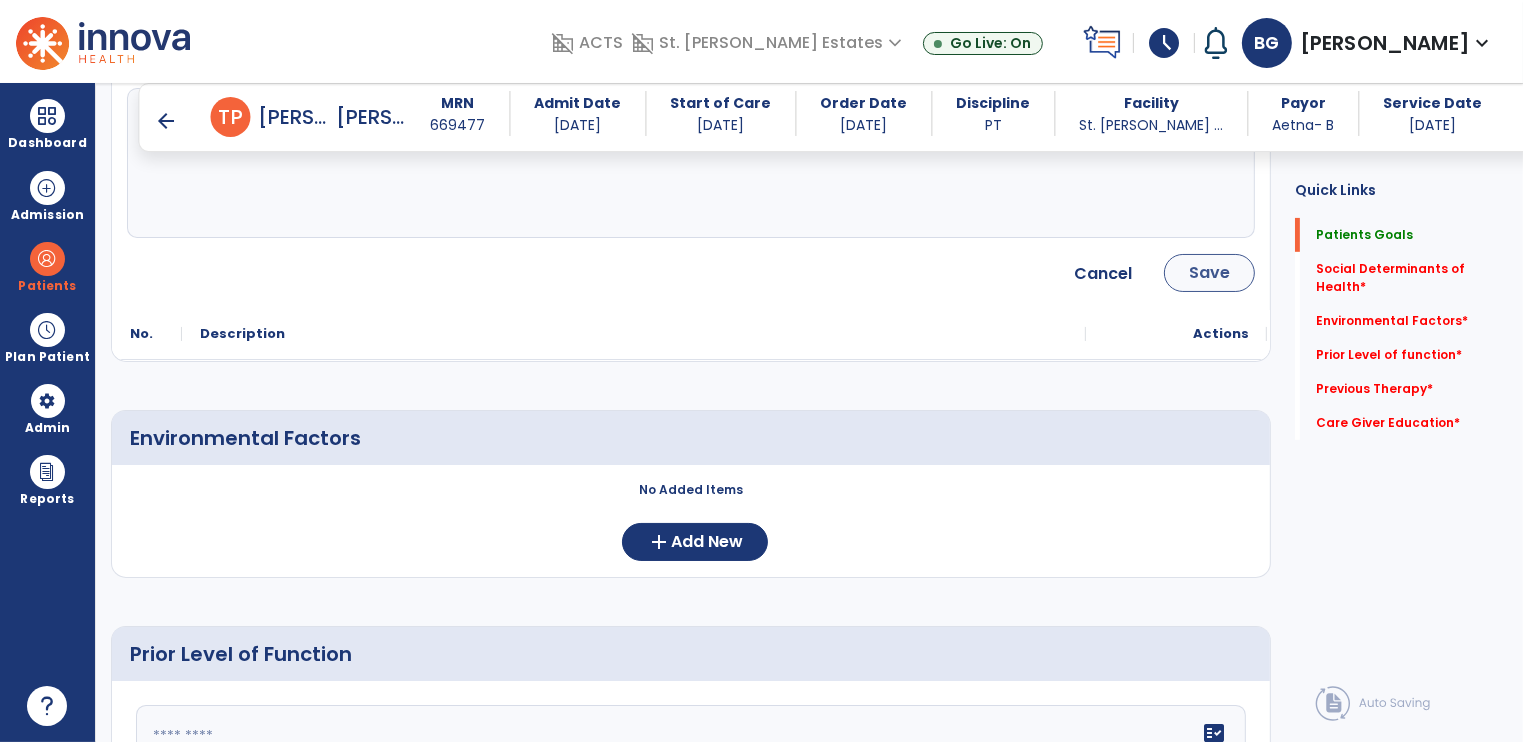type on "**********" 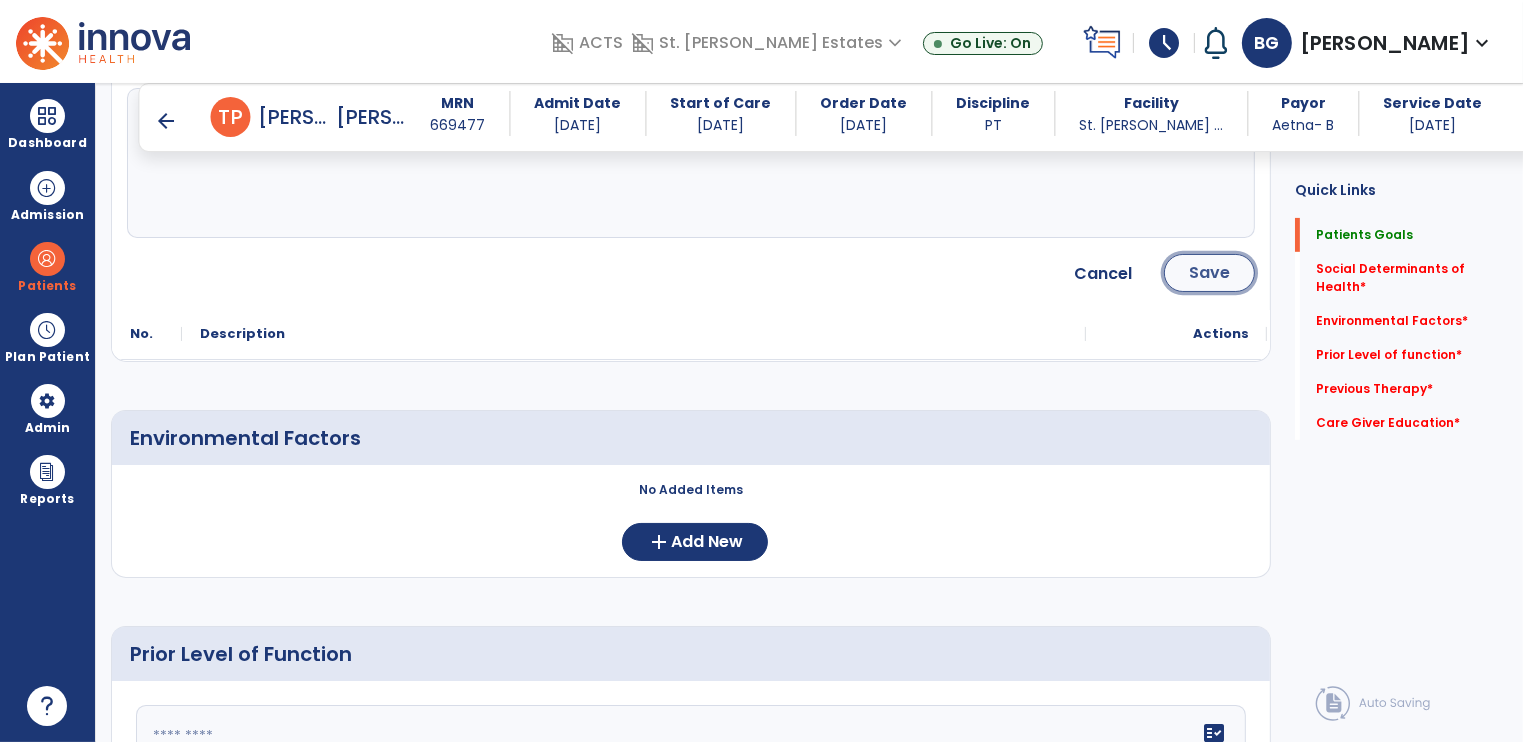 click on "Save" 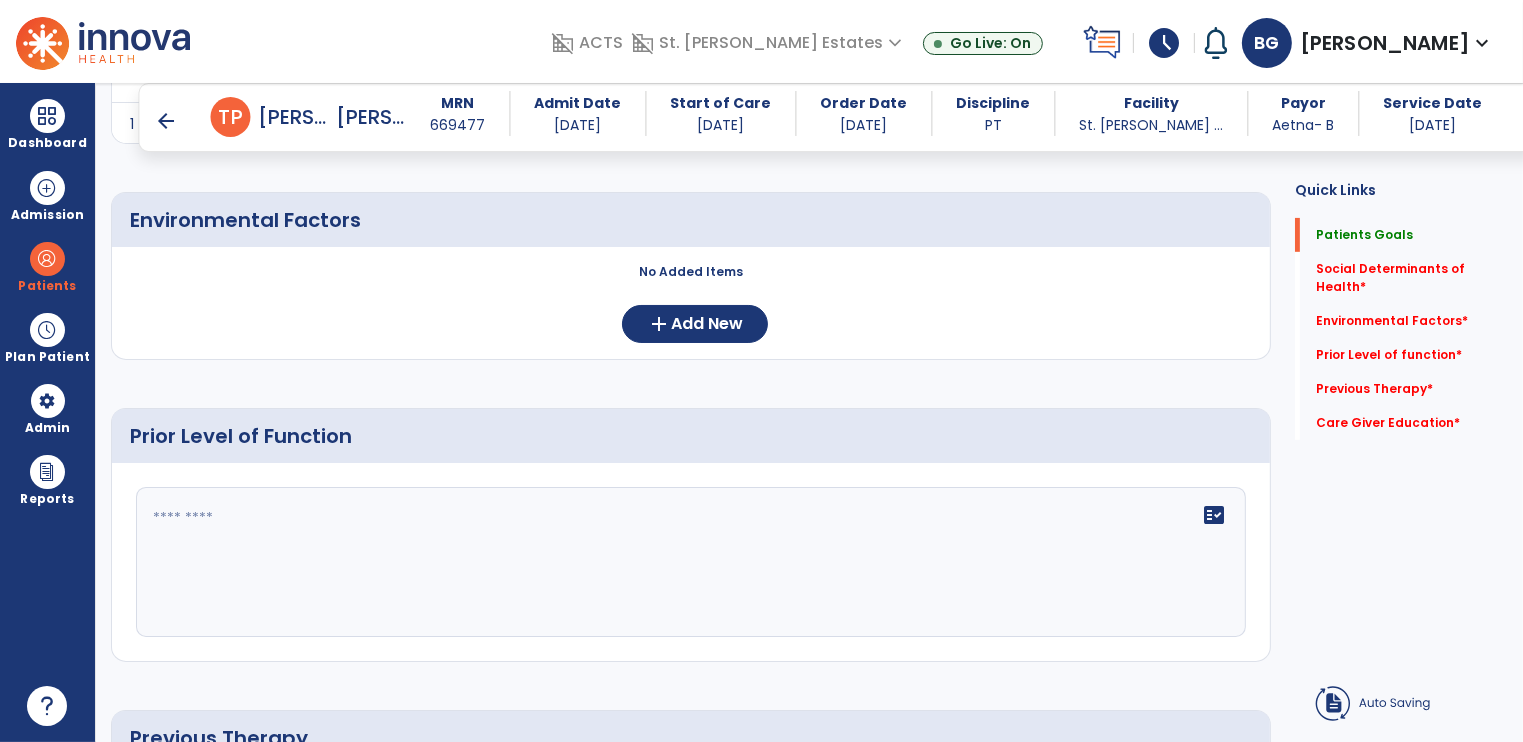 scroll, scrollTop: 352, scrollLeft: 0, axis: vertical 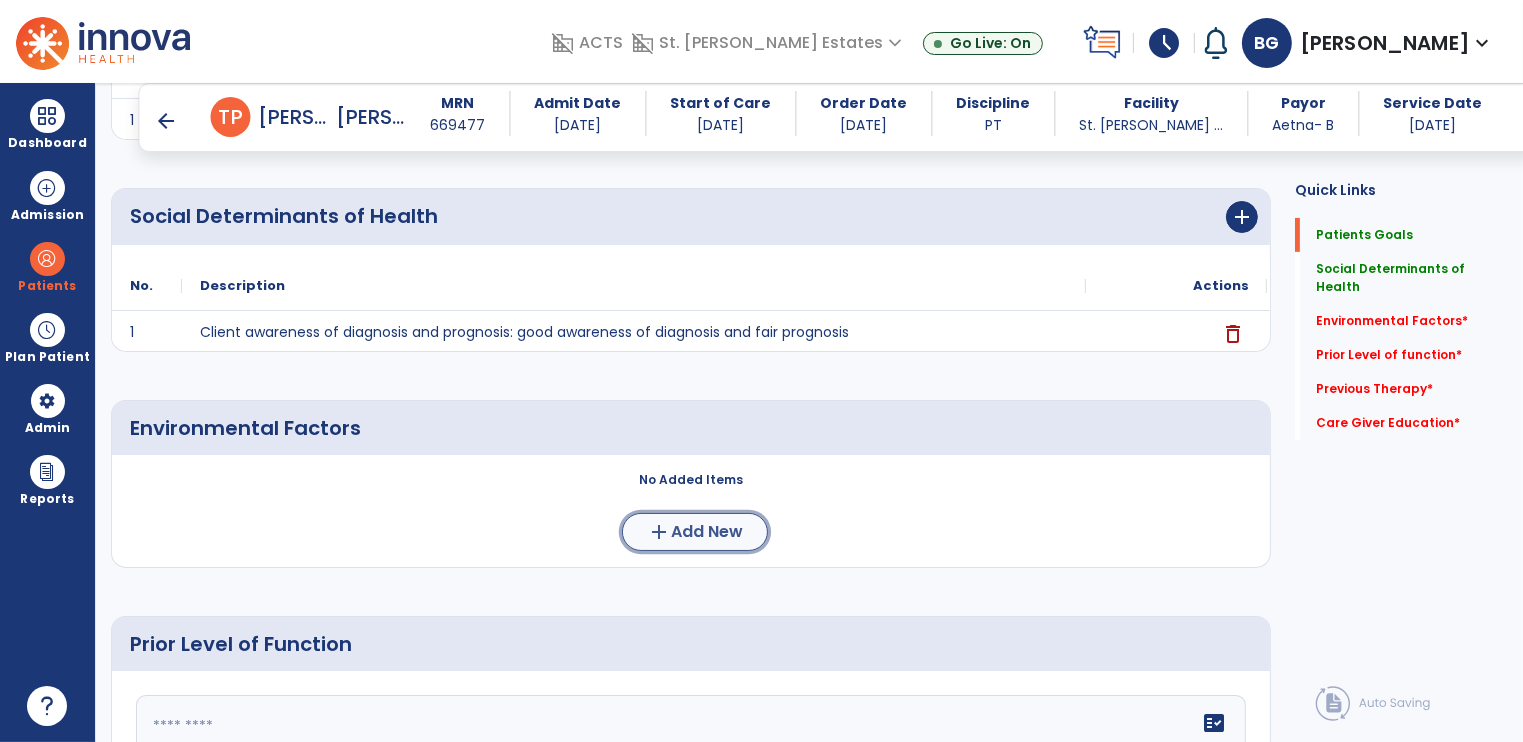 click on "Add New" 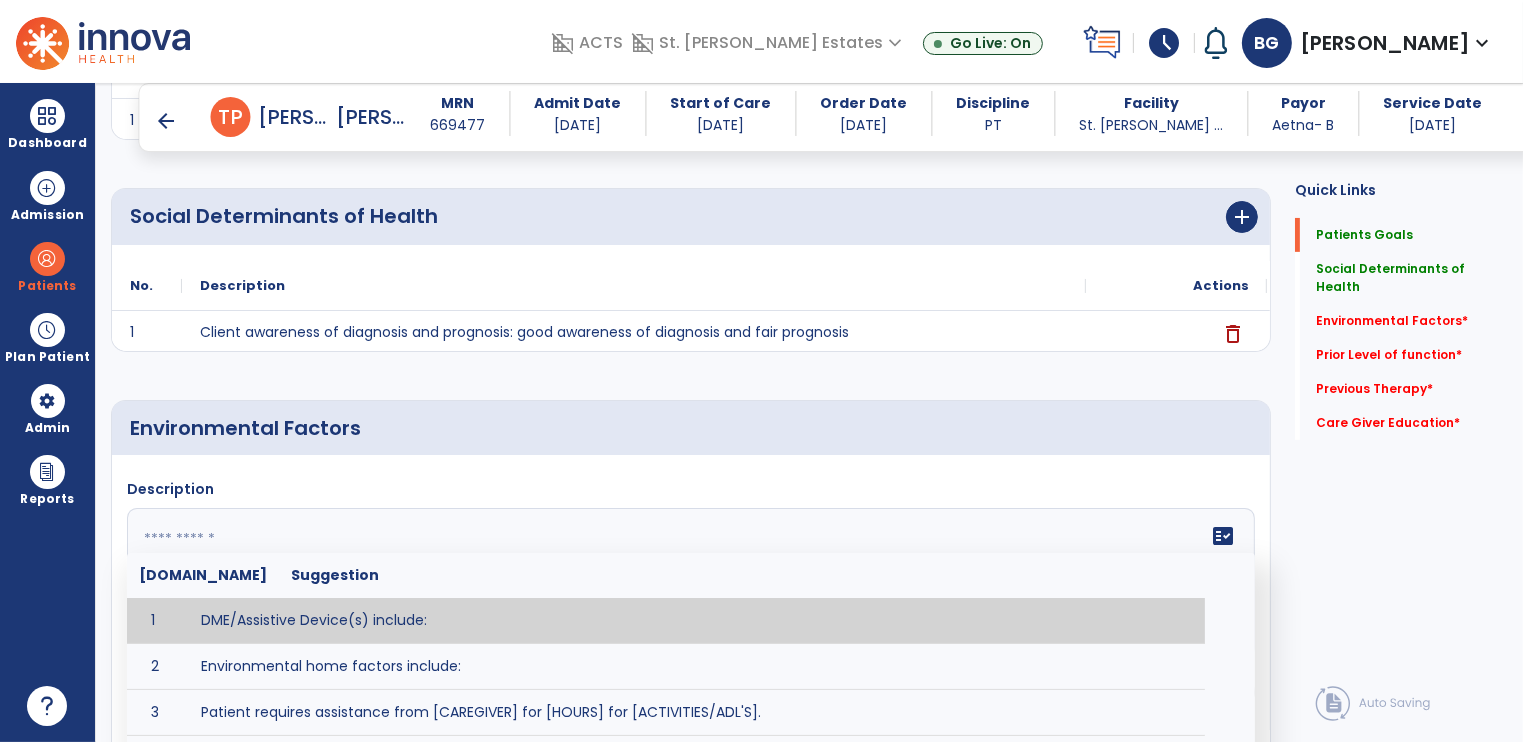 click 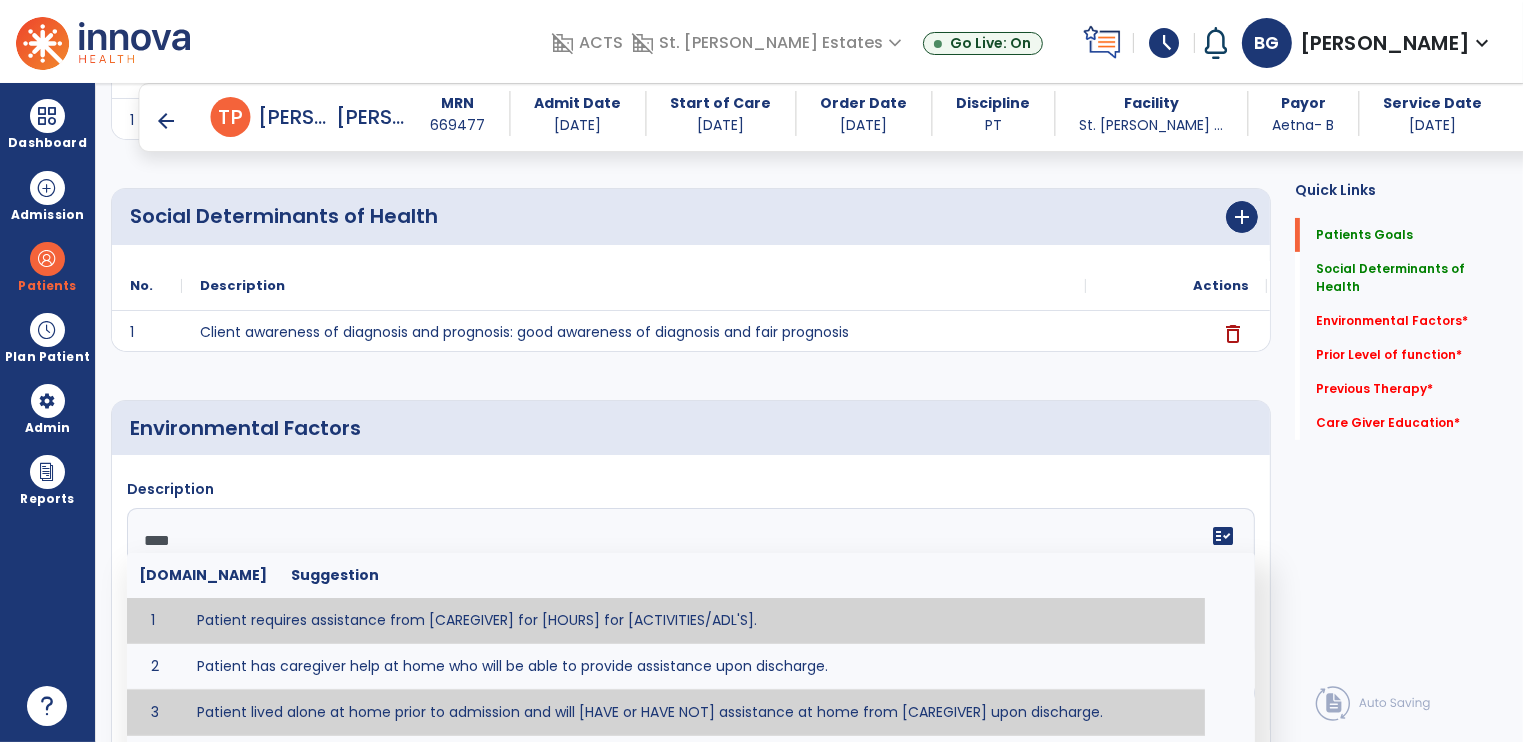 scroll, scrollTop: 0, scrollLeft: 0, axis: both 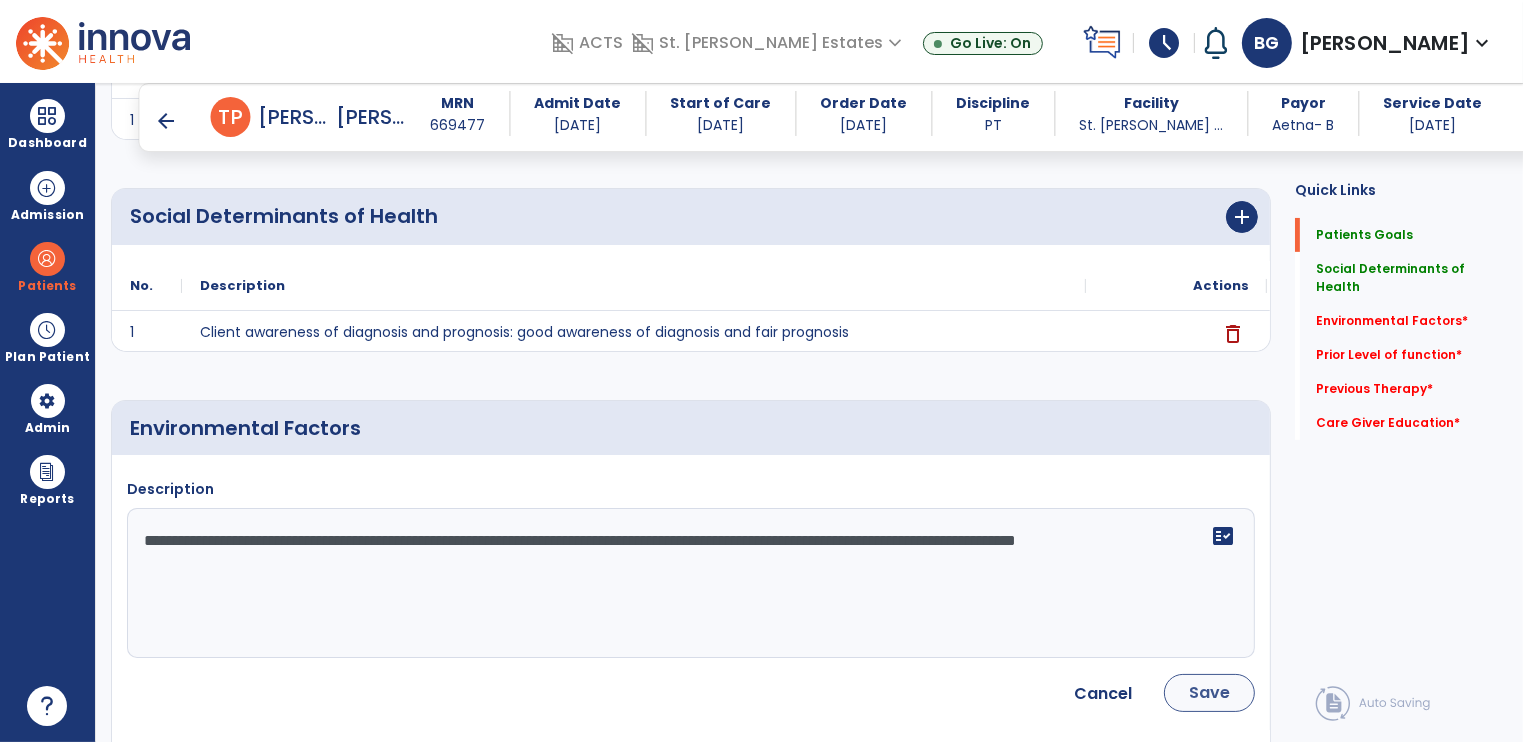 type on "**********" 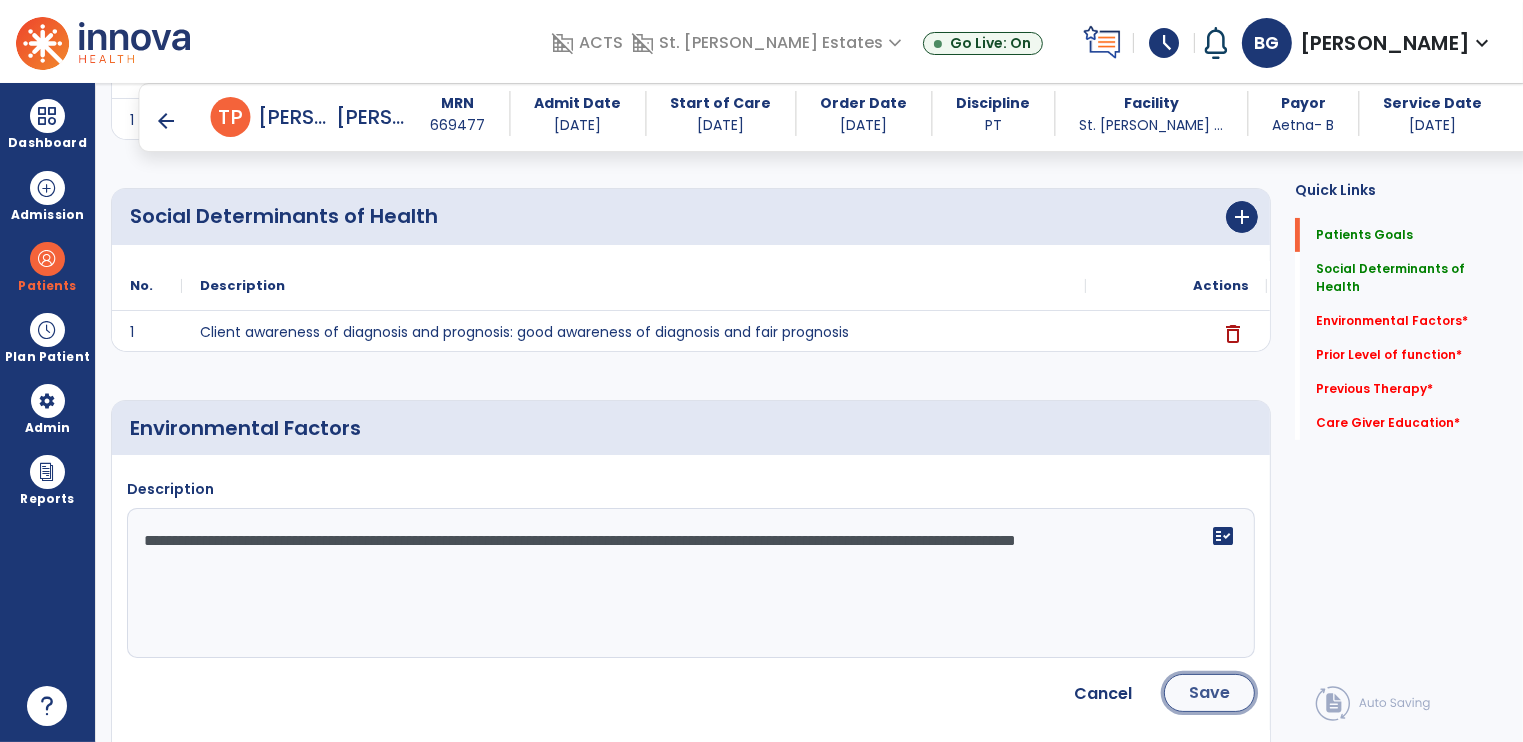 click on "Save" 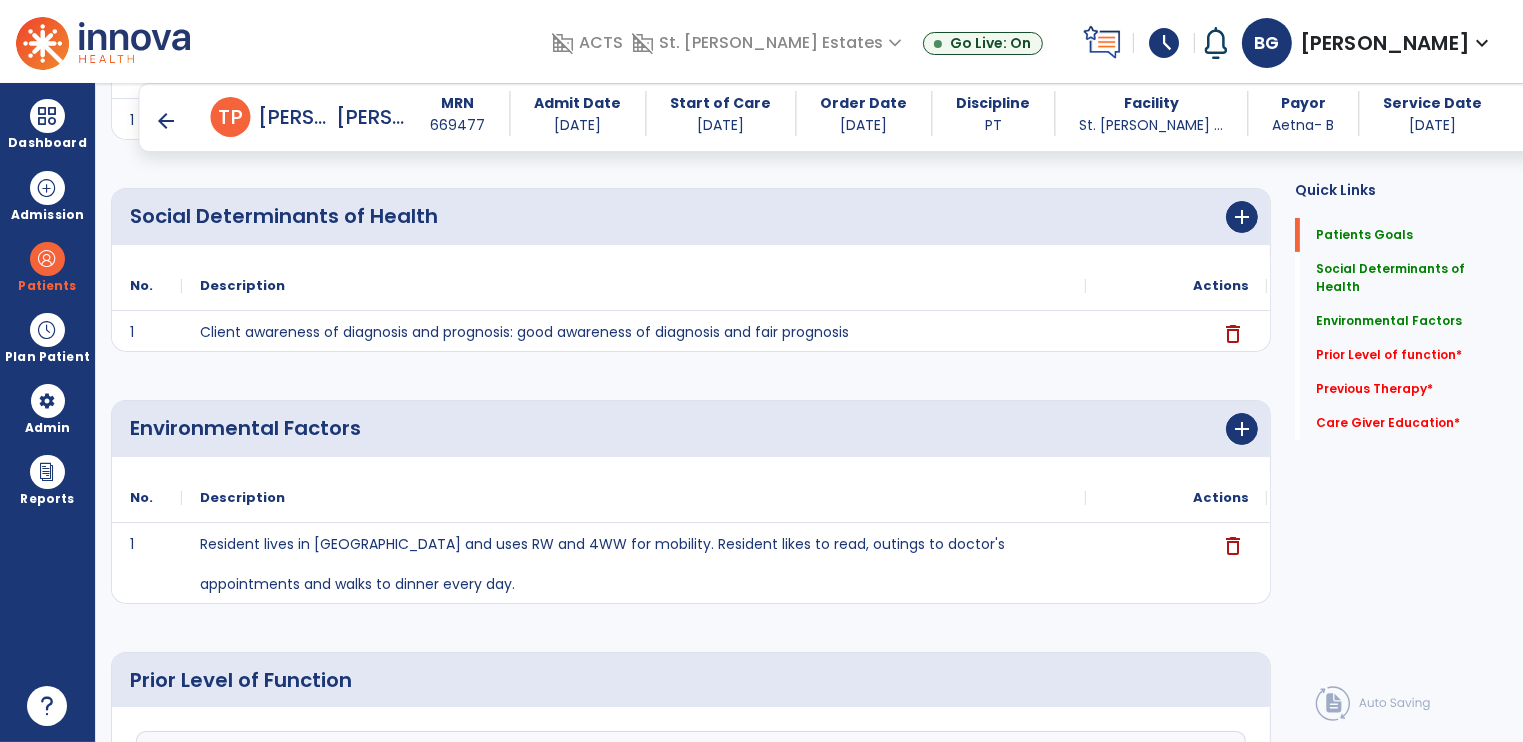 scroll, scrollTop: 852, scrollLeft: 0, axis: vertical 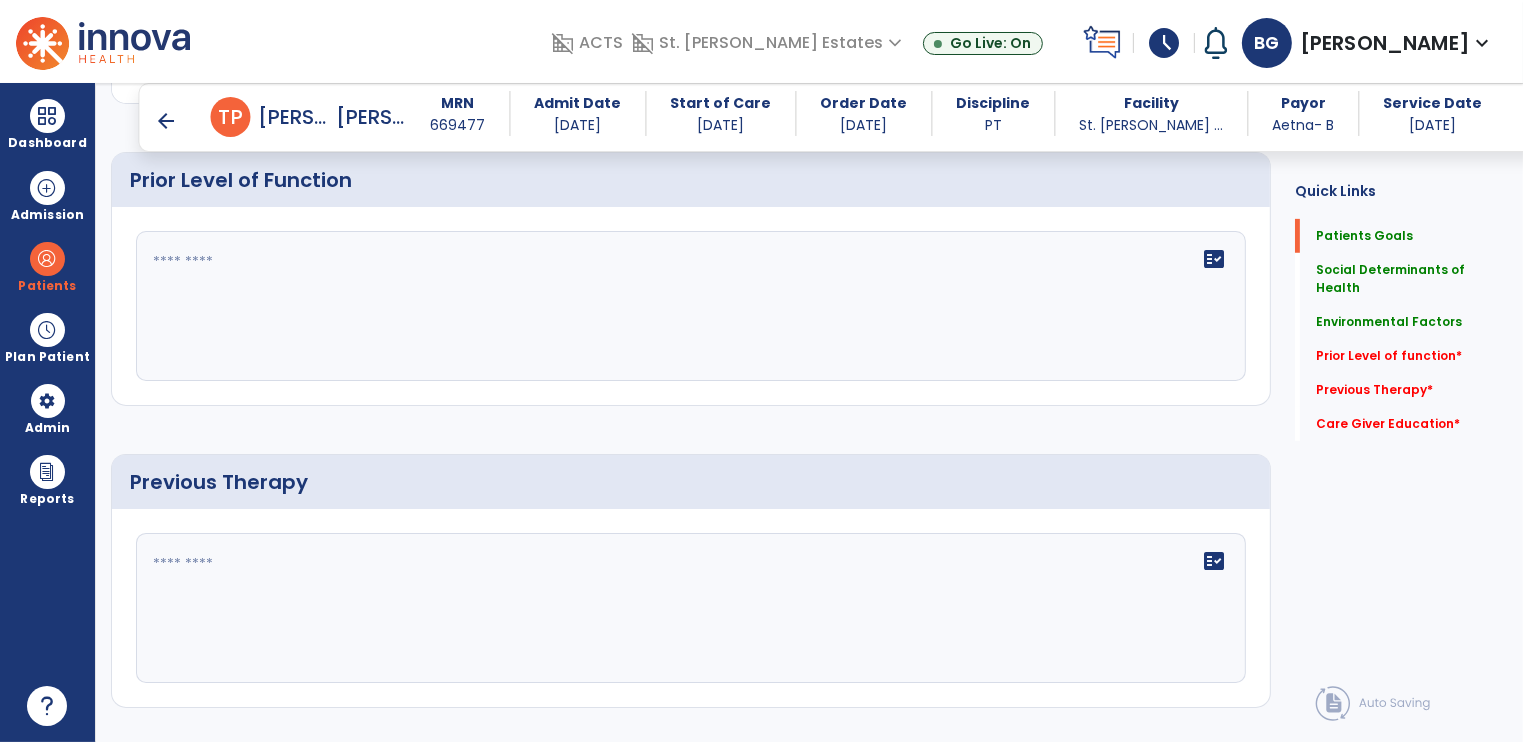 click on "fact_check" 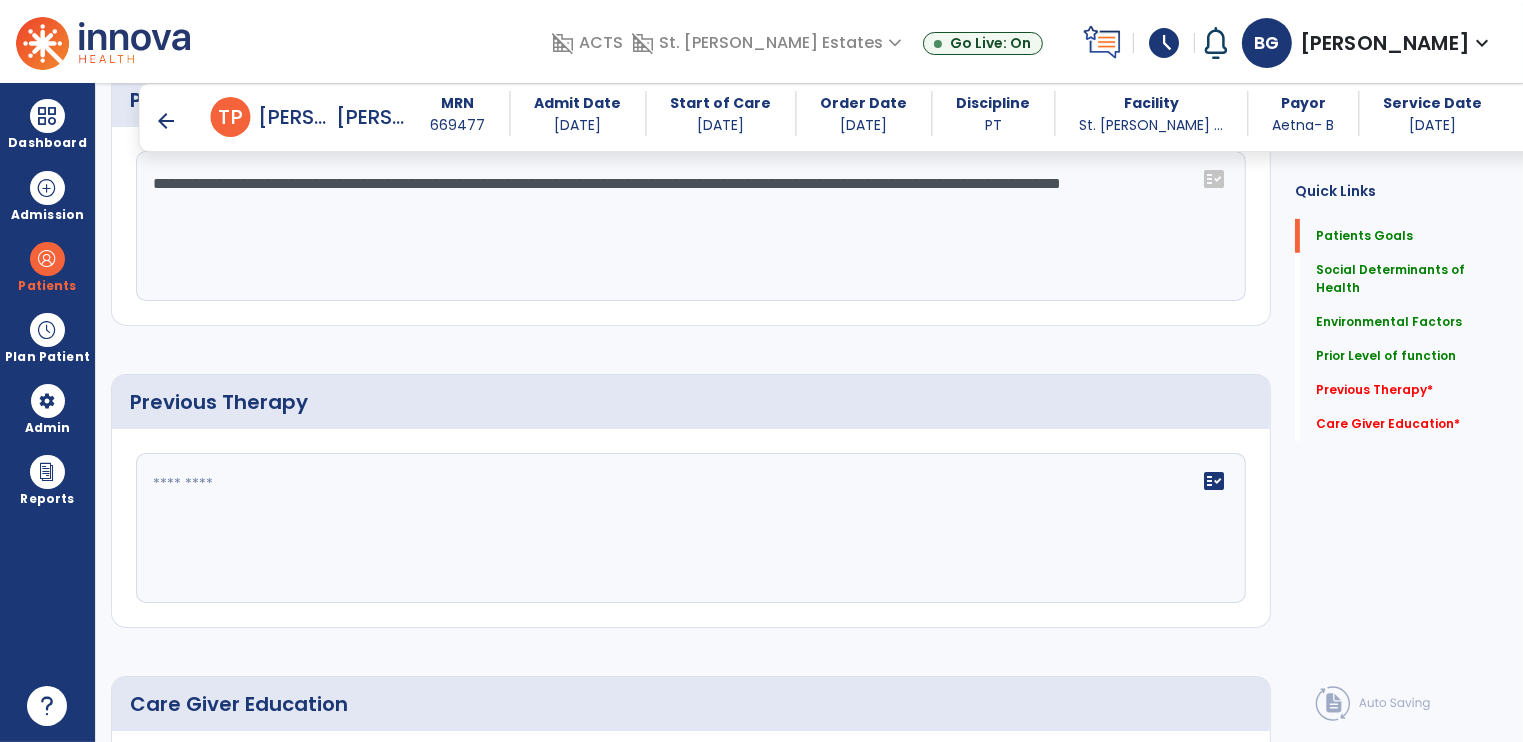 scroll, scrollTop: 892, scrollLeft: 0, axis: vertical 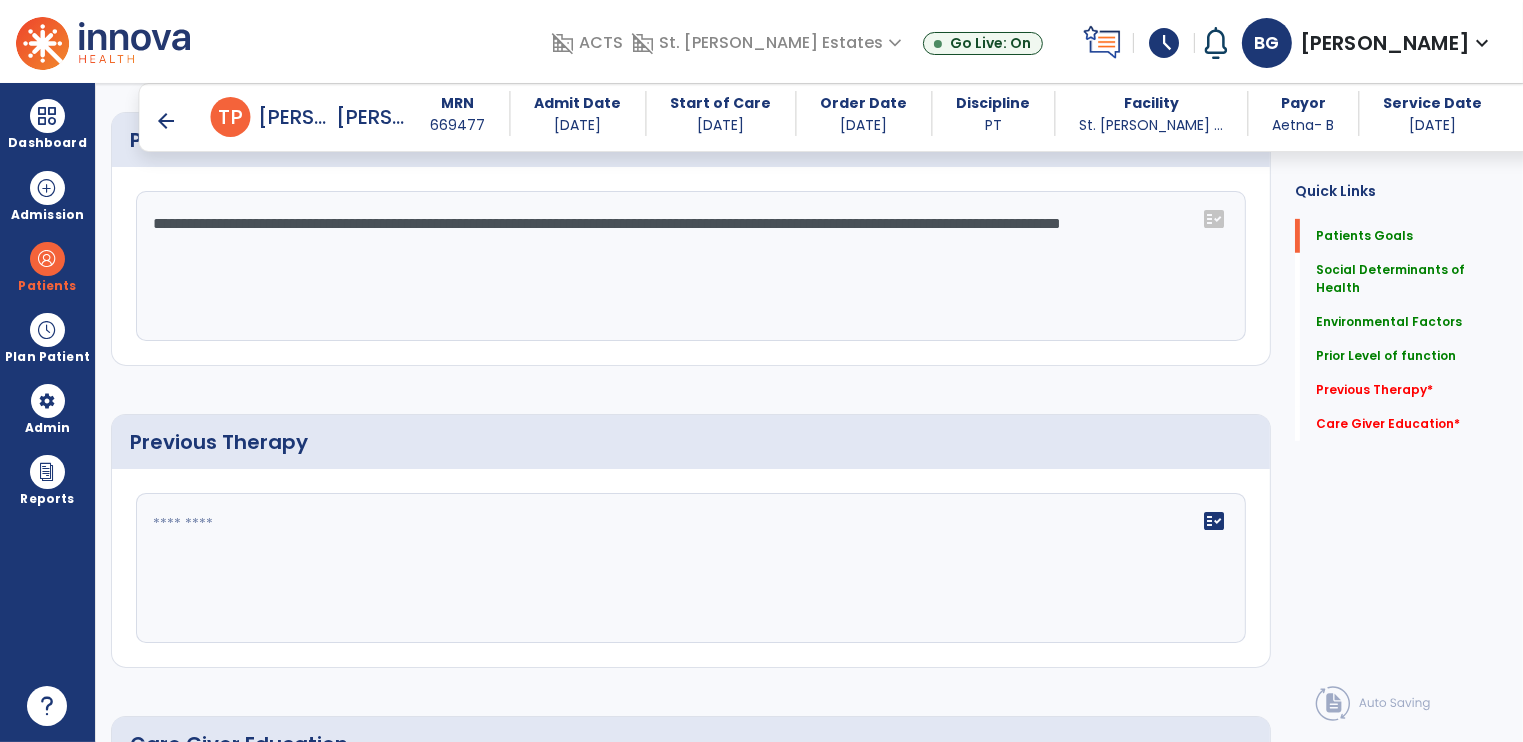 type on "**********" 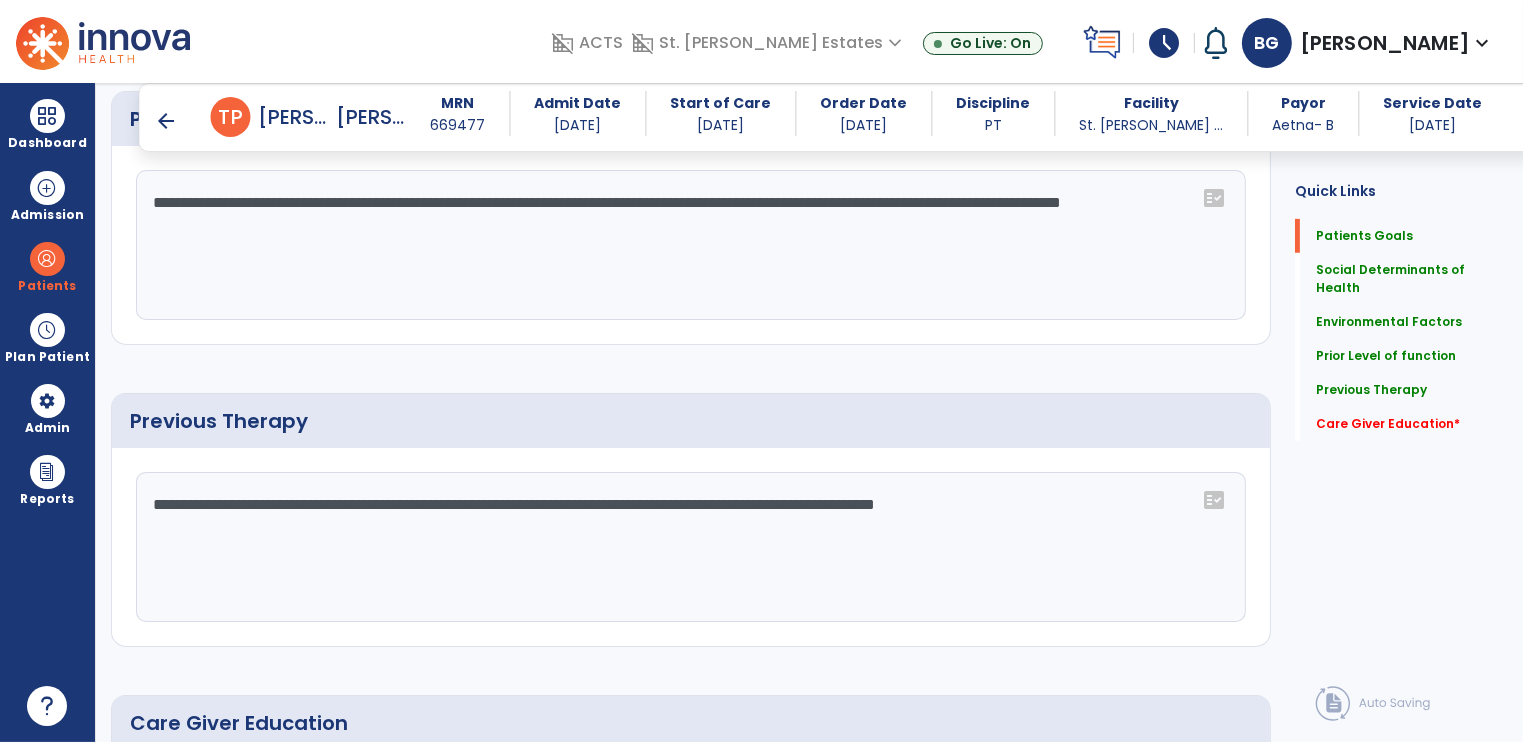 scroll, scrollTop: 1185, scrollLeft: 0, axis: vertical 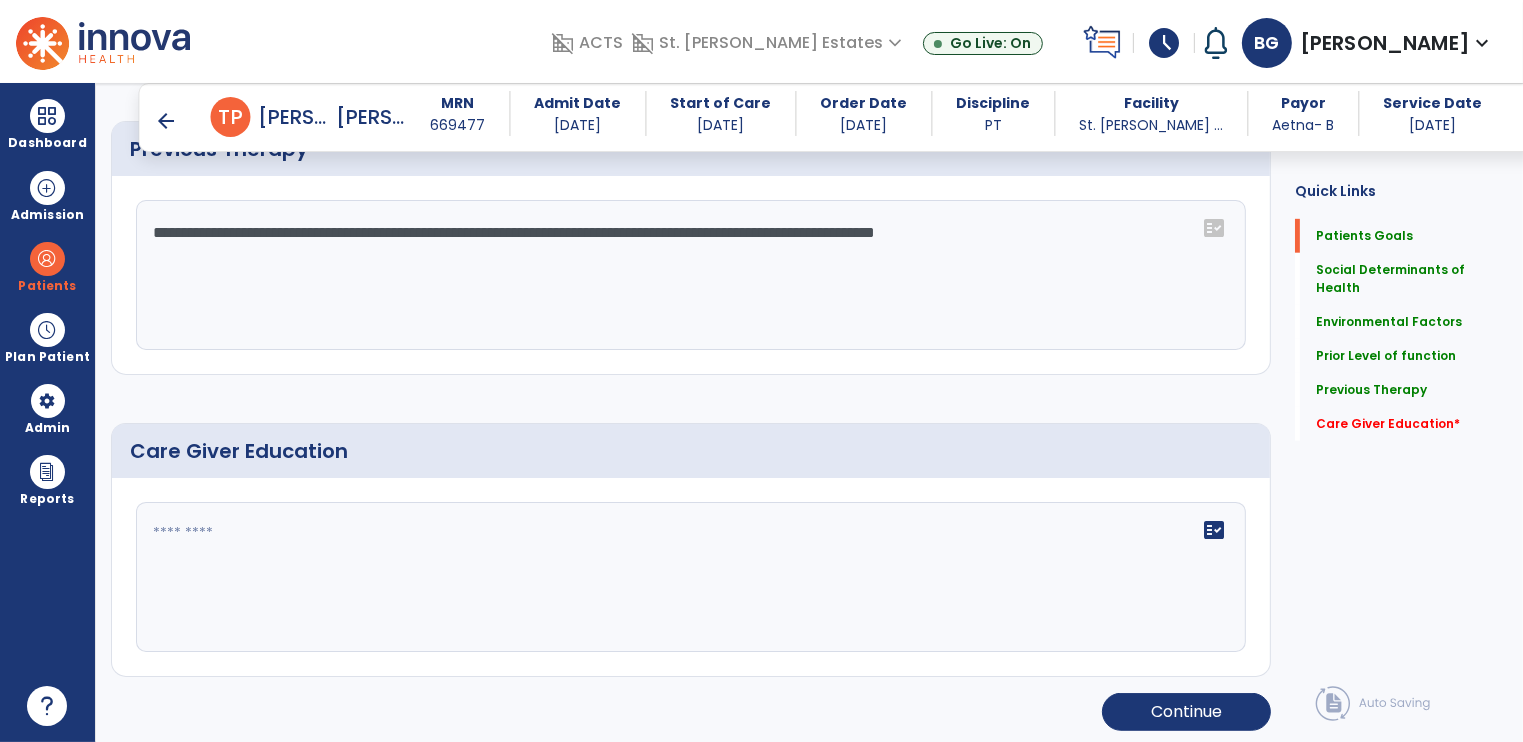type on "**********" 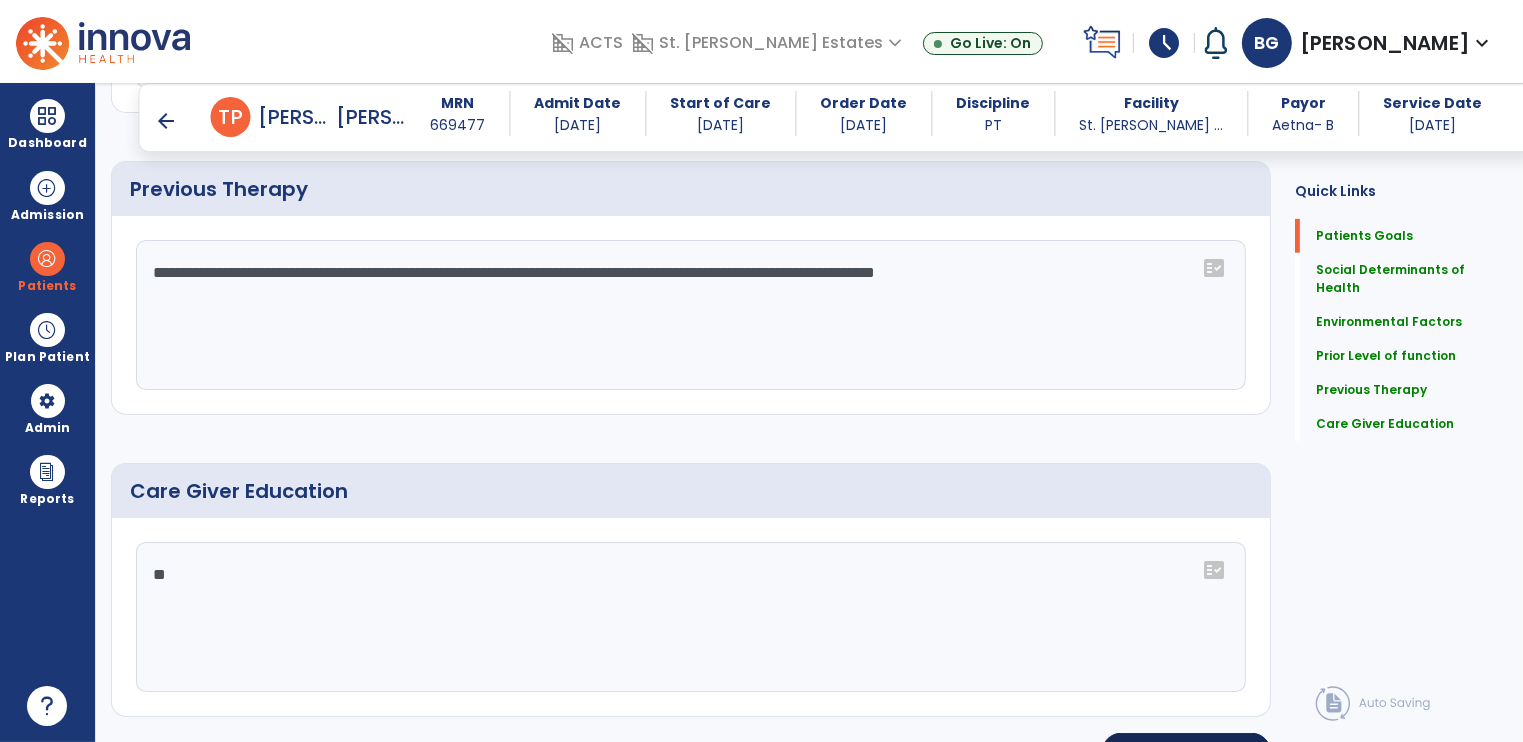 scroll, scrollTop: 1185, scrollLeft: 0, axis: vertical 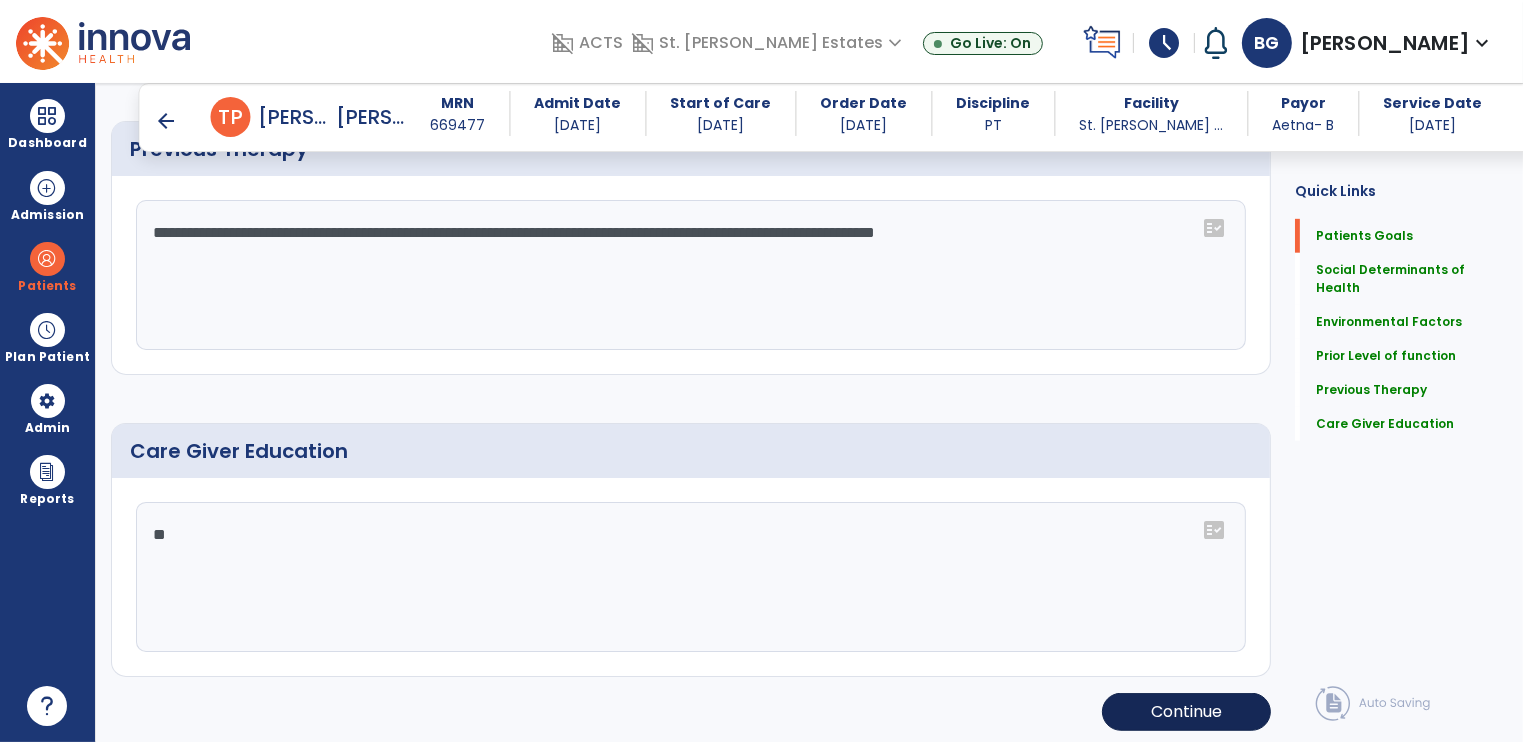 type on "**" 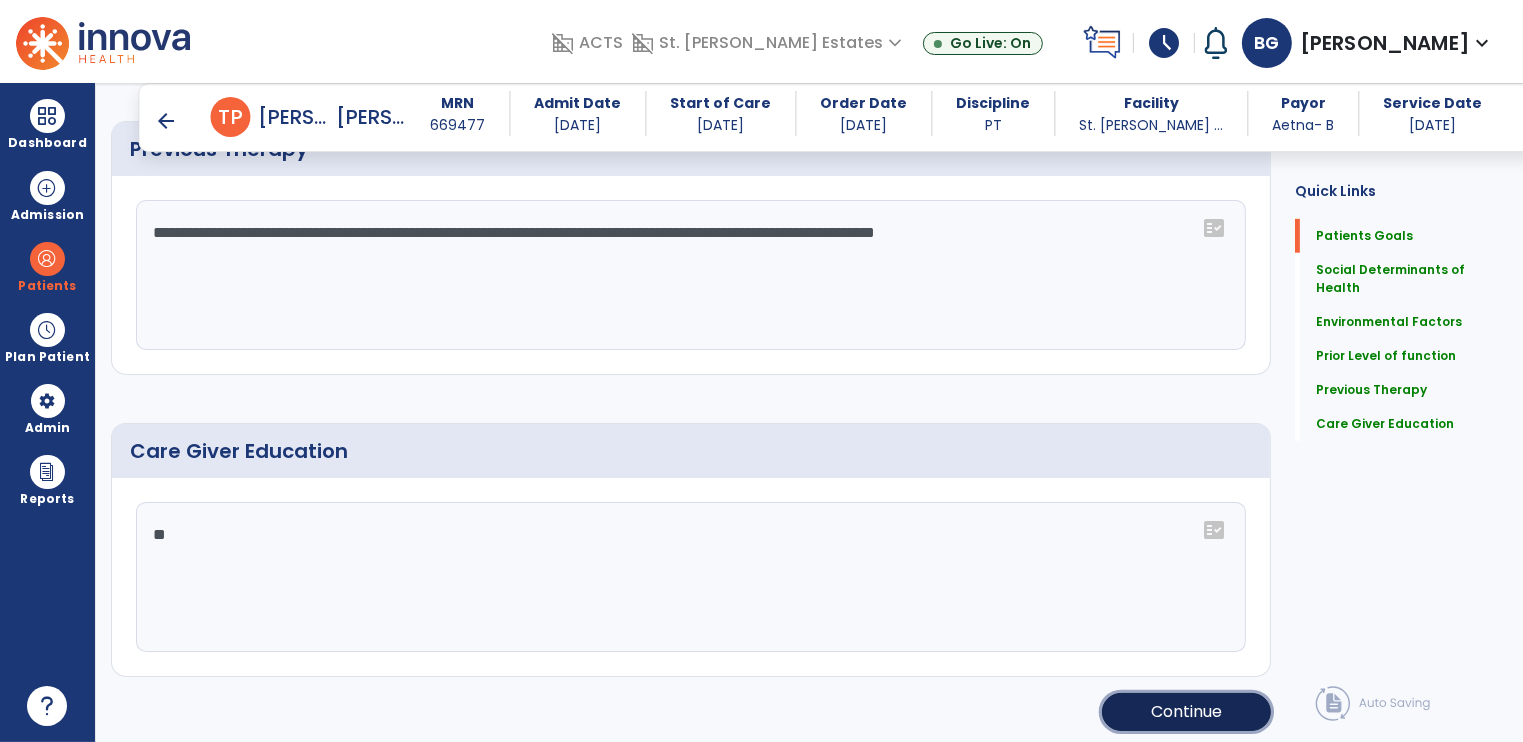 click on "Continue" 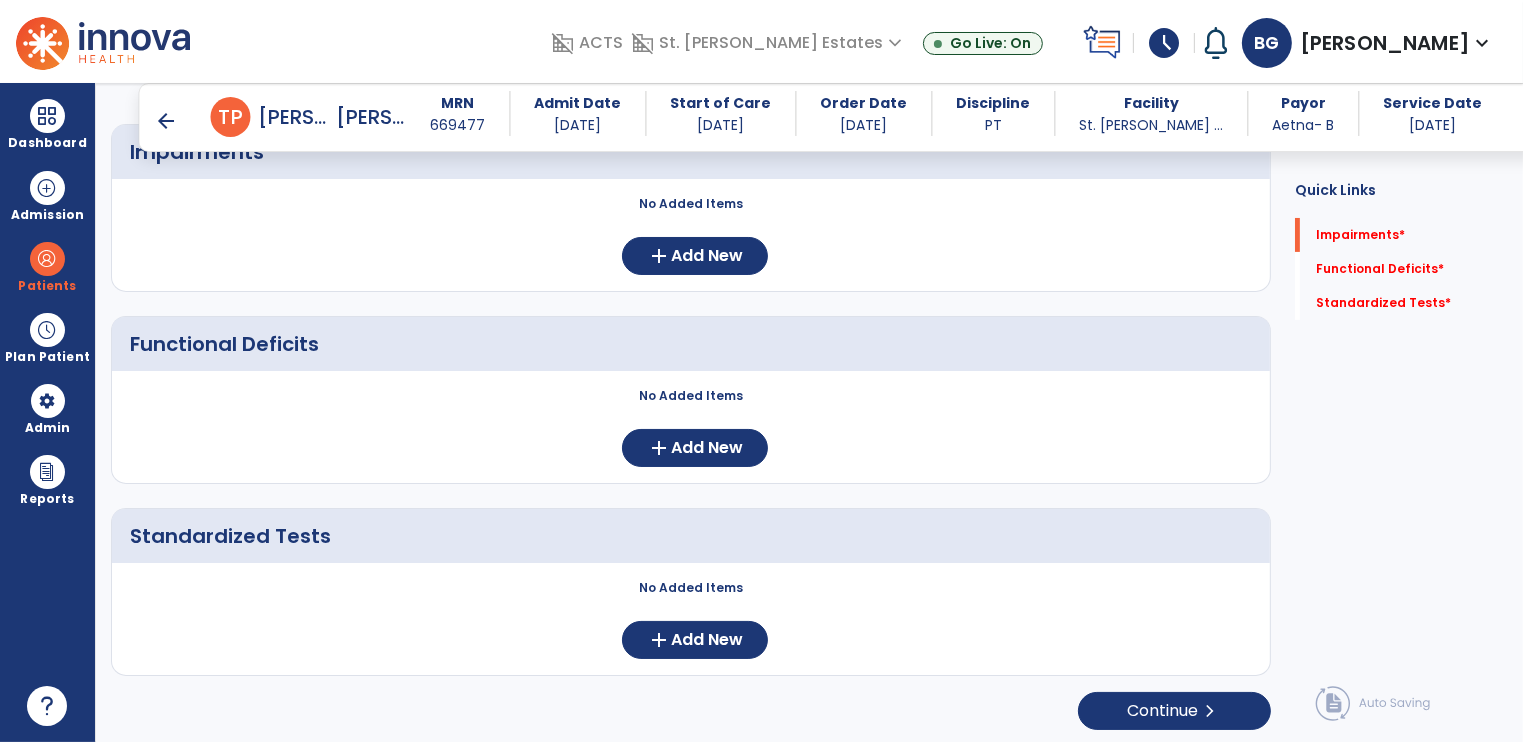 scroll, scrollTop: 0, scrollLeft: 0, axis: both 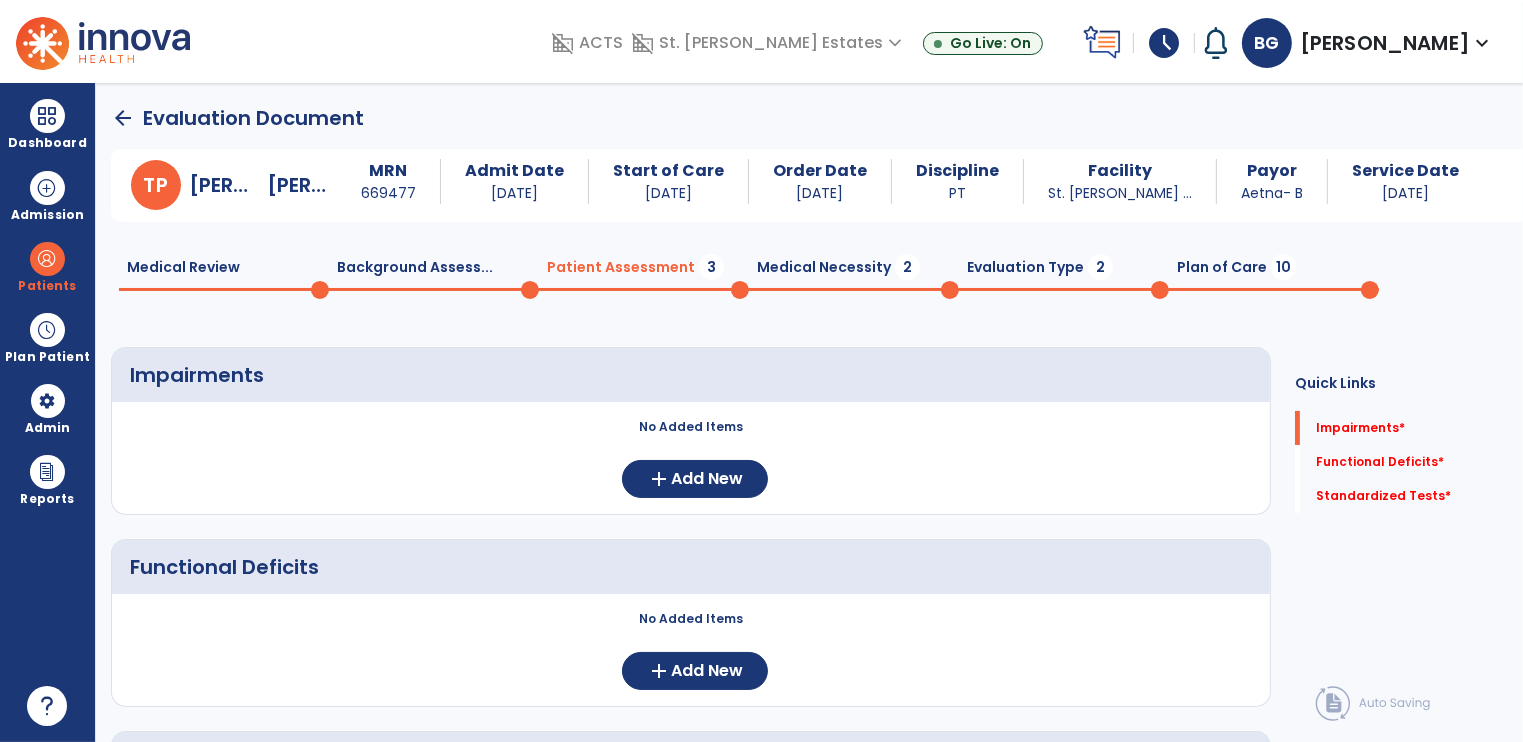 click 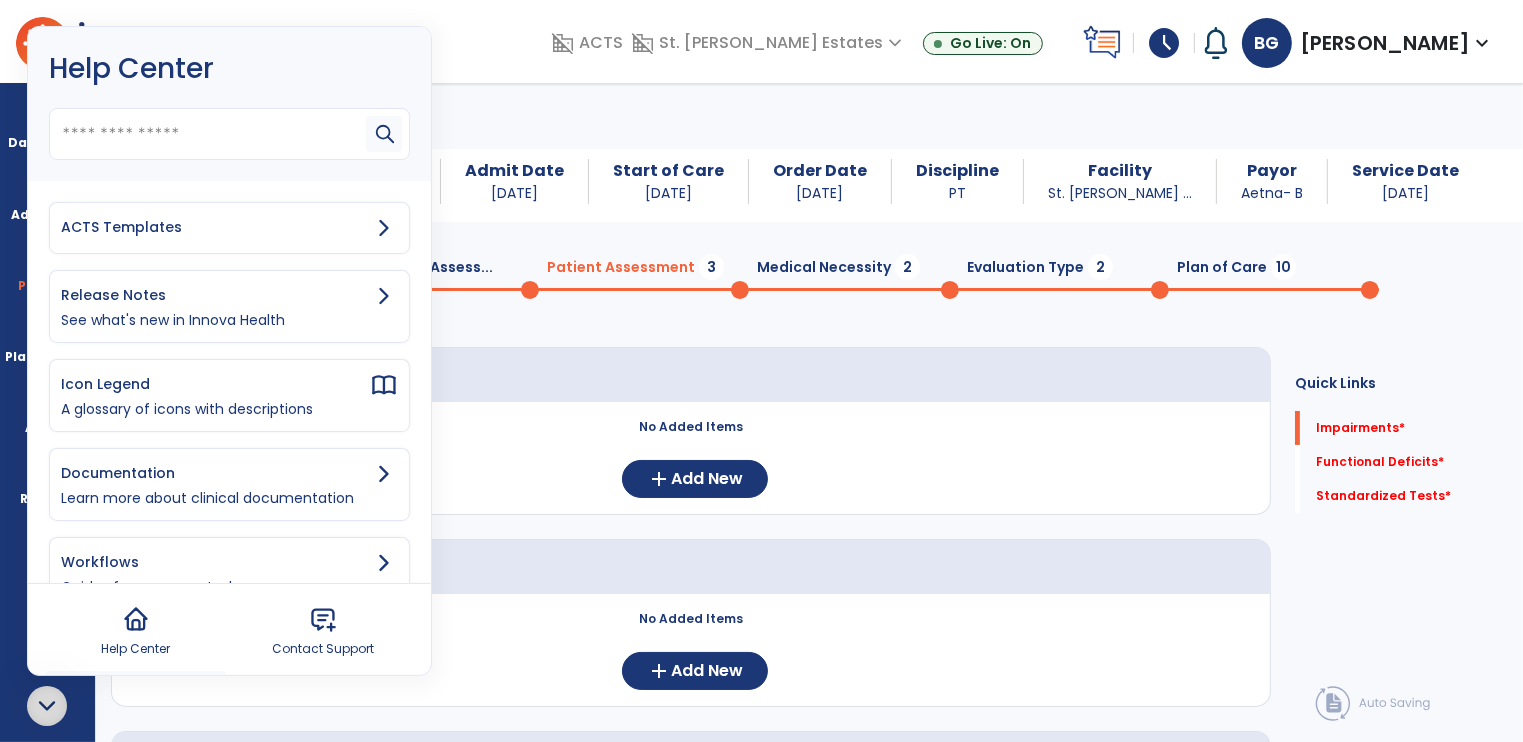 click on "ACTS Templates" at bounding box center (215, 227) 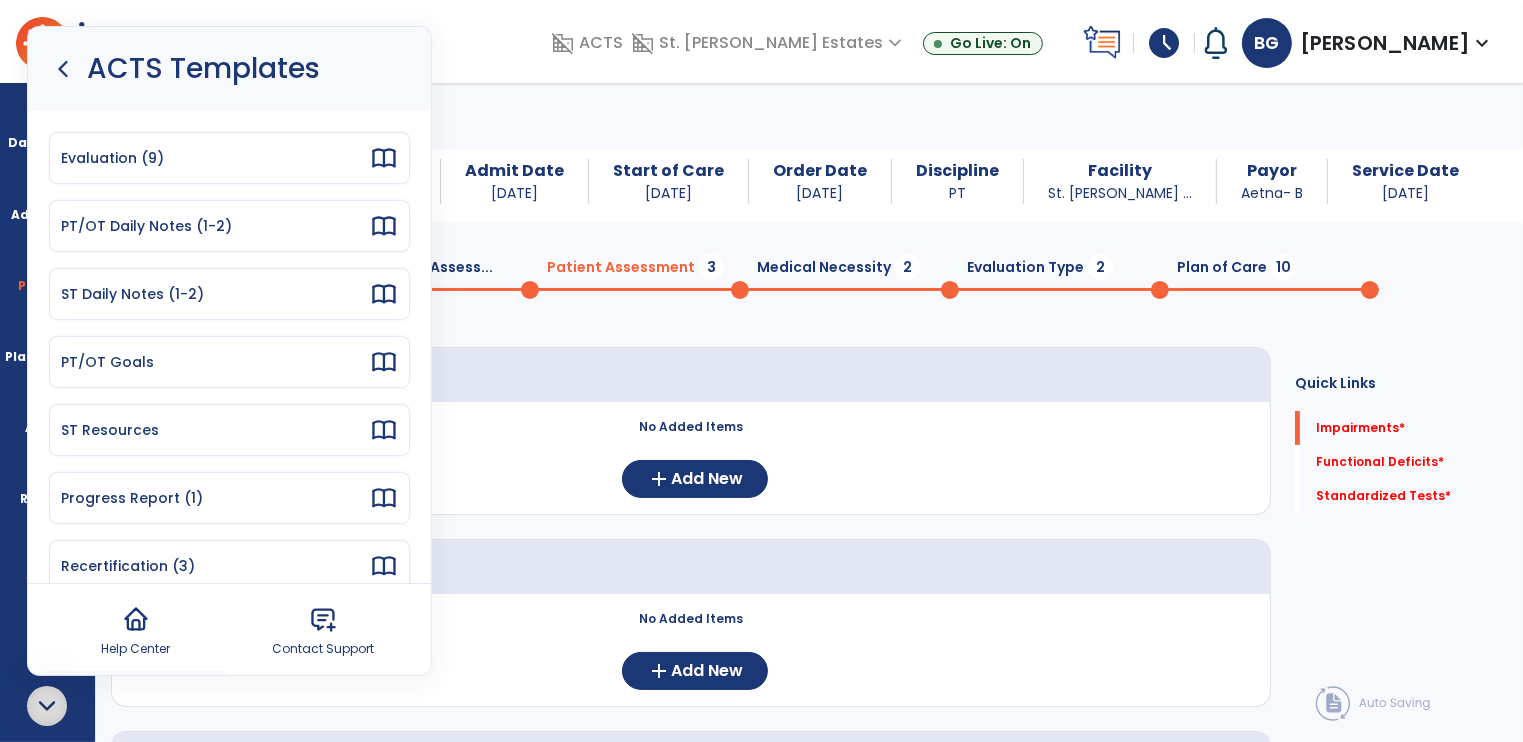 click on "Evaluation (9)" at bounding box center [215, 158] 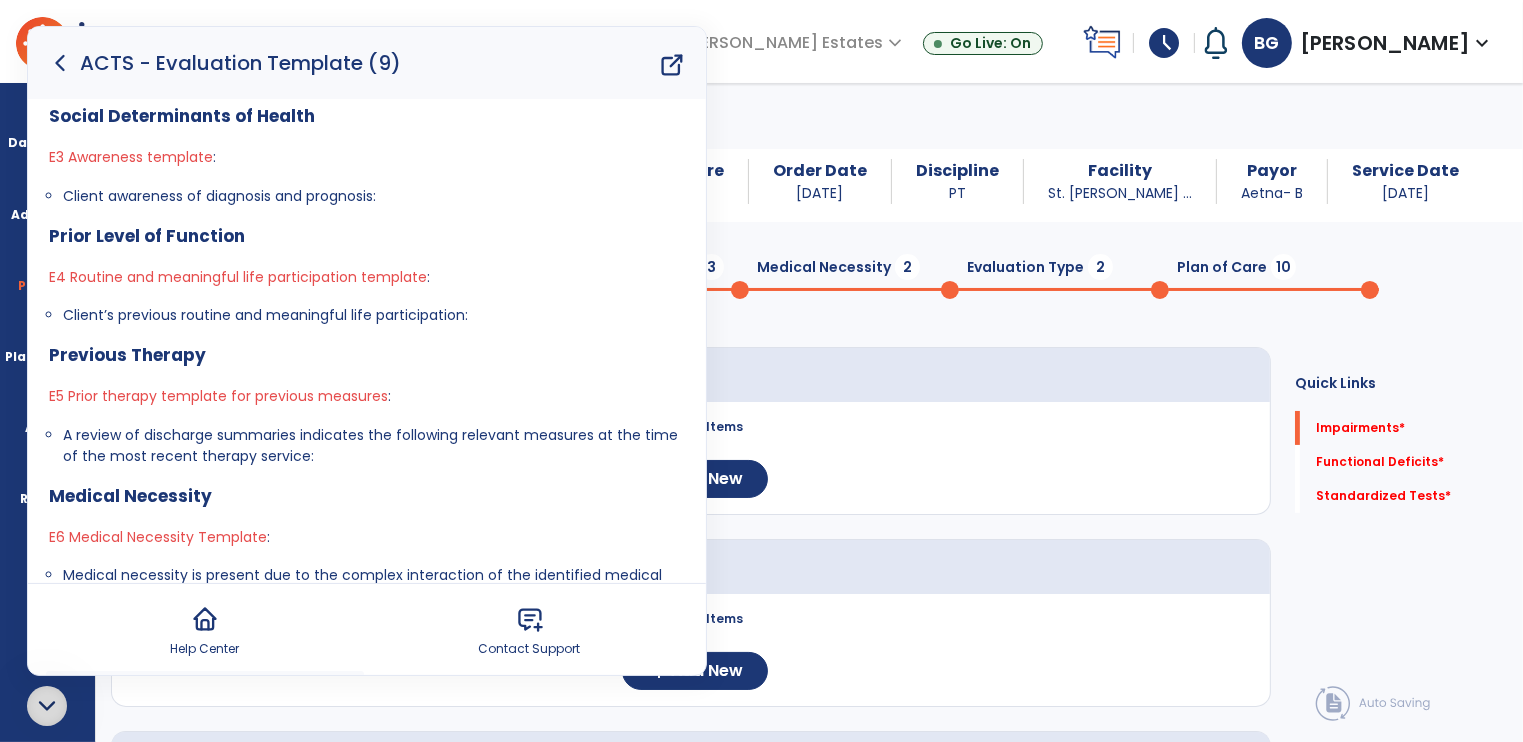scroll, scrollTop: 1000, scrollLeft: 0, axis: vertical 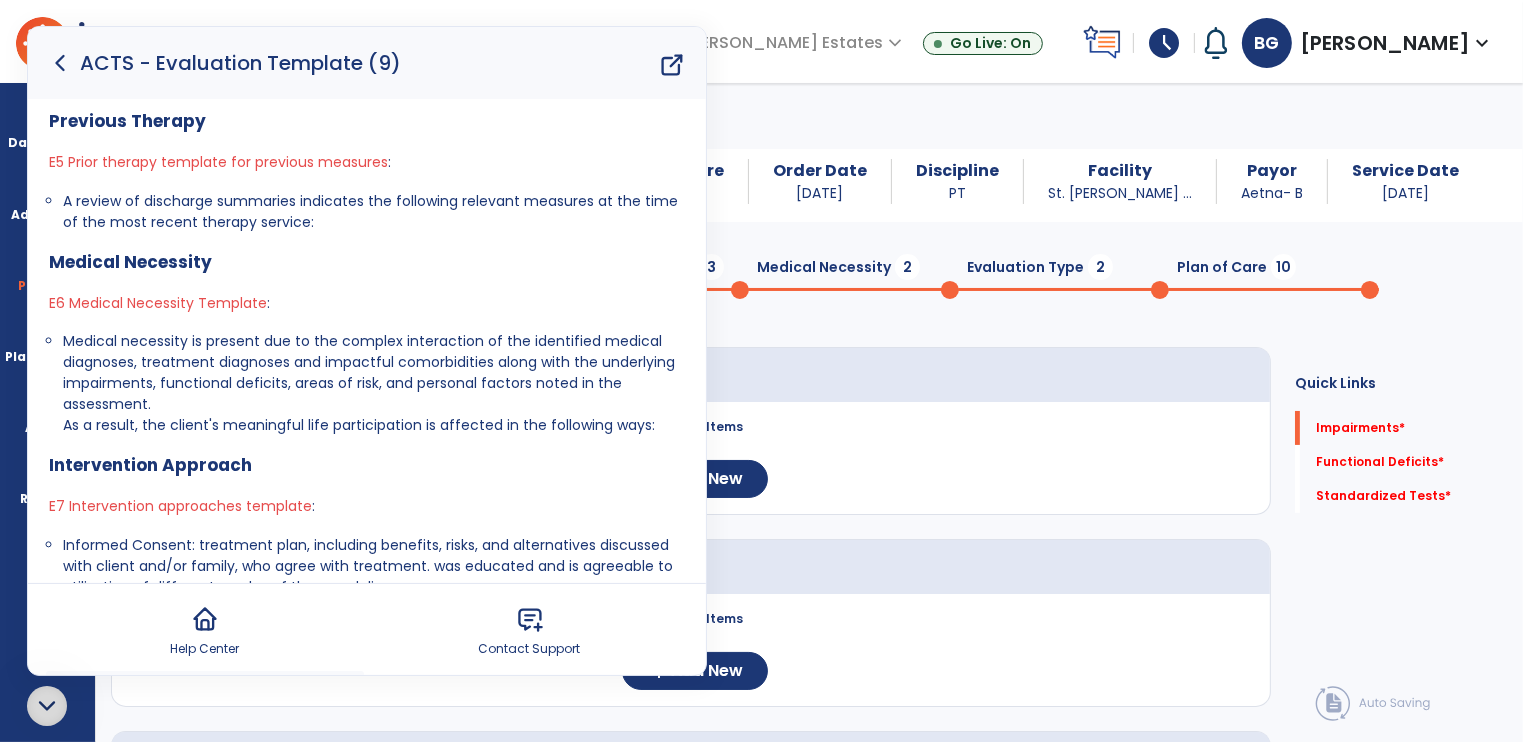 drag, startPoint x: 64, startPoint y: 341, endPoint x: 664, endPoint y: 421, distance: 605.3098 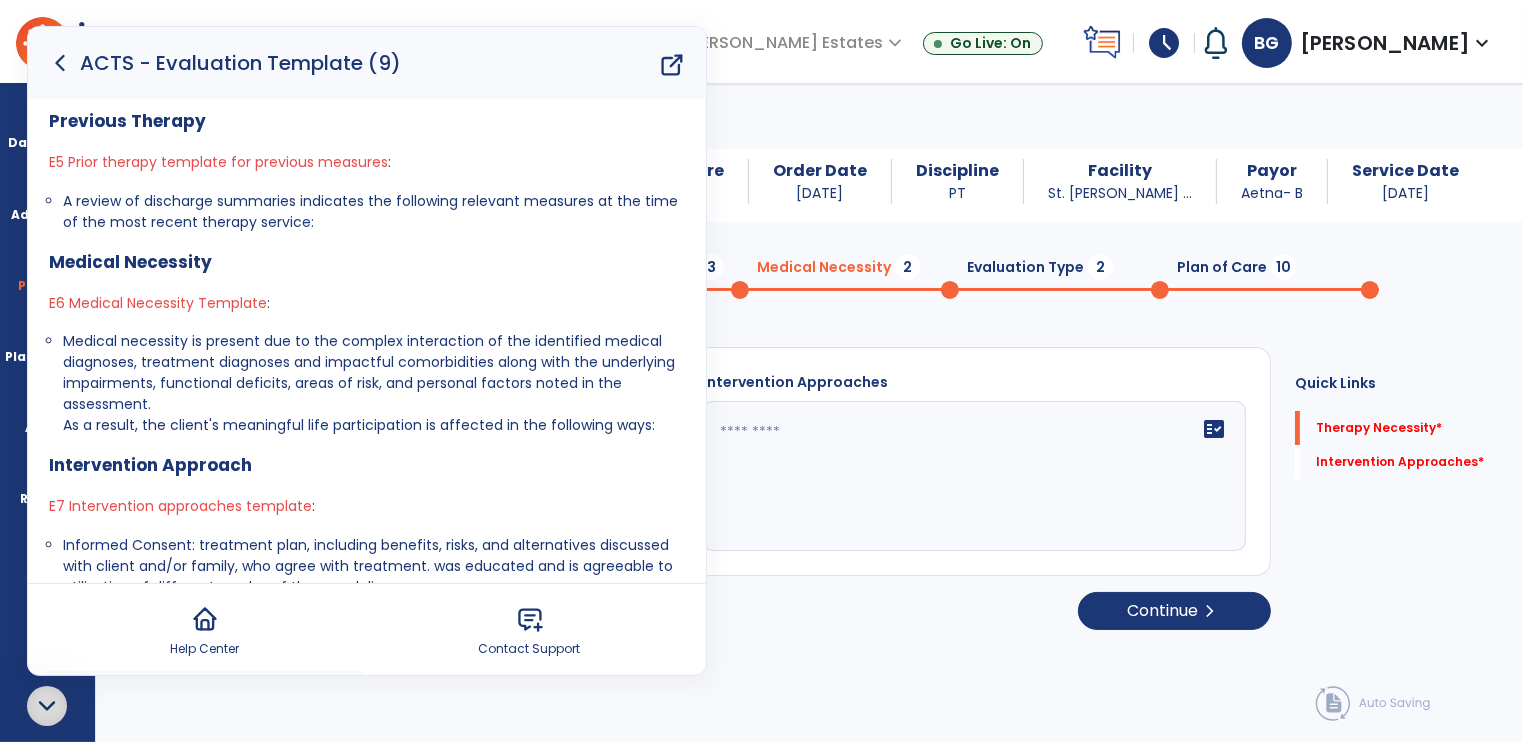 scroll, scrollTop: 1234, scrollLeft: 0, axis: vertical 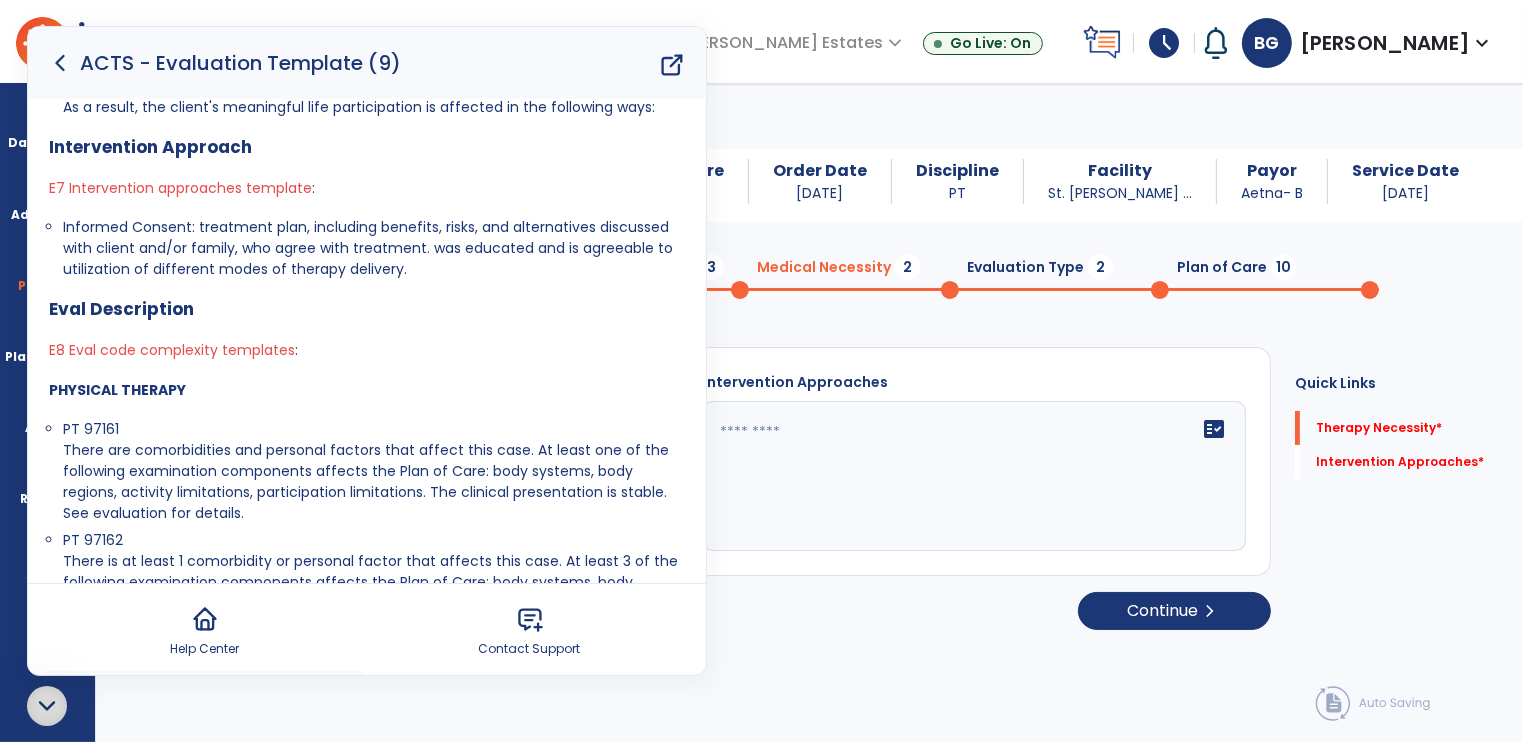 drag, startPoint x: 58, startPoint y: 225, endPoint x: 420, endPoint y: 265, distance: 364.20325 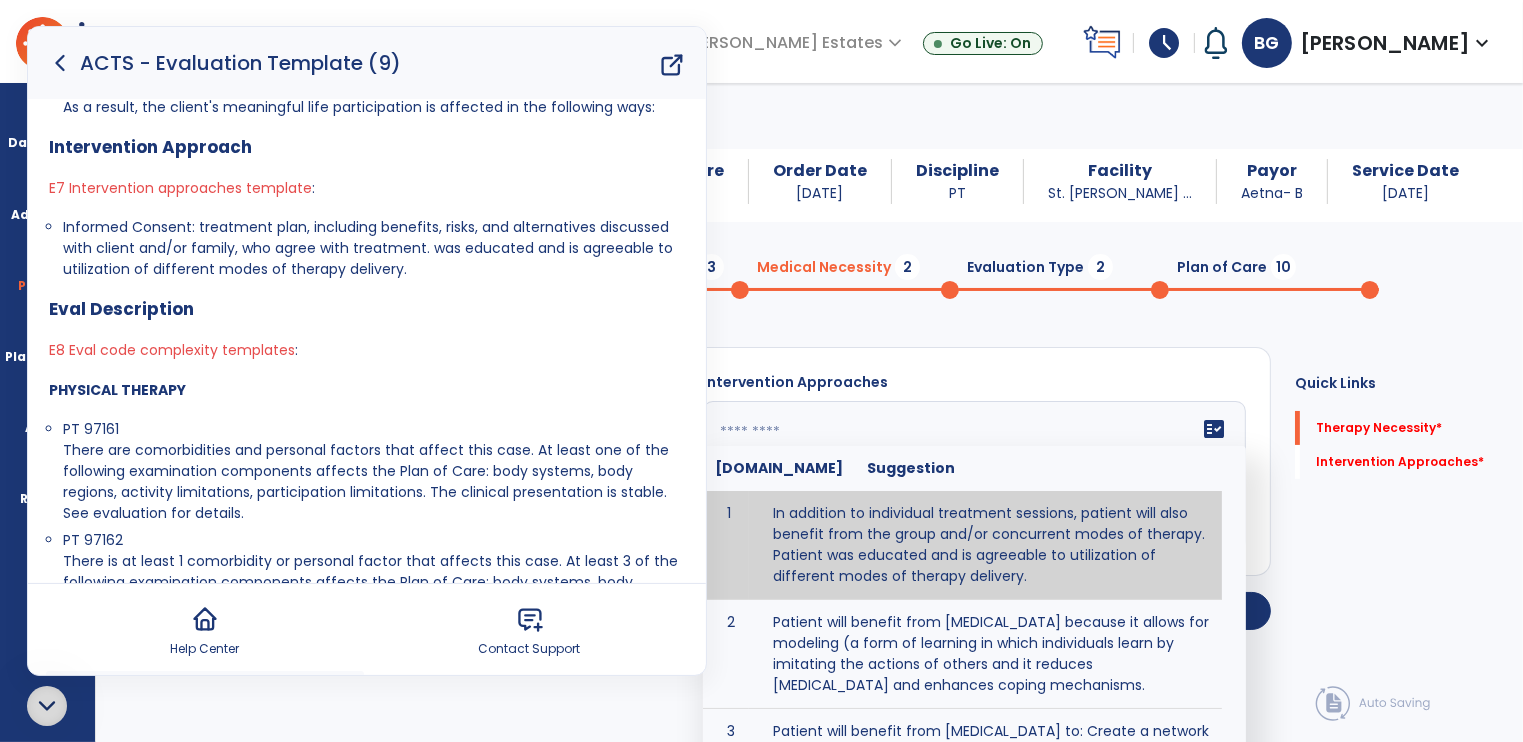 click 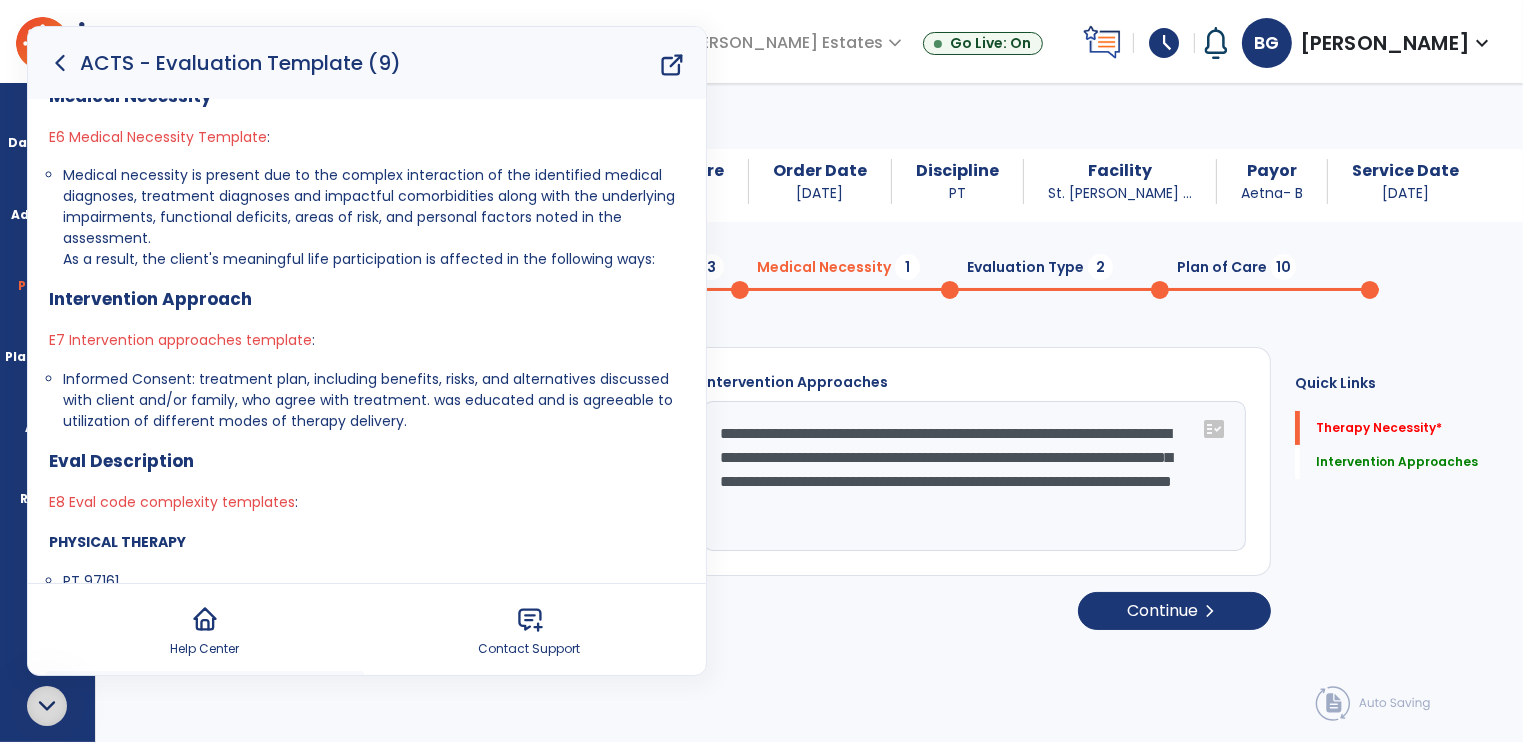scroll, scrollTop: 868, scrollLeft: 0, axis: vertical 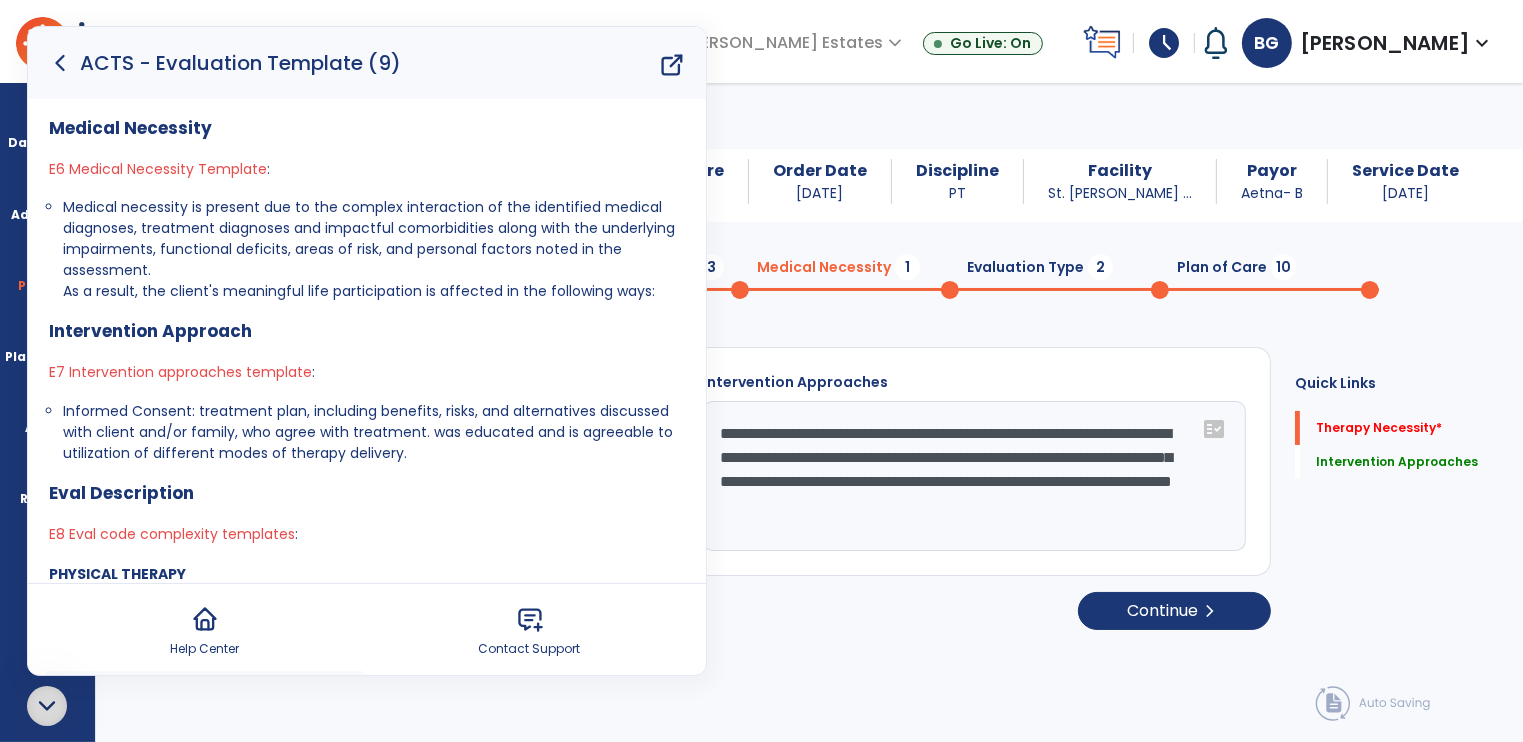 type on "**********" 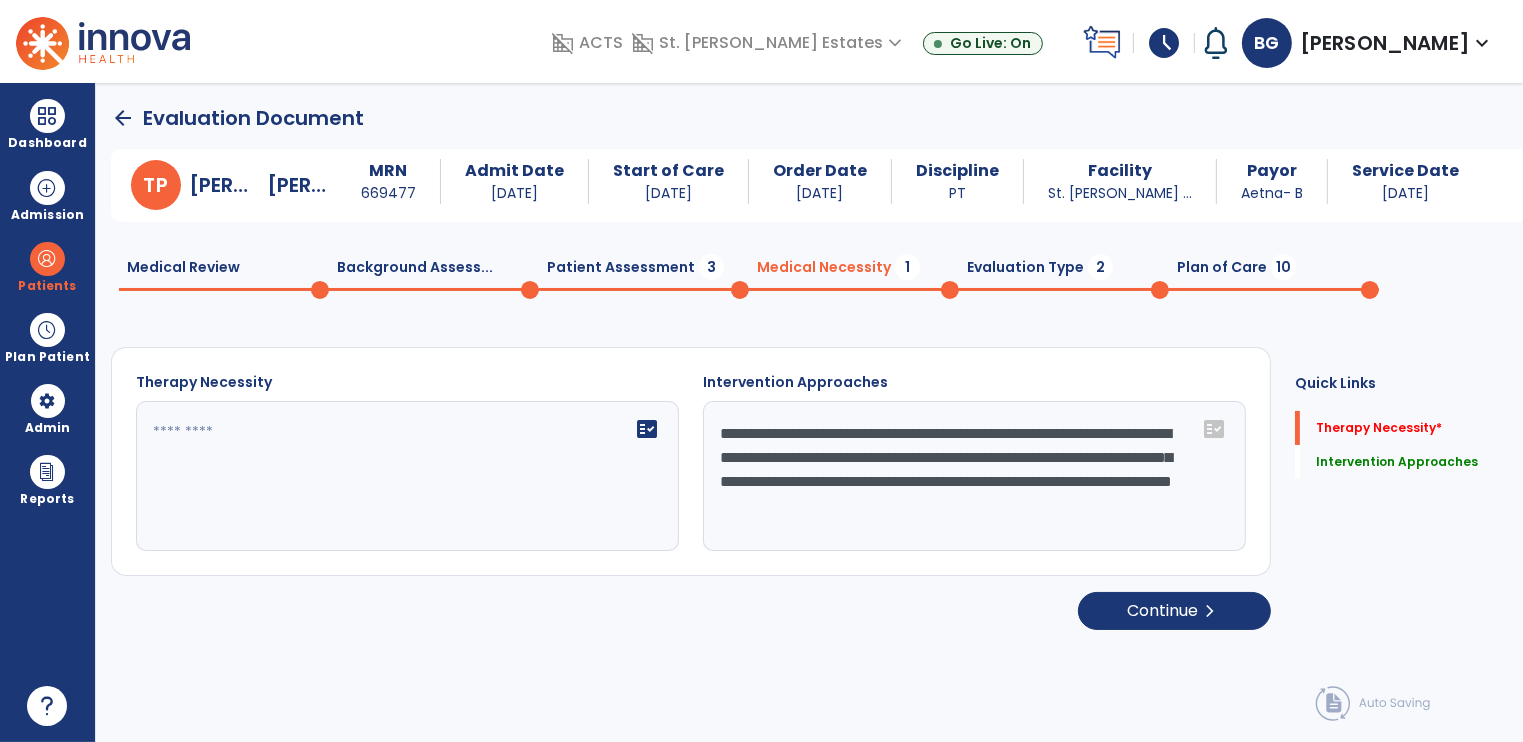 scroll, scrollTop: 0, scrollLeft: 0, axis: both 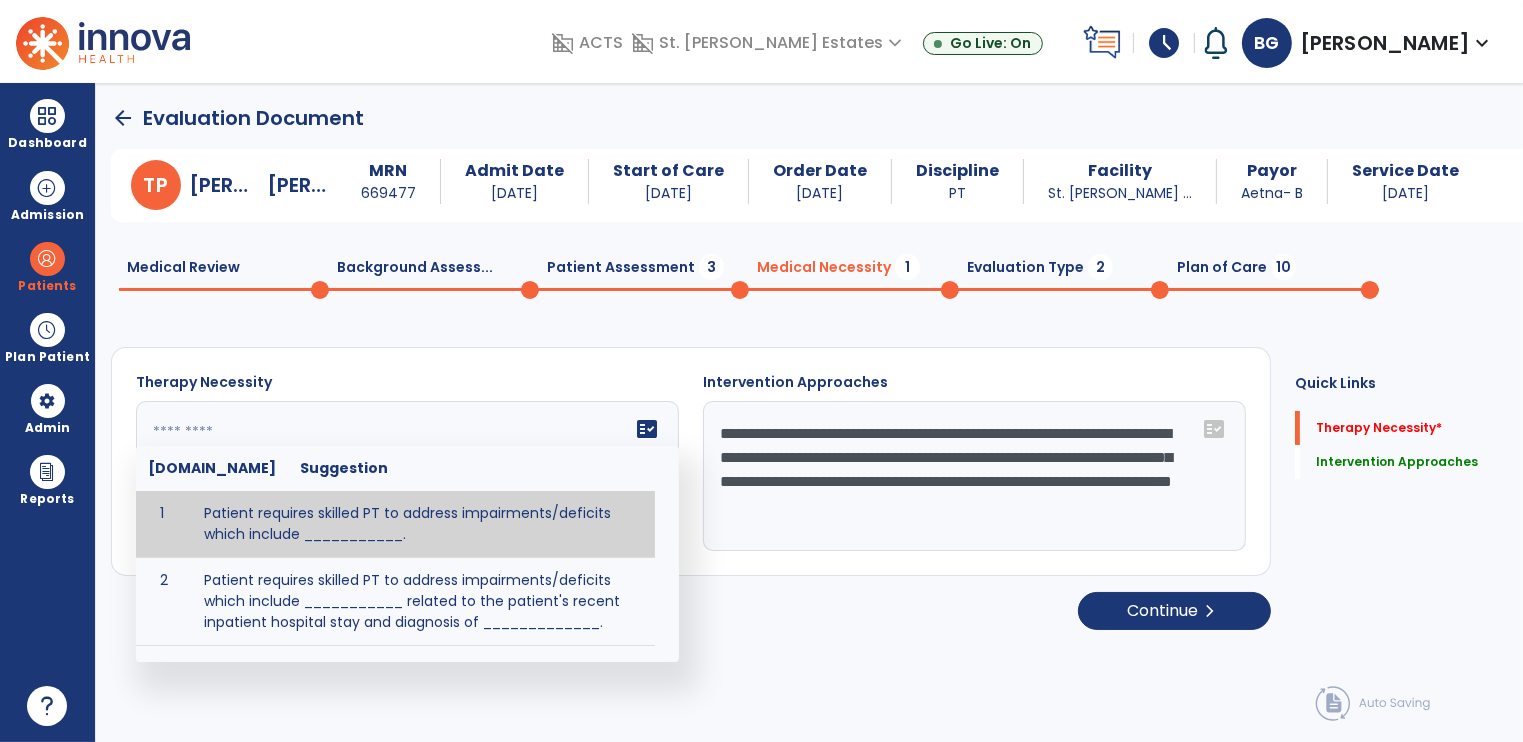 paste on "**********" 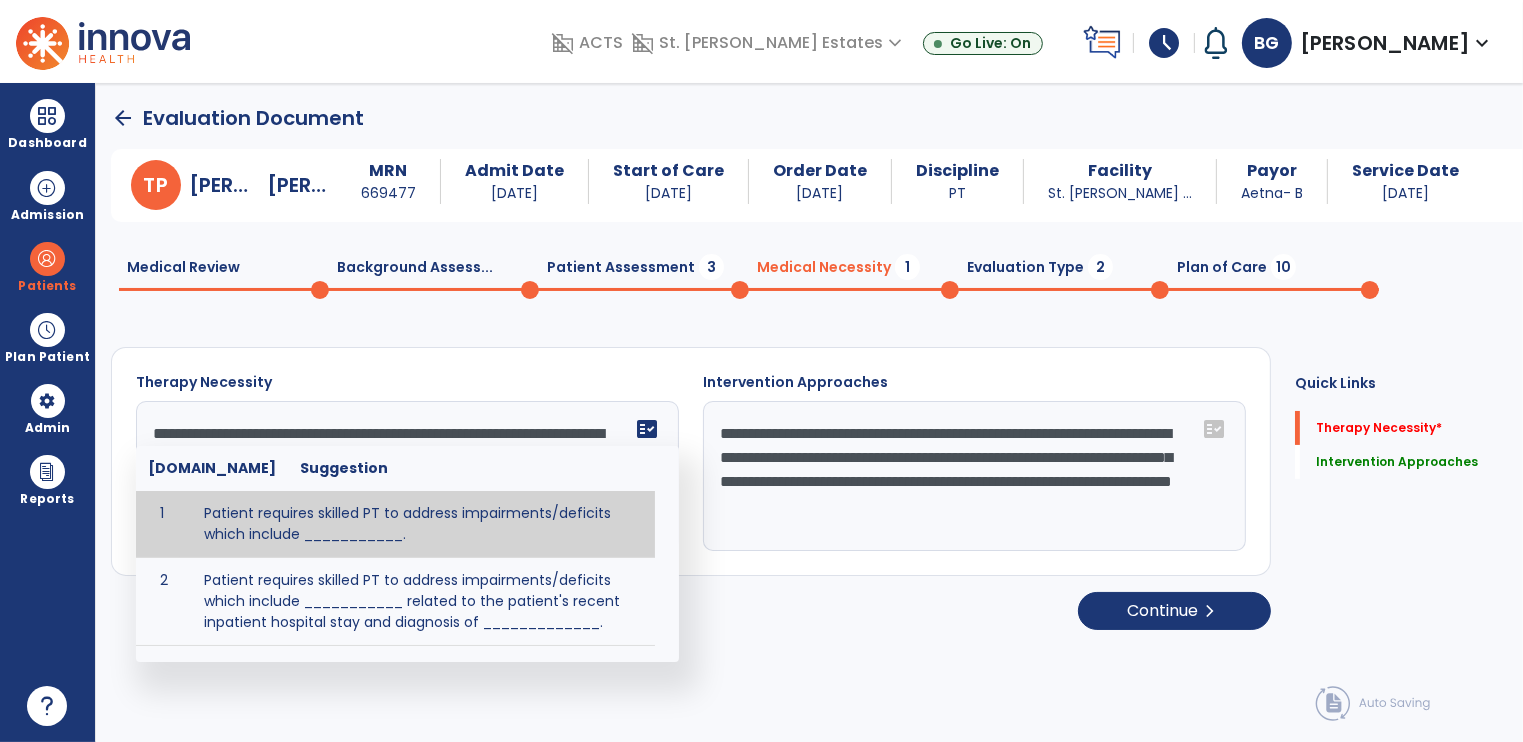scroll, scrollTop: 40, scrollLeft: 0, axis: vertical 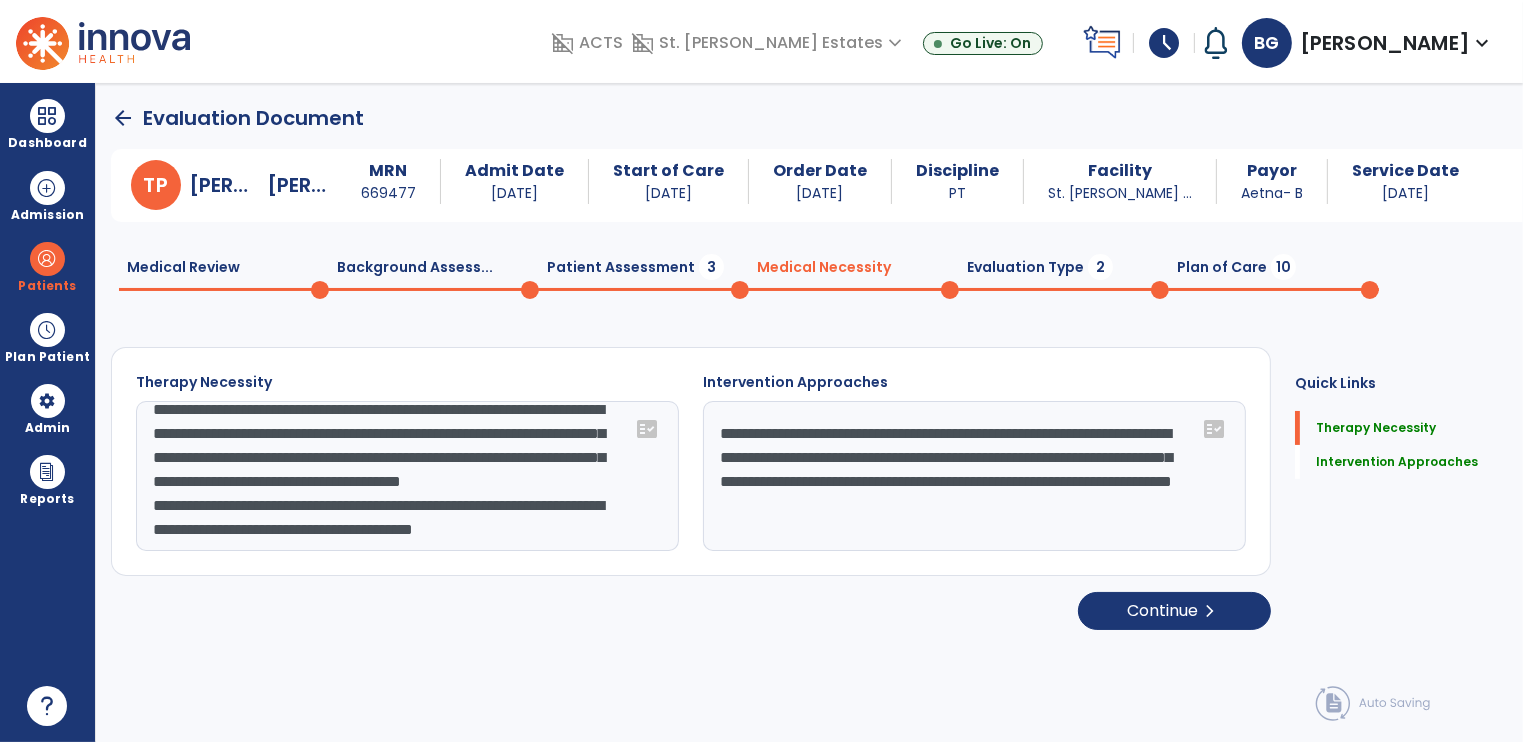 type on "**********" 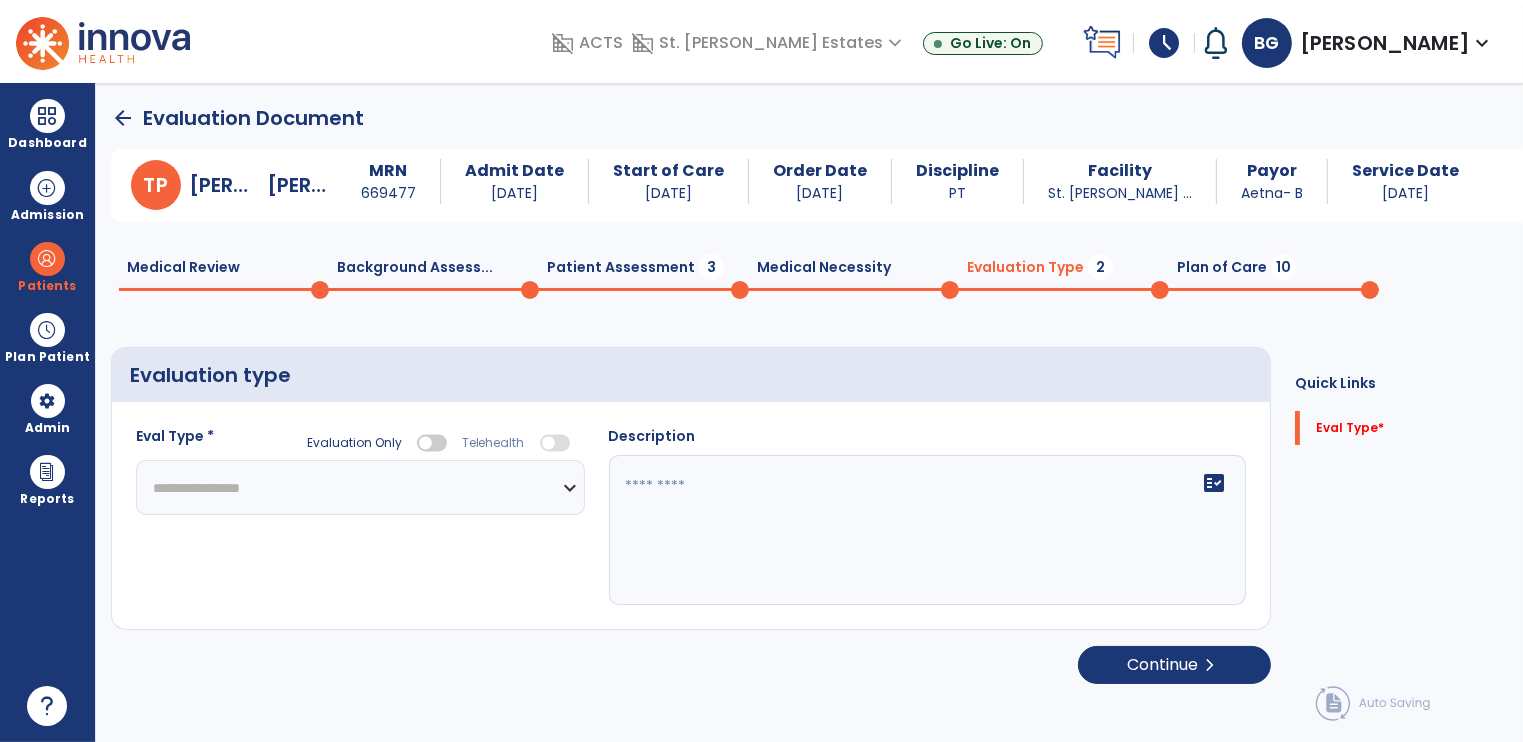 click on "**********" 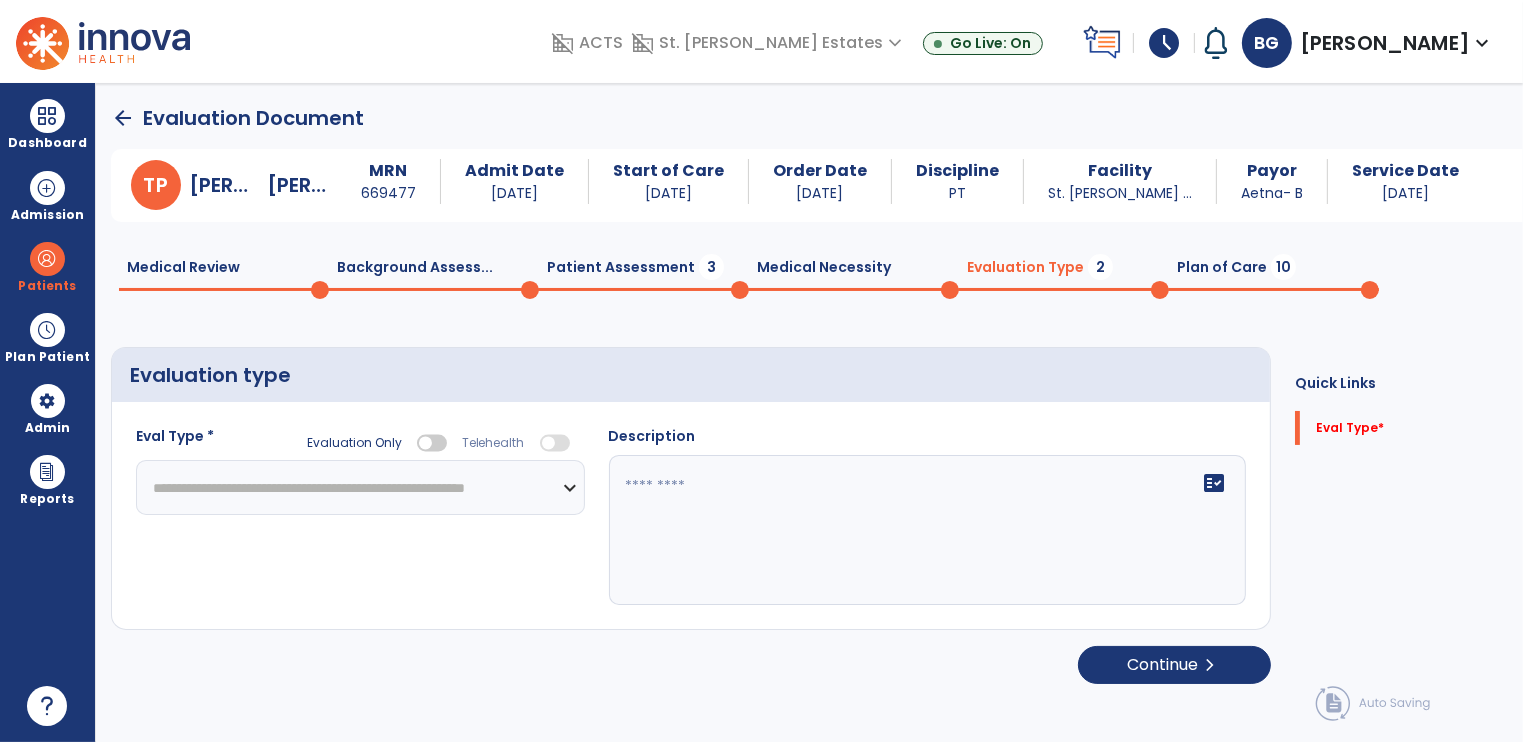 click on "**********" 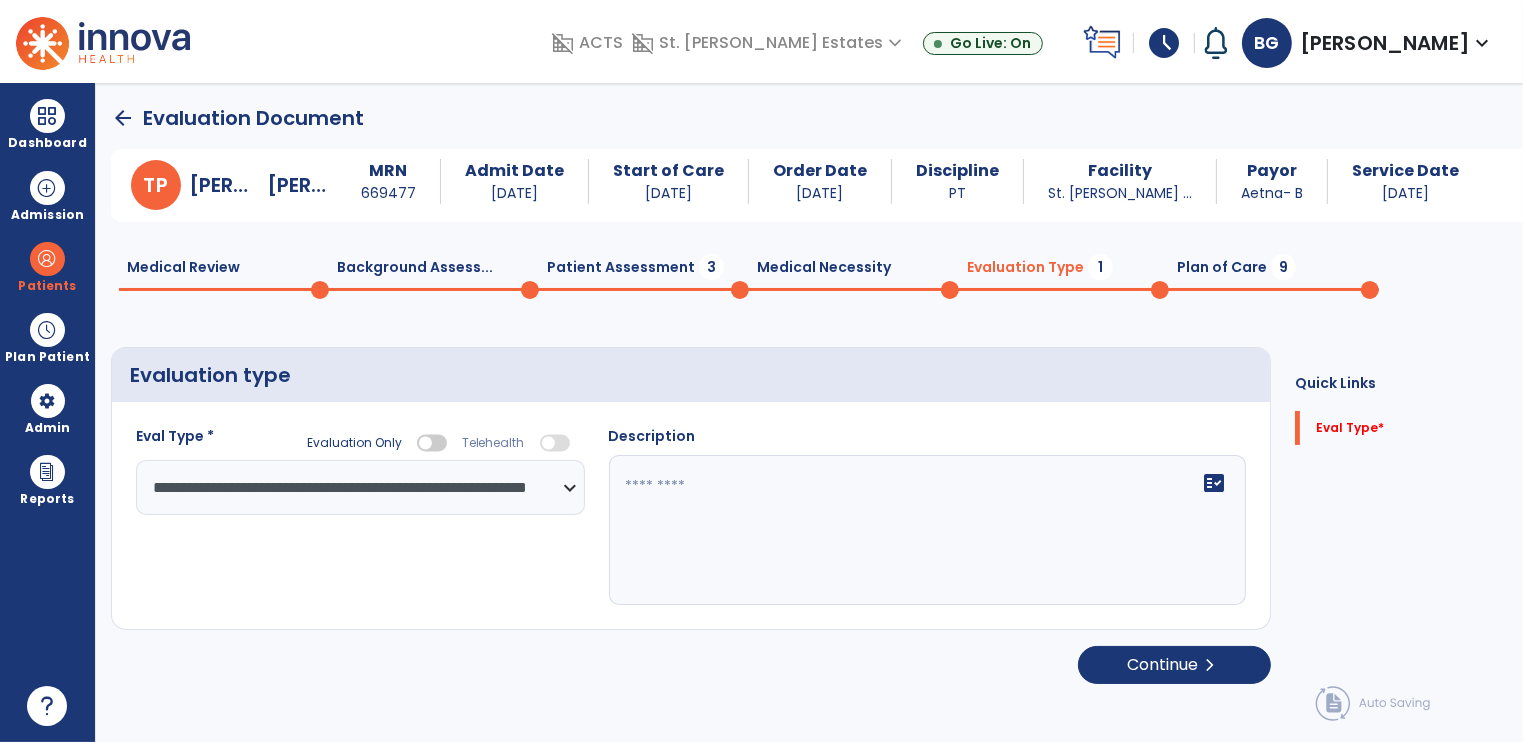 click 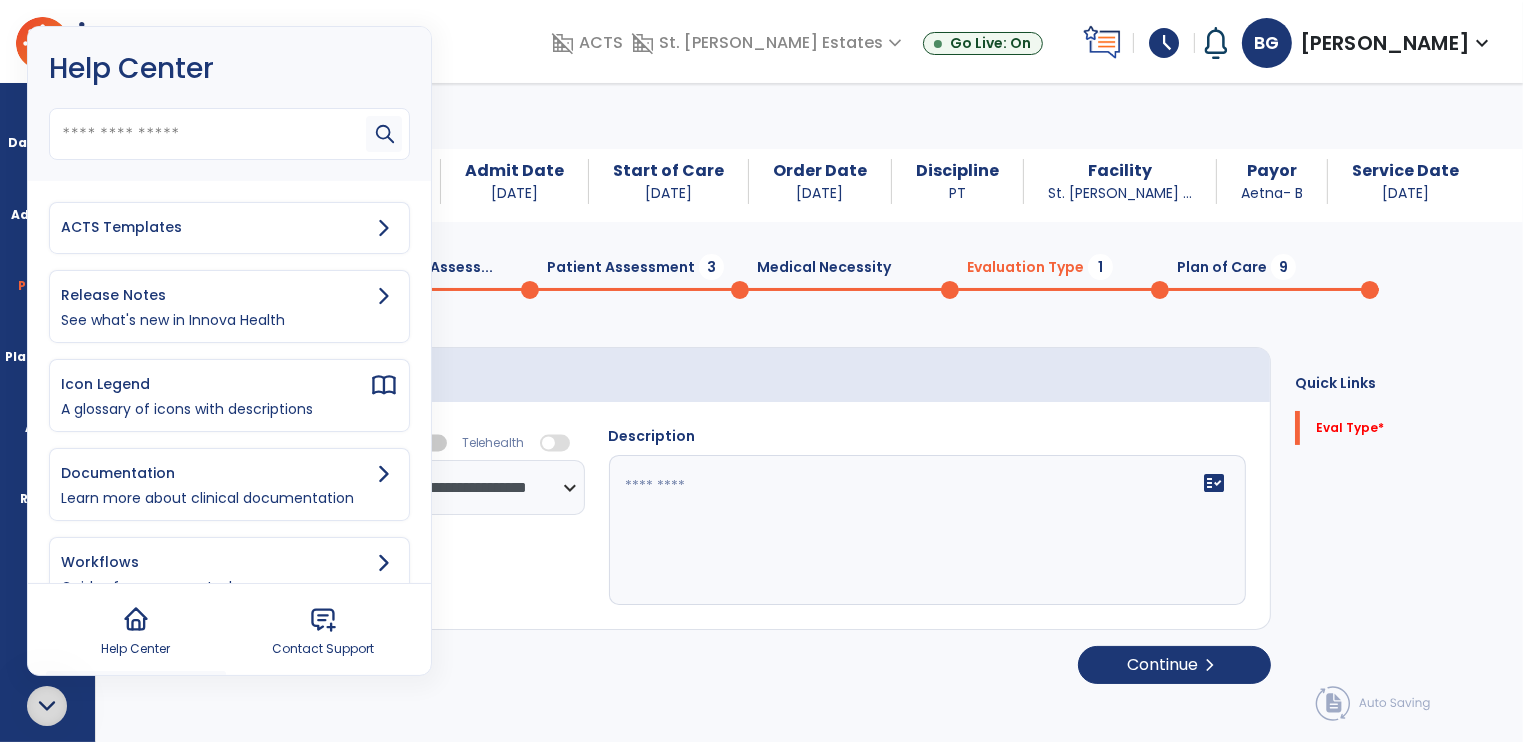 click on "ACTS Templates" at bounding box center (229, 228) 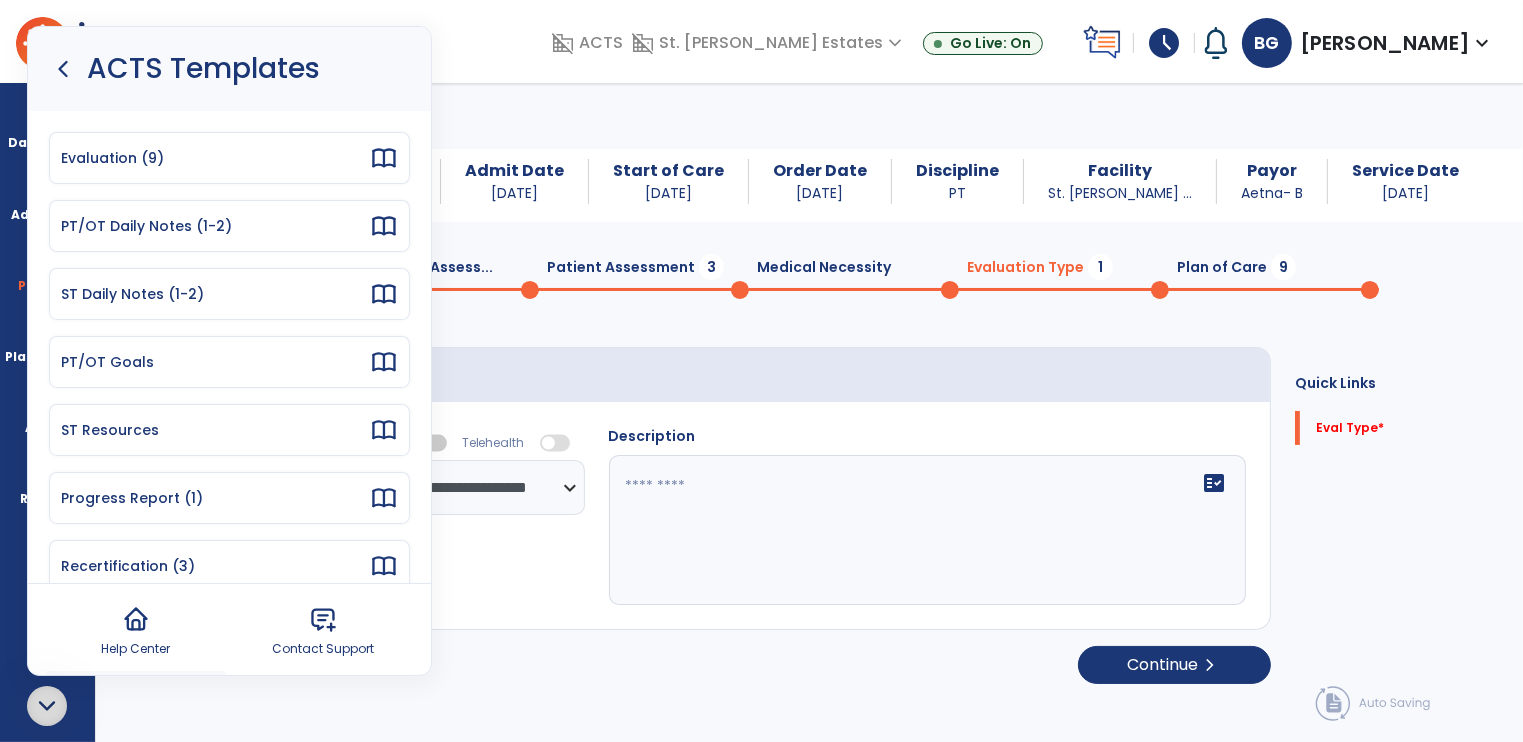 click on "Evaluation (9)" at bounding box center (215, 158) 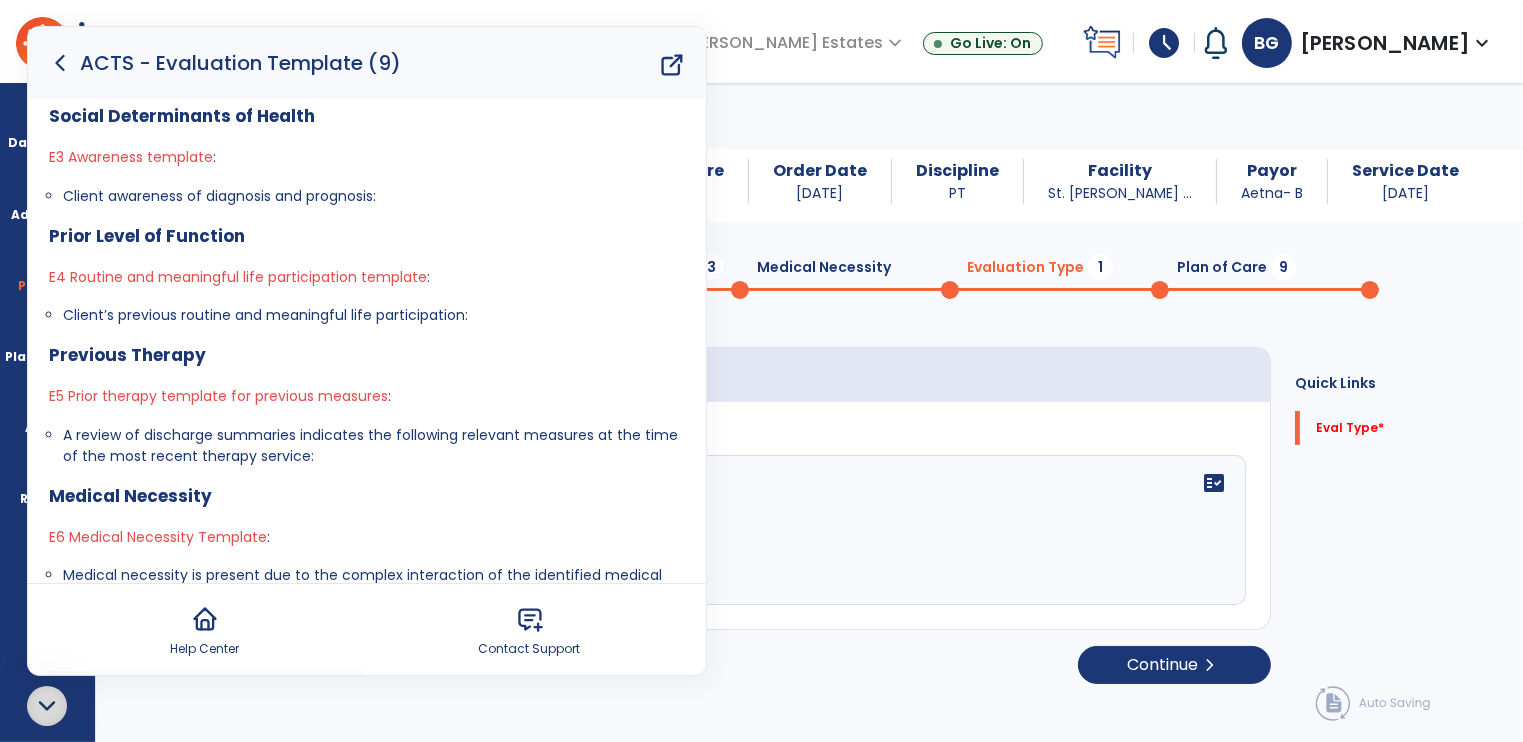 scroll, scrollTop: 1000, scrollLeft: 0, axis: vertical 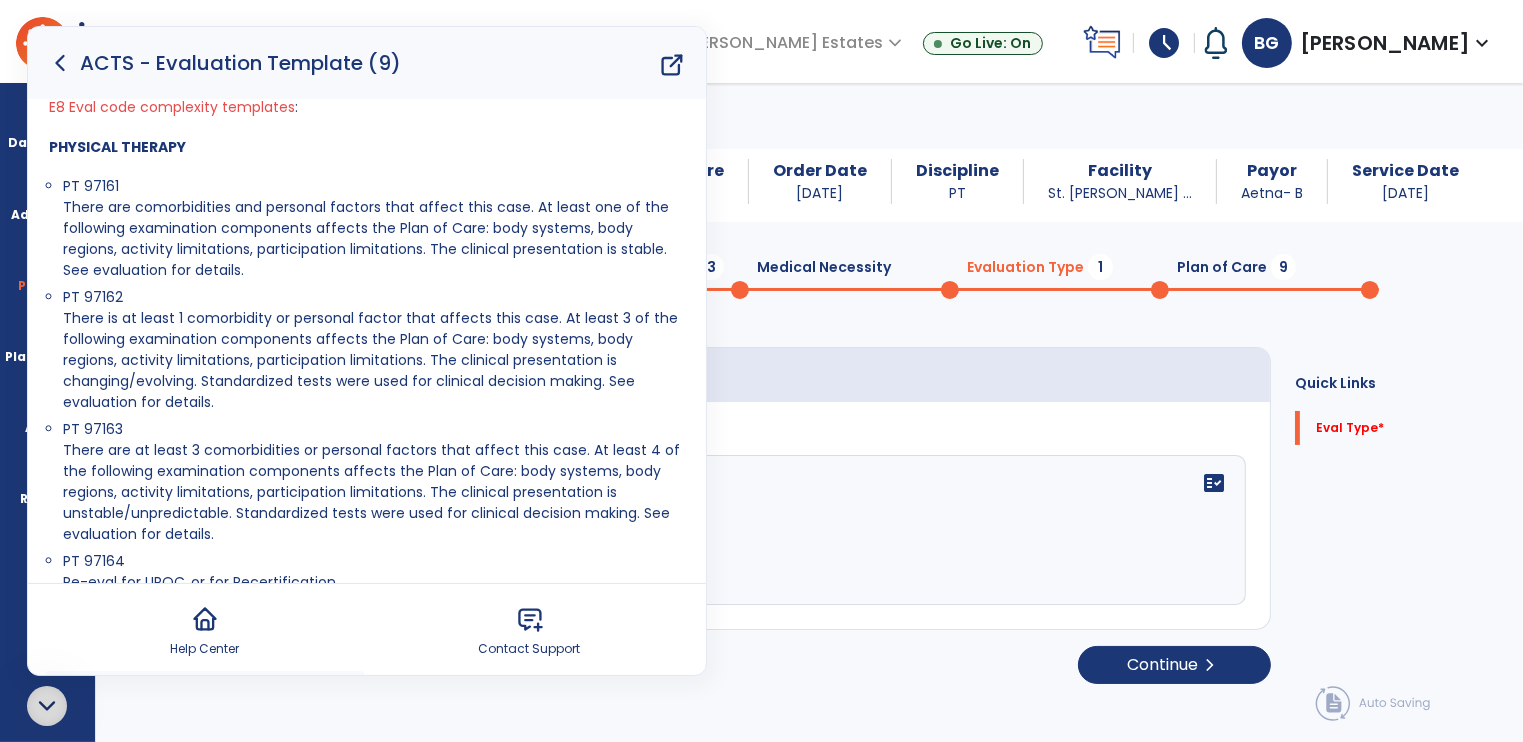 drag, startPoint x: 60, startPoint y: 321, endPoint x: 242, endPoint y: 401, distance: 198.80644 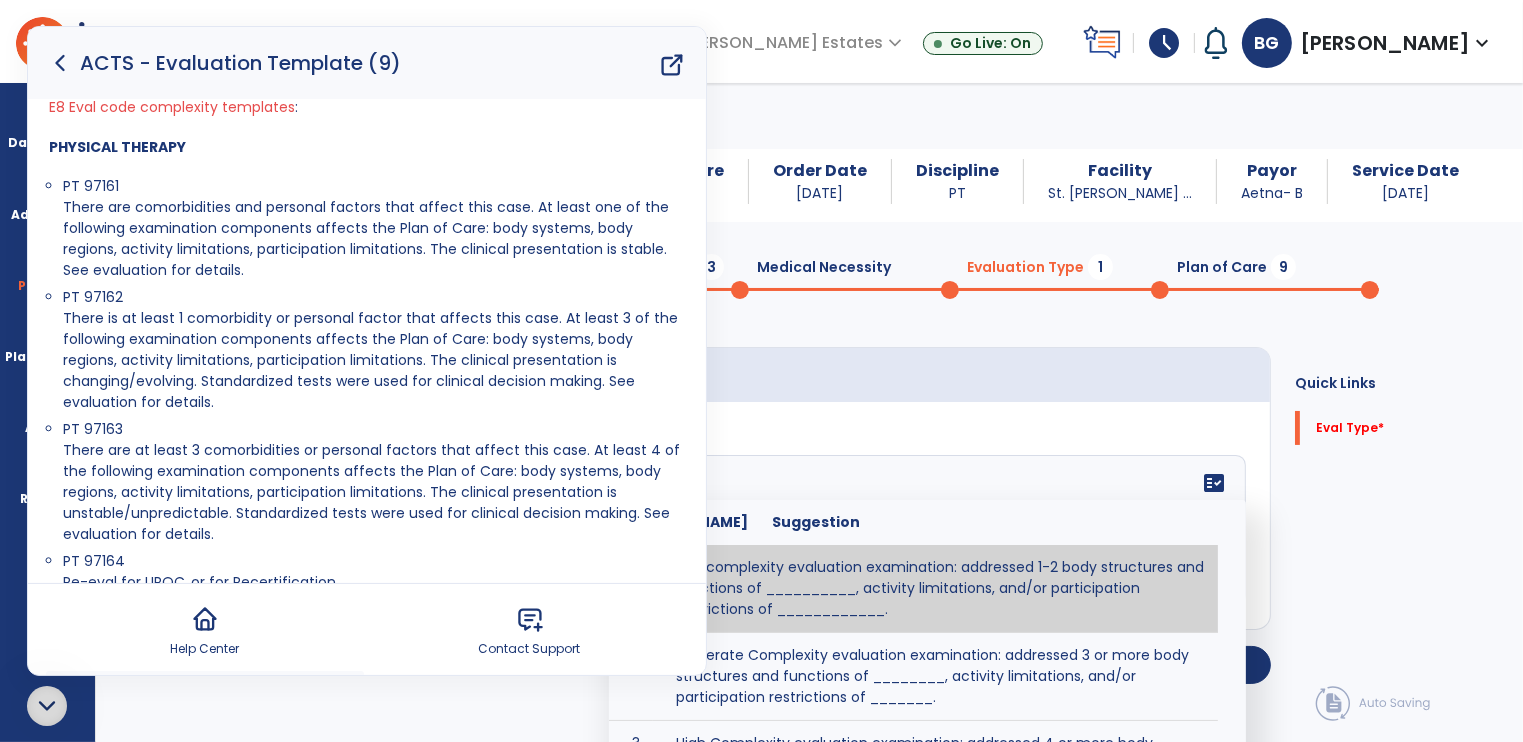 click 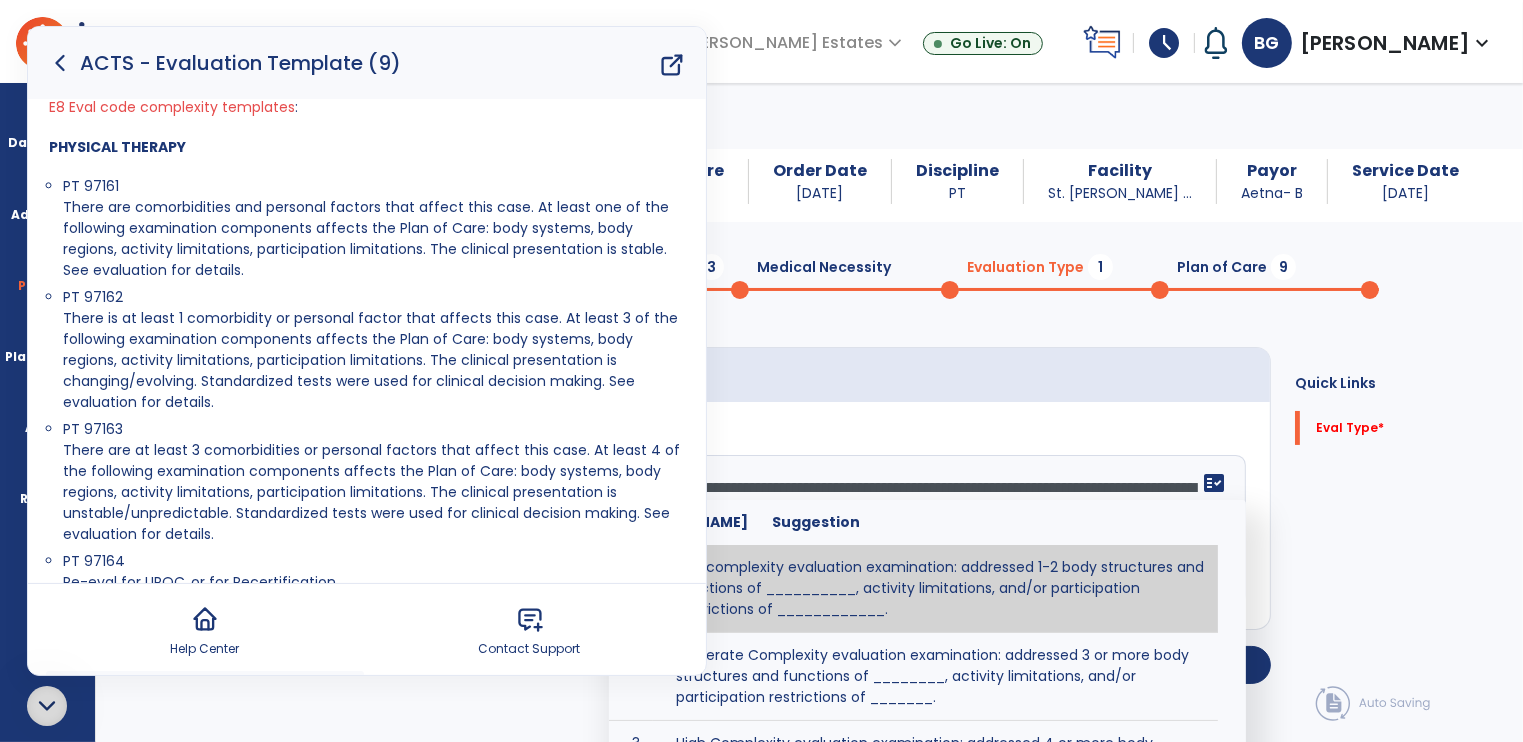 scroll, scrollTop: 15, scrollLeft: 0, axis: vertical 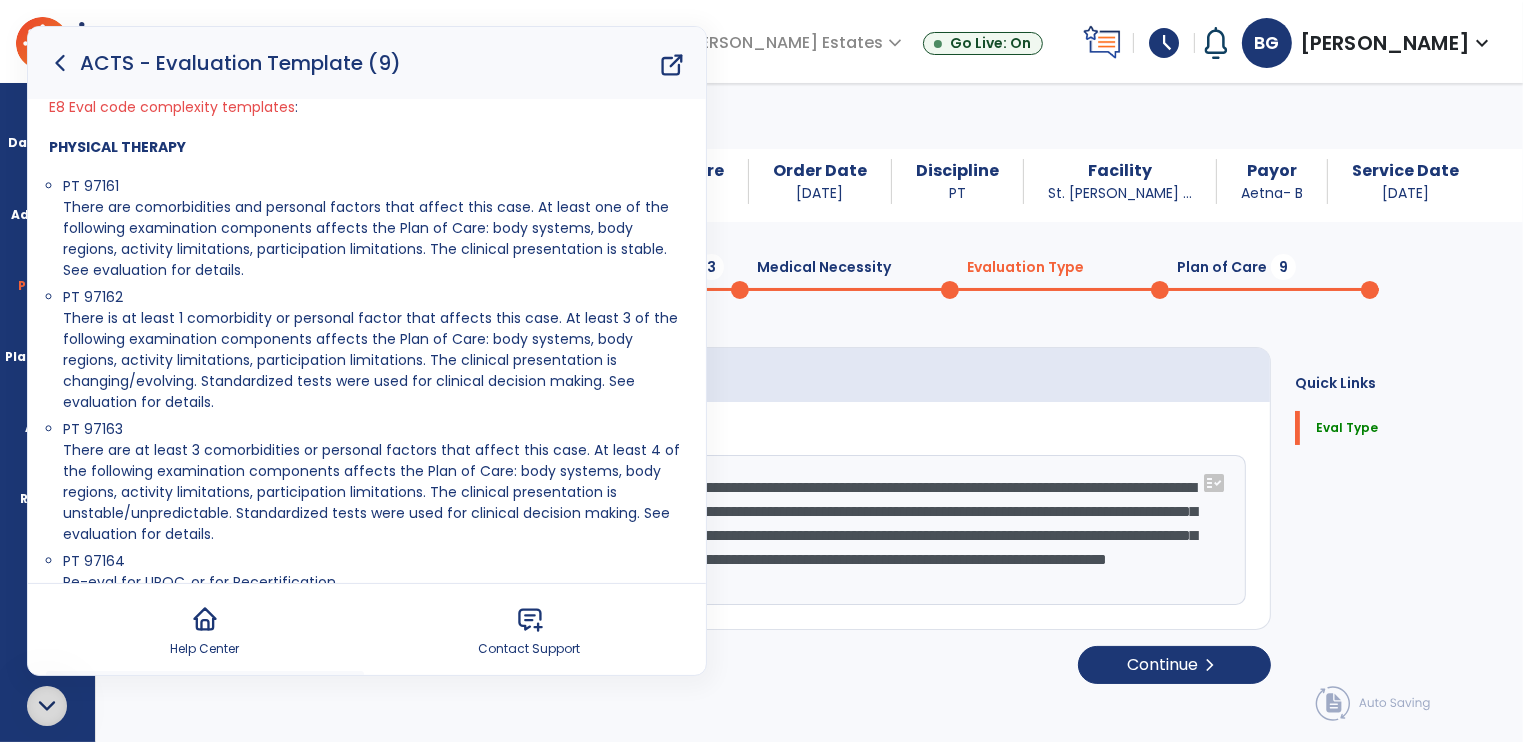 type on "**********" 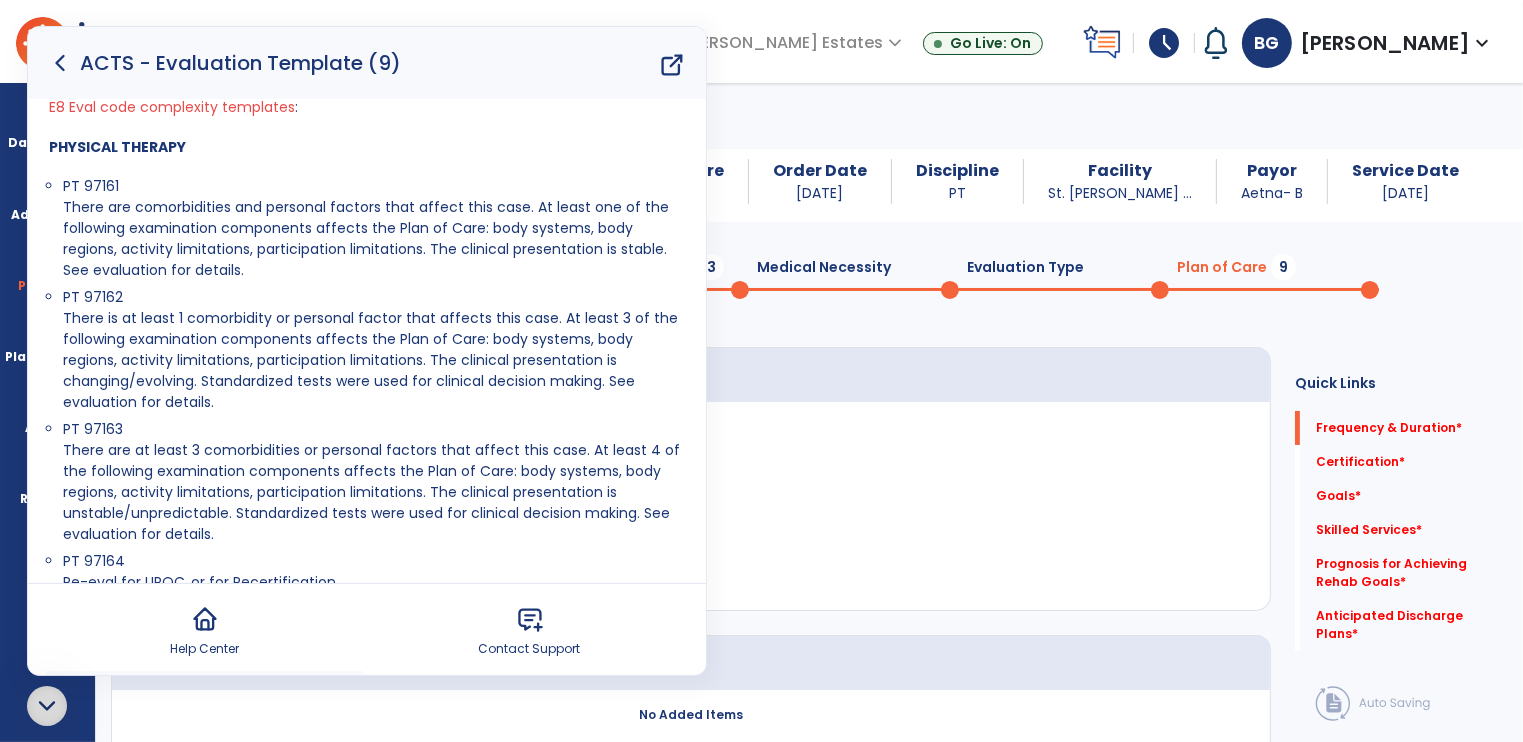 click 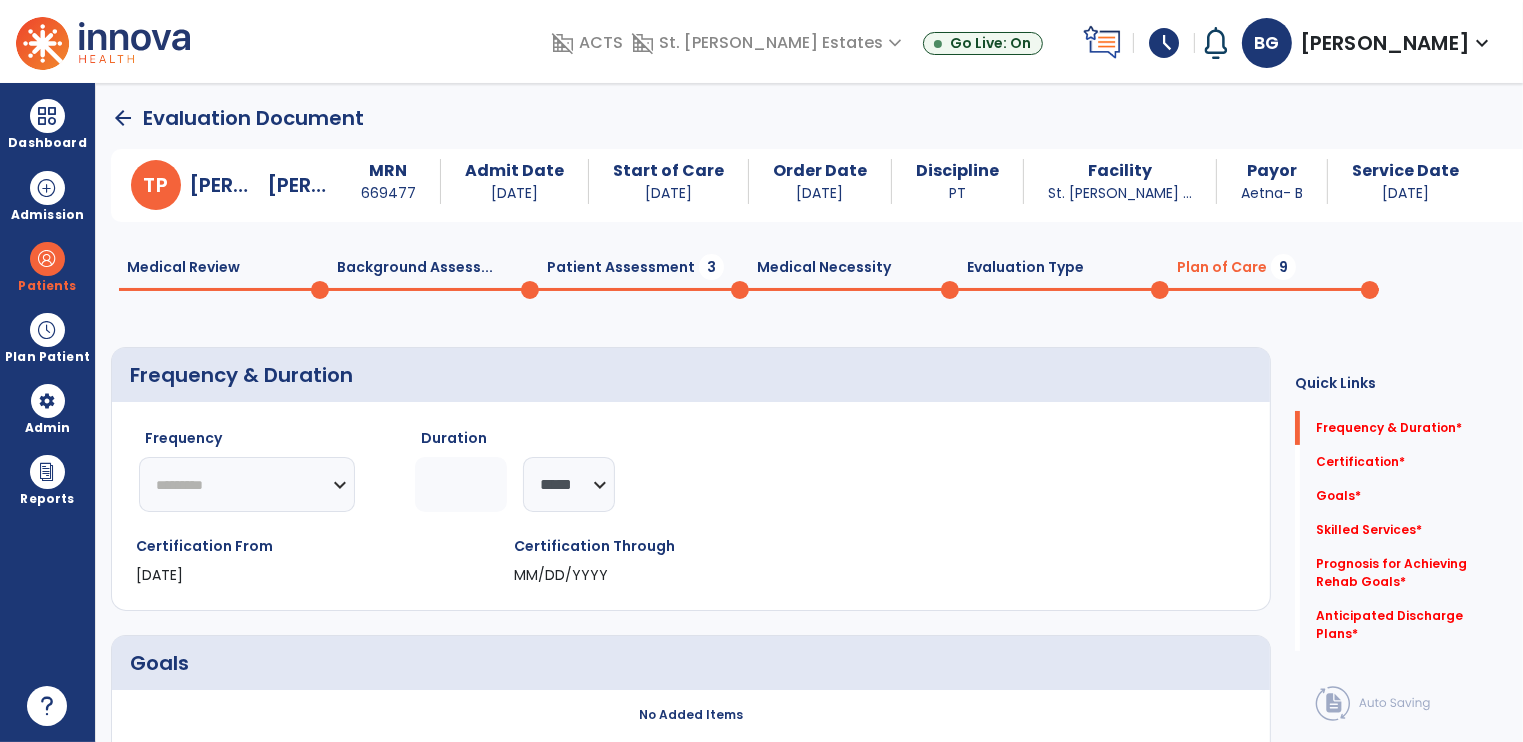 scroll, scrollTop: 0, scrollLeft: 0, axis: both 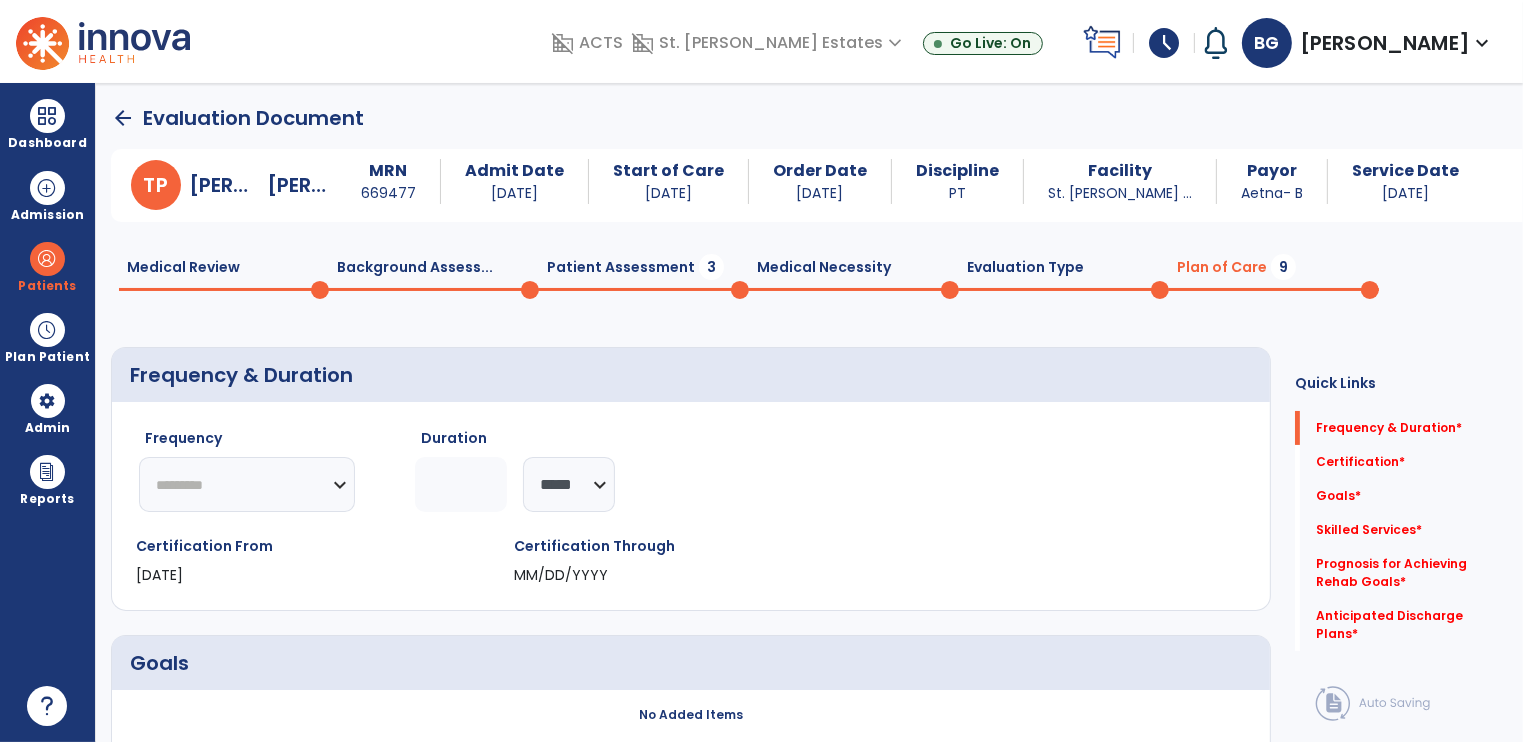 select on "**" 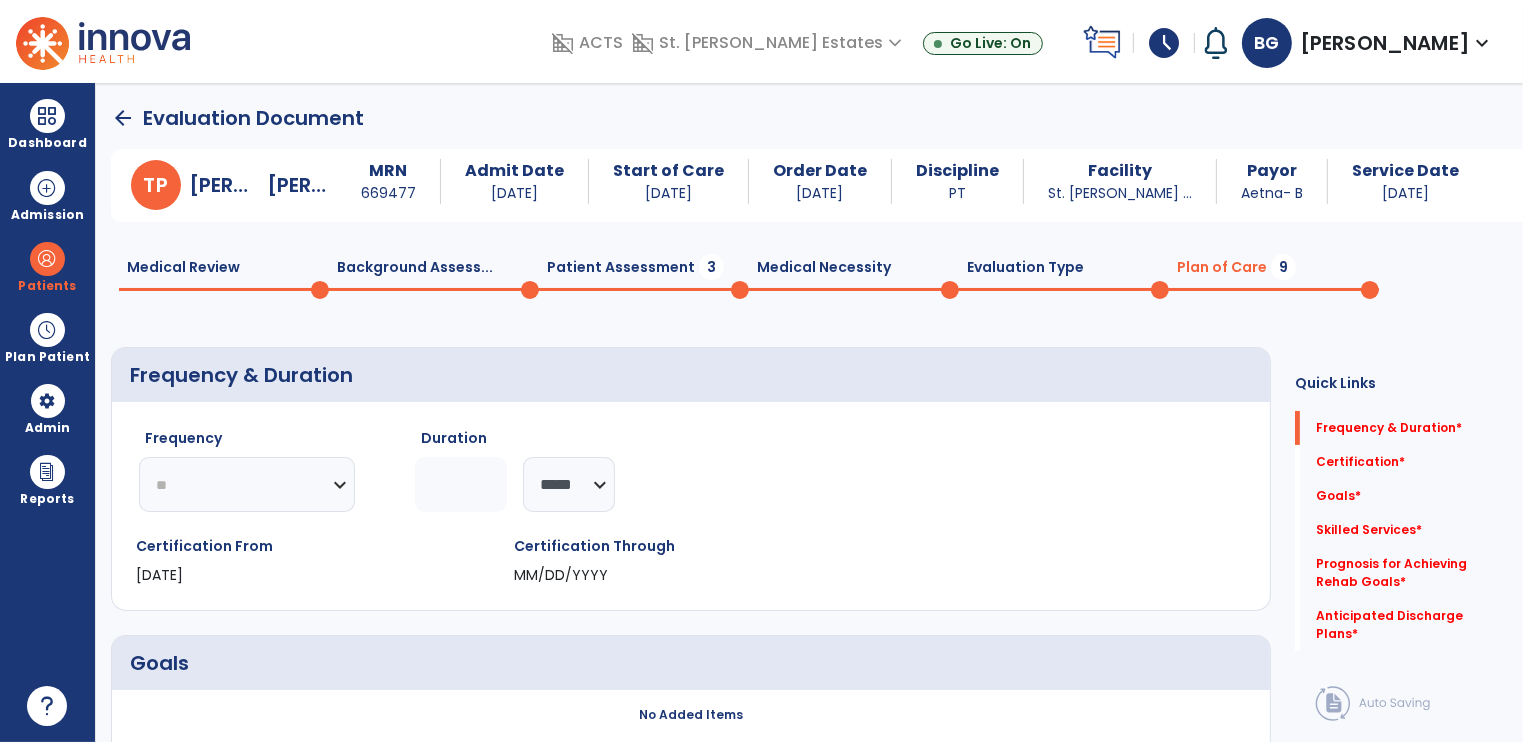 click on "********* ** ** ** ** ** ** **" 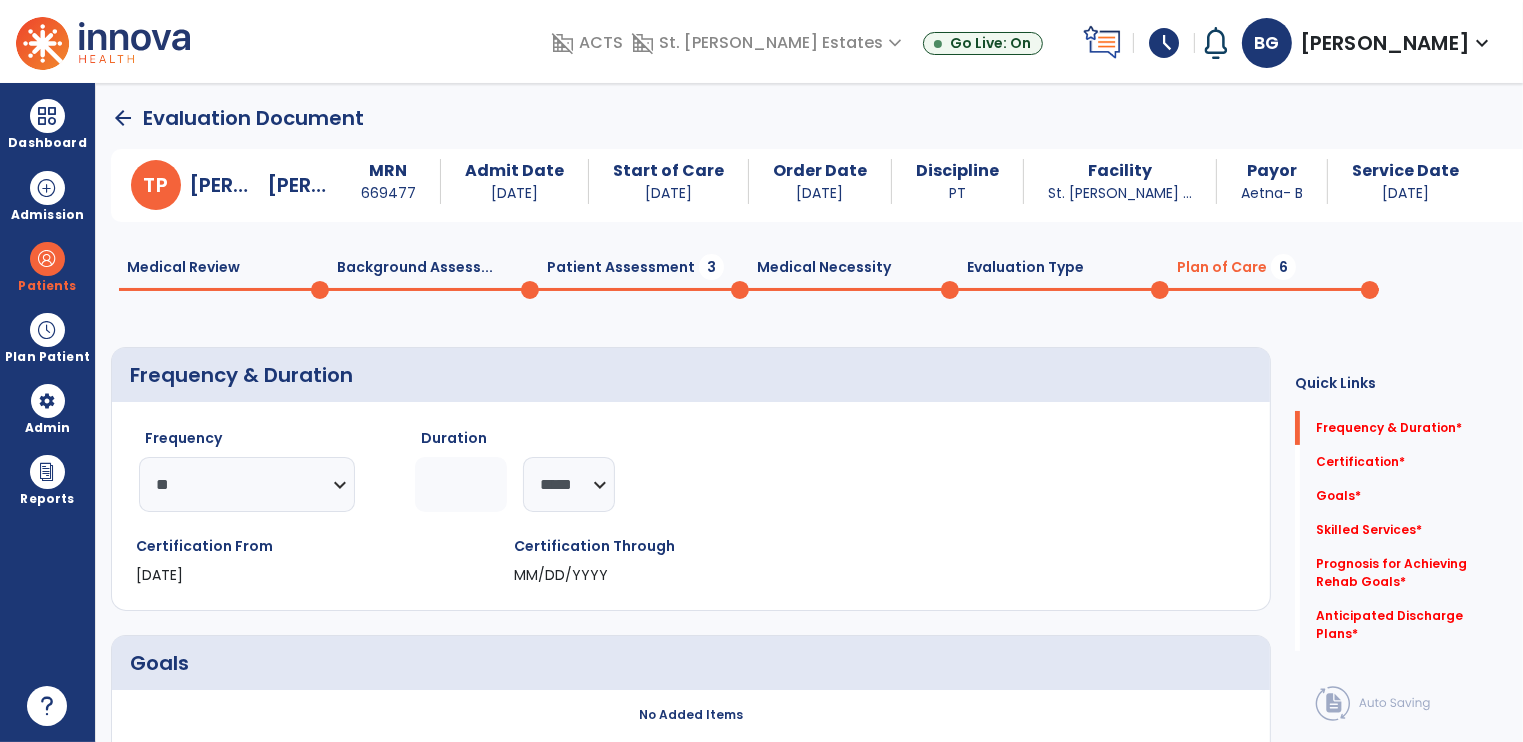 click 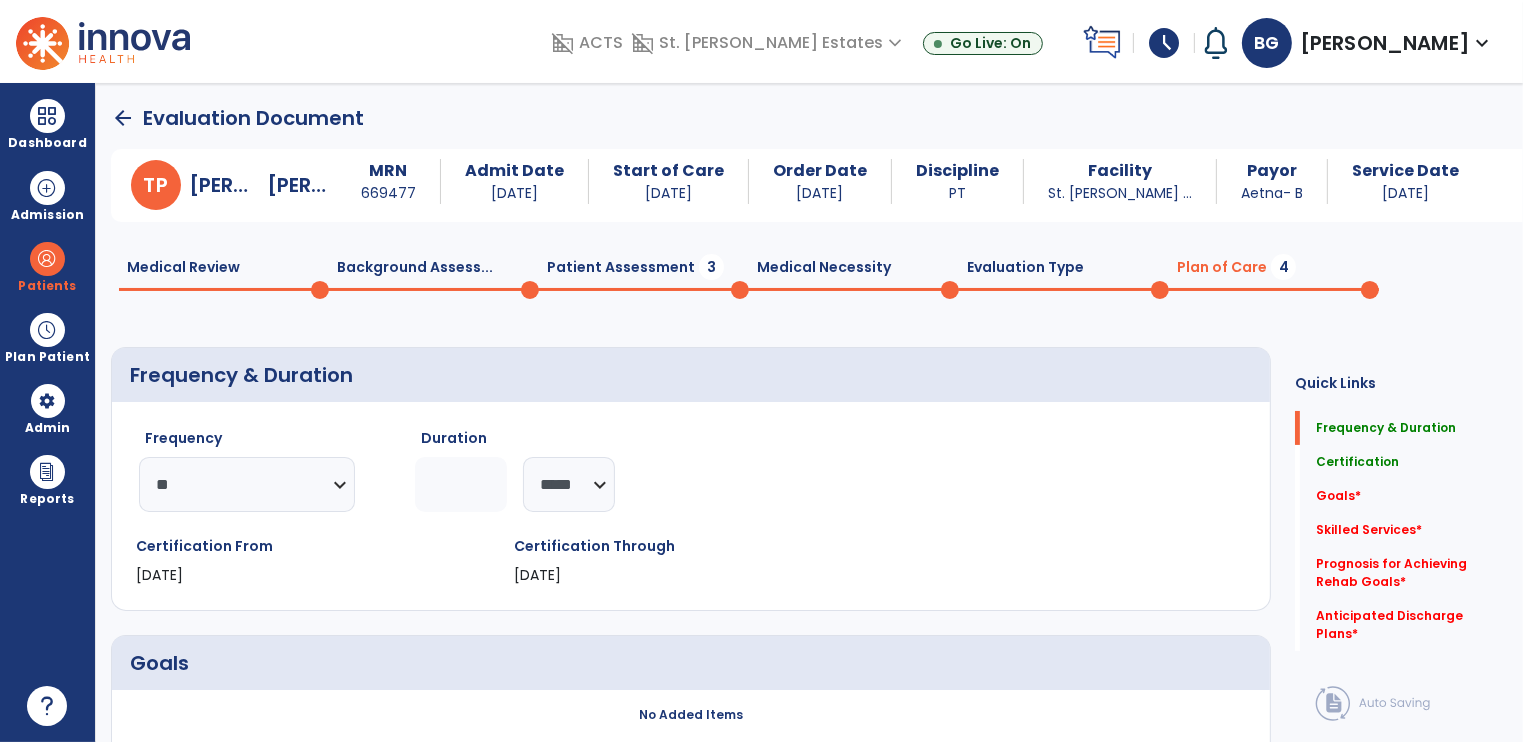 scroll, scrollTop: 500, scrollLeft: 0, axis: vertical 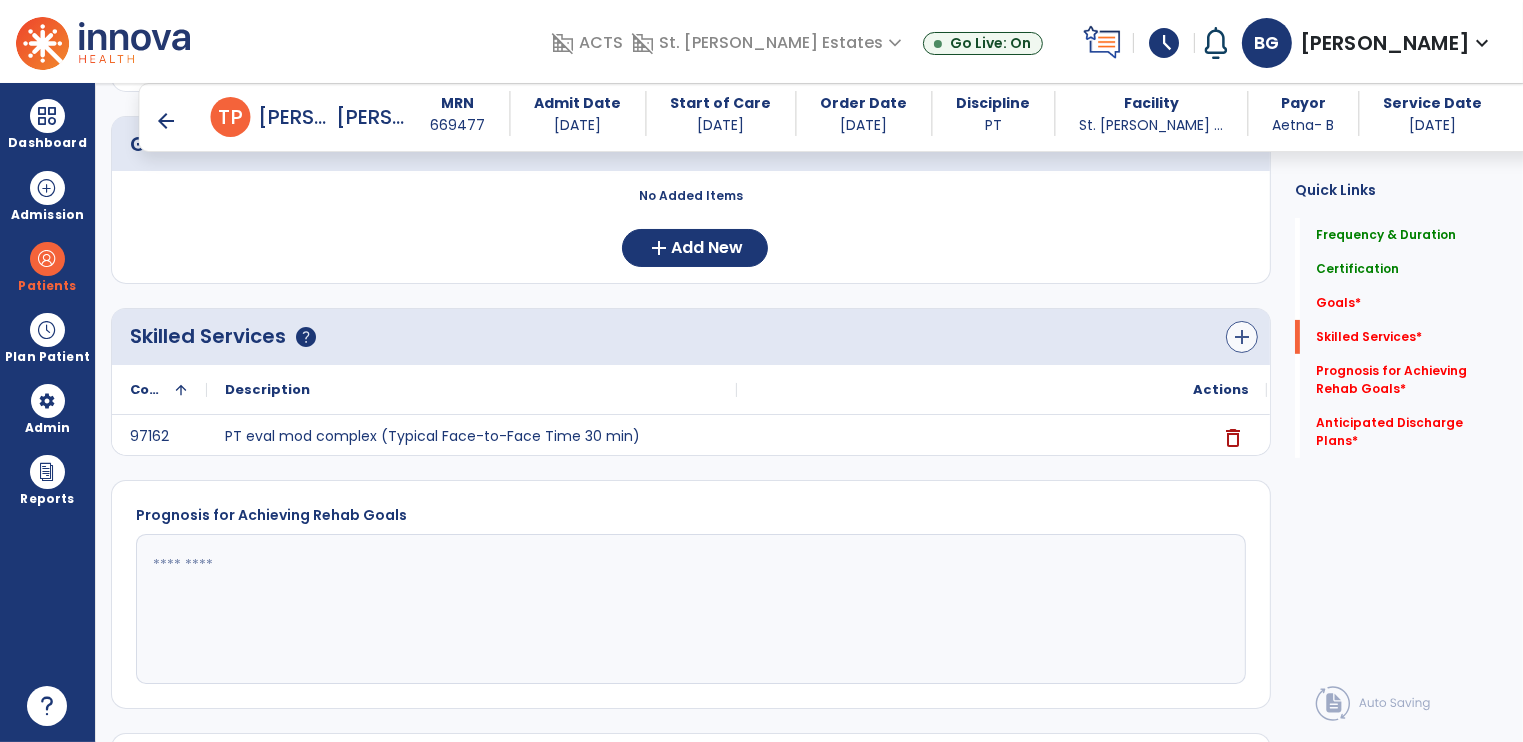 type on "**" 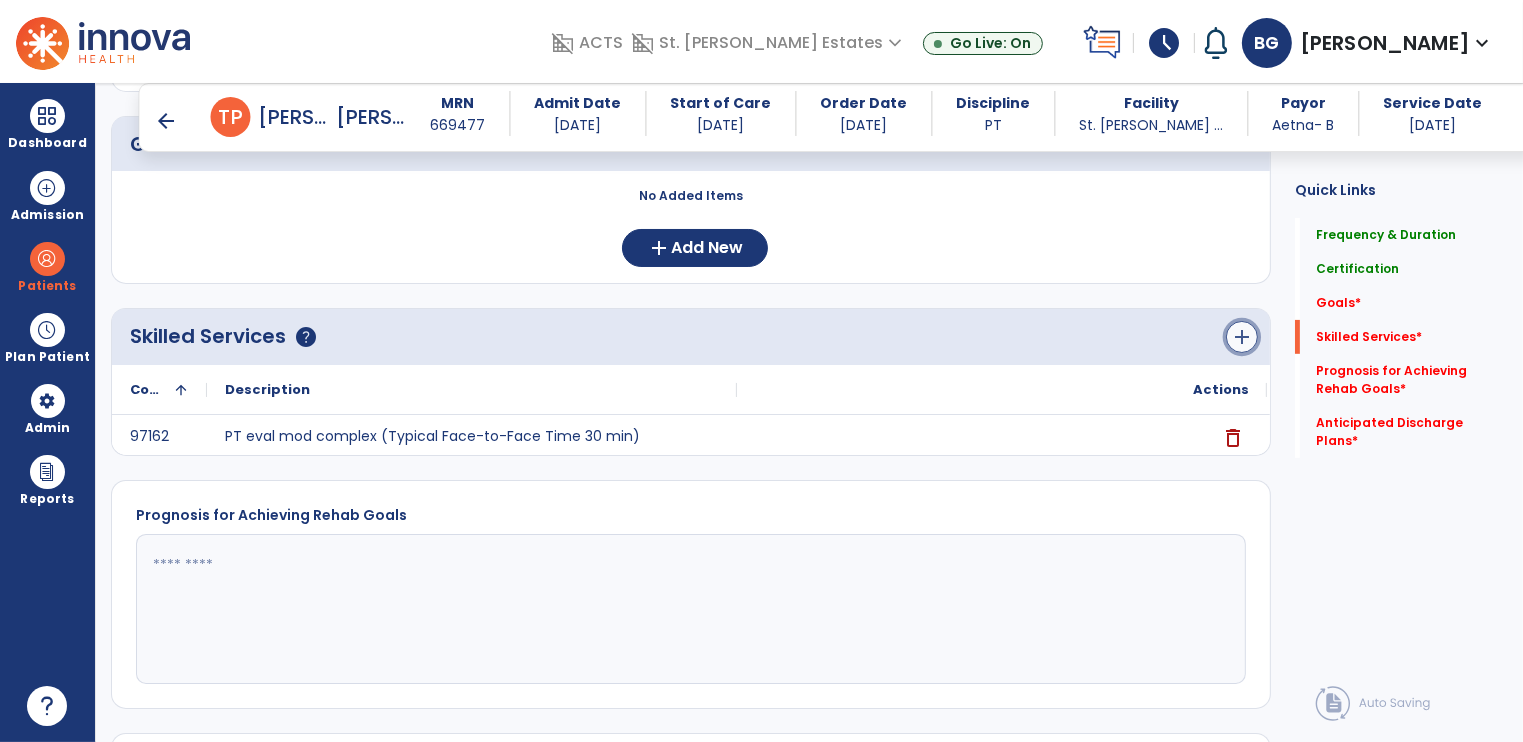 click on "add" 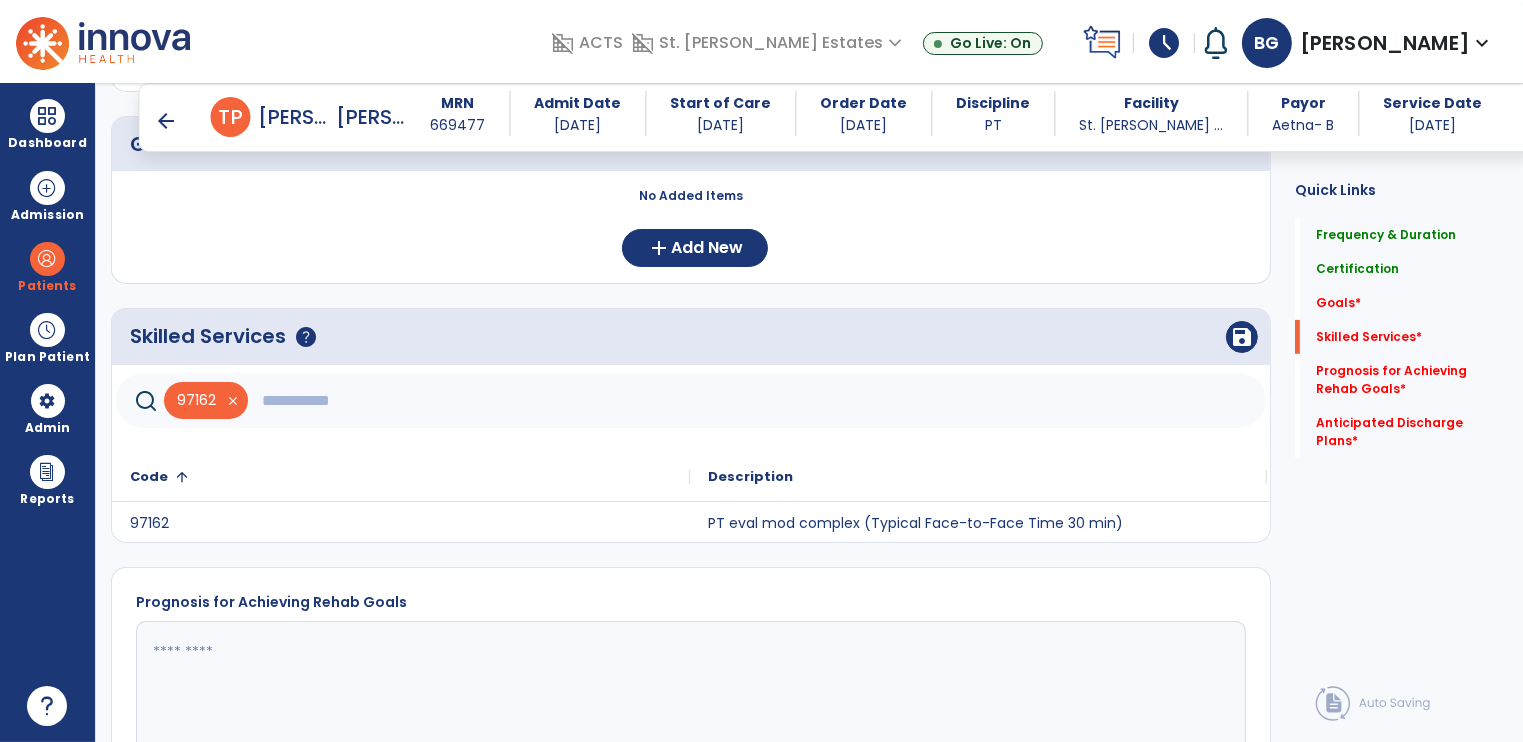 click 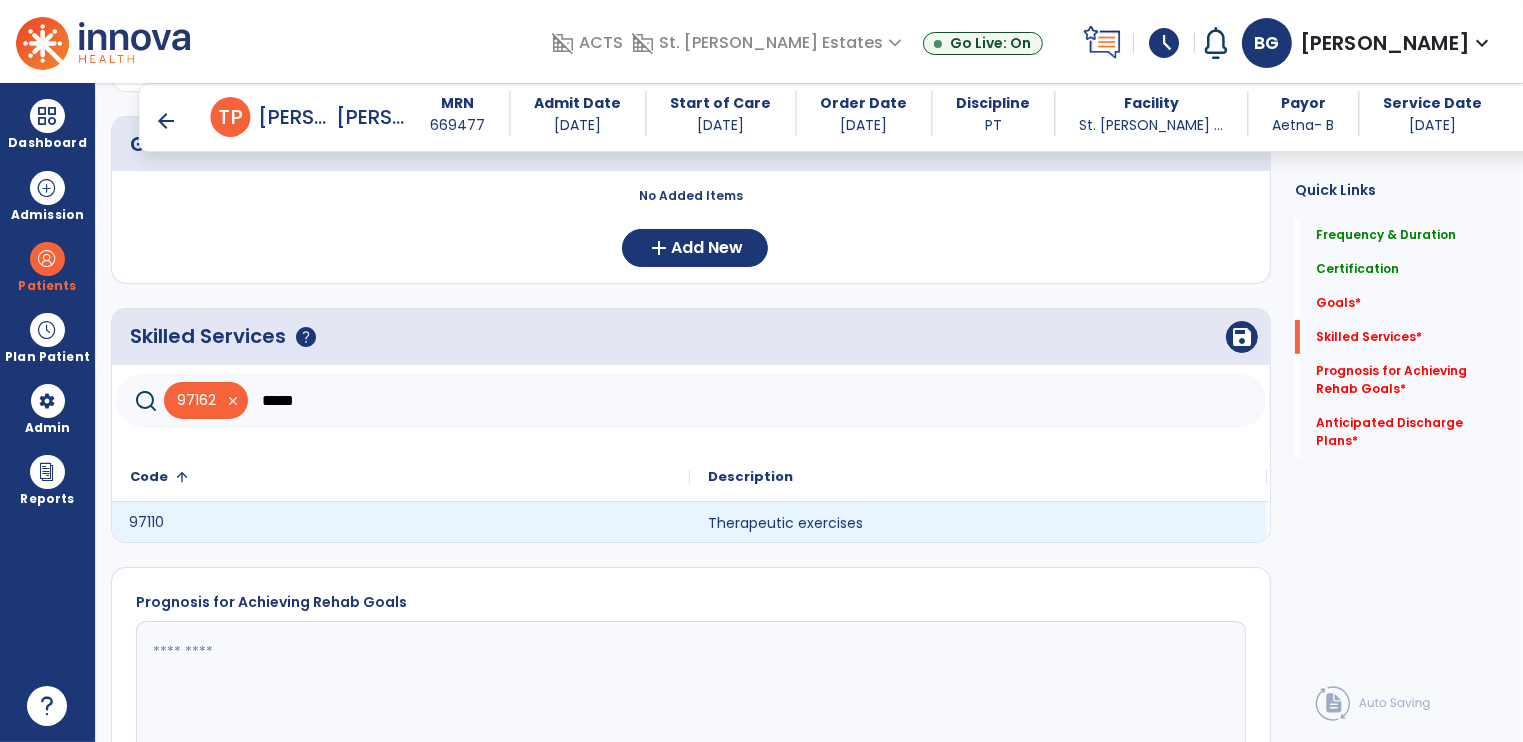 click on "97110" 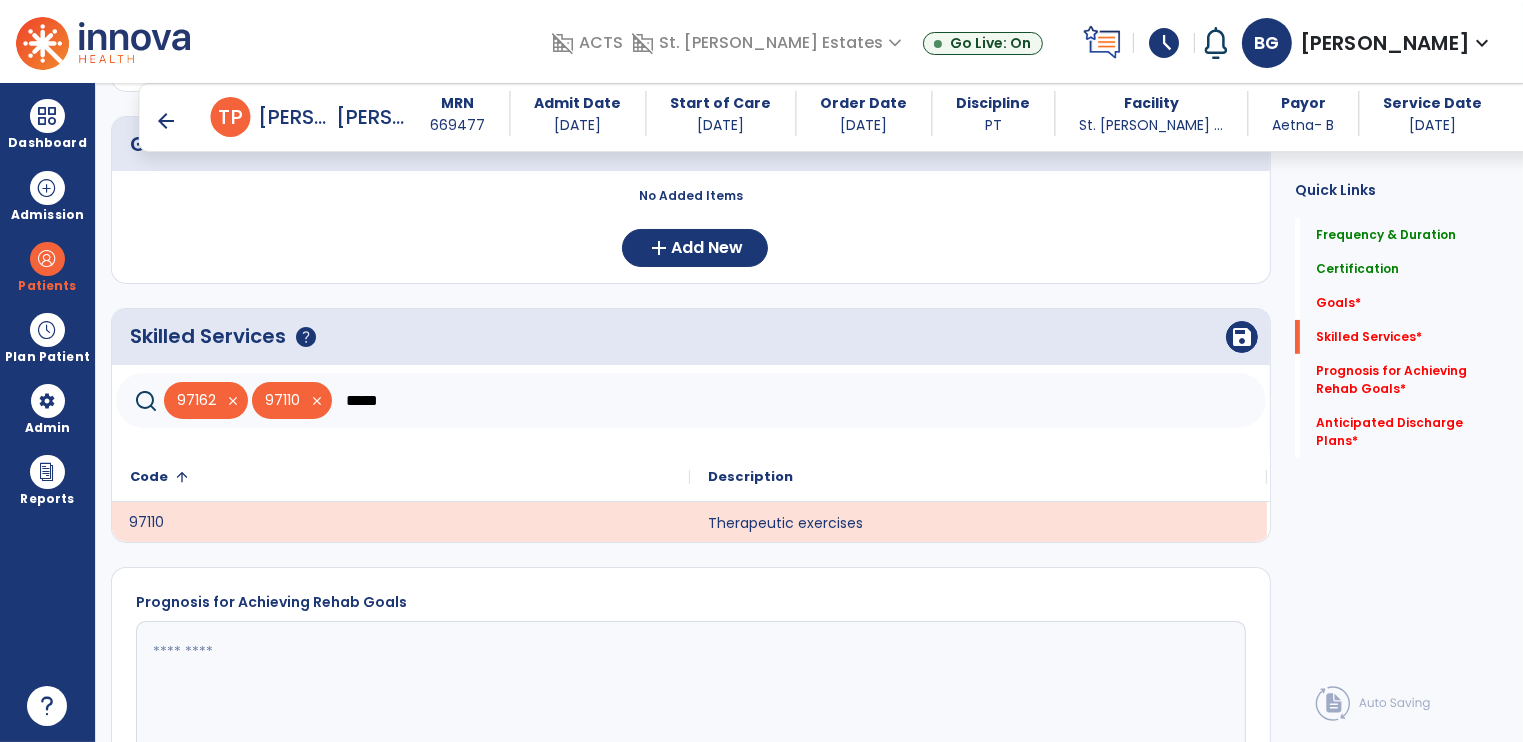 click on "*****" 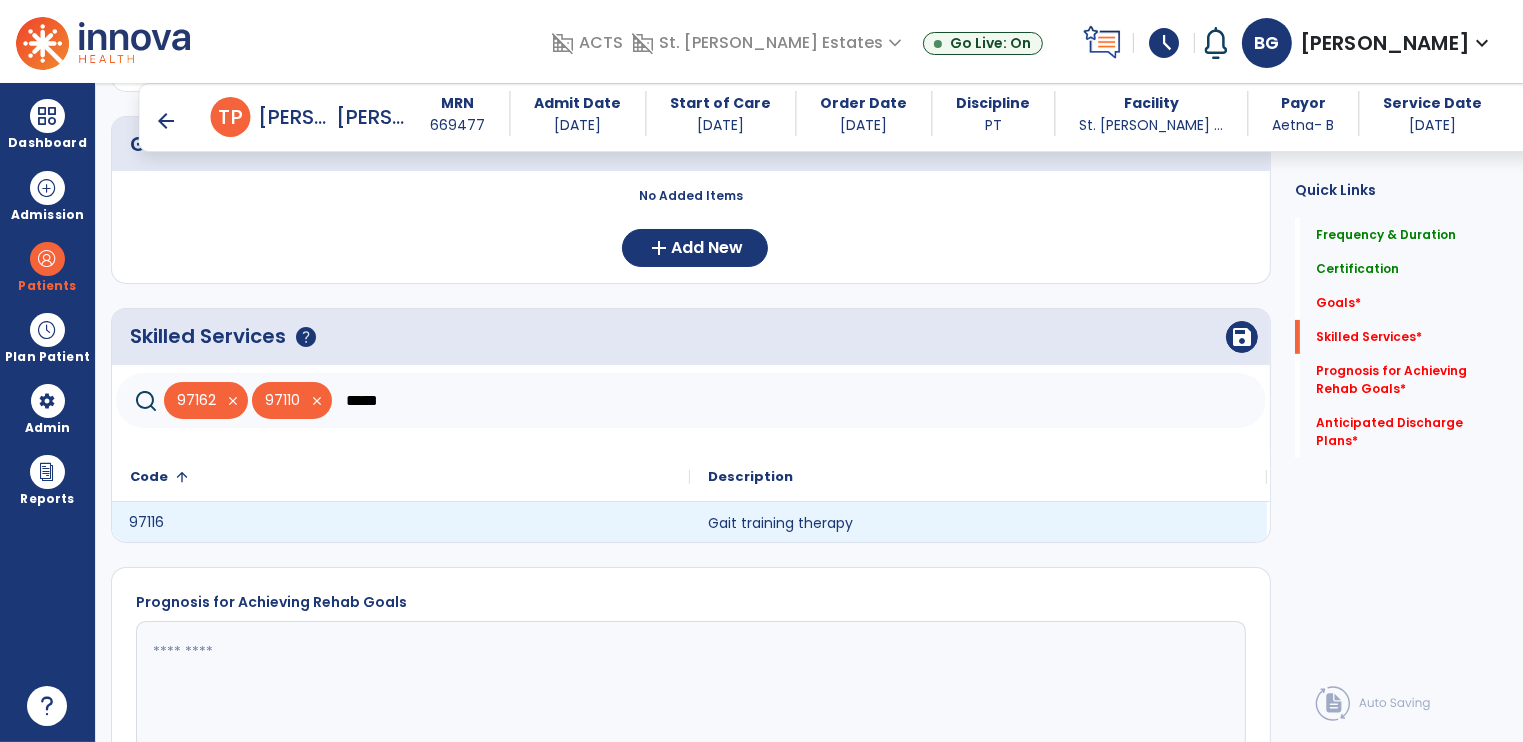 click on "97116" 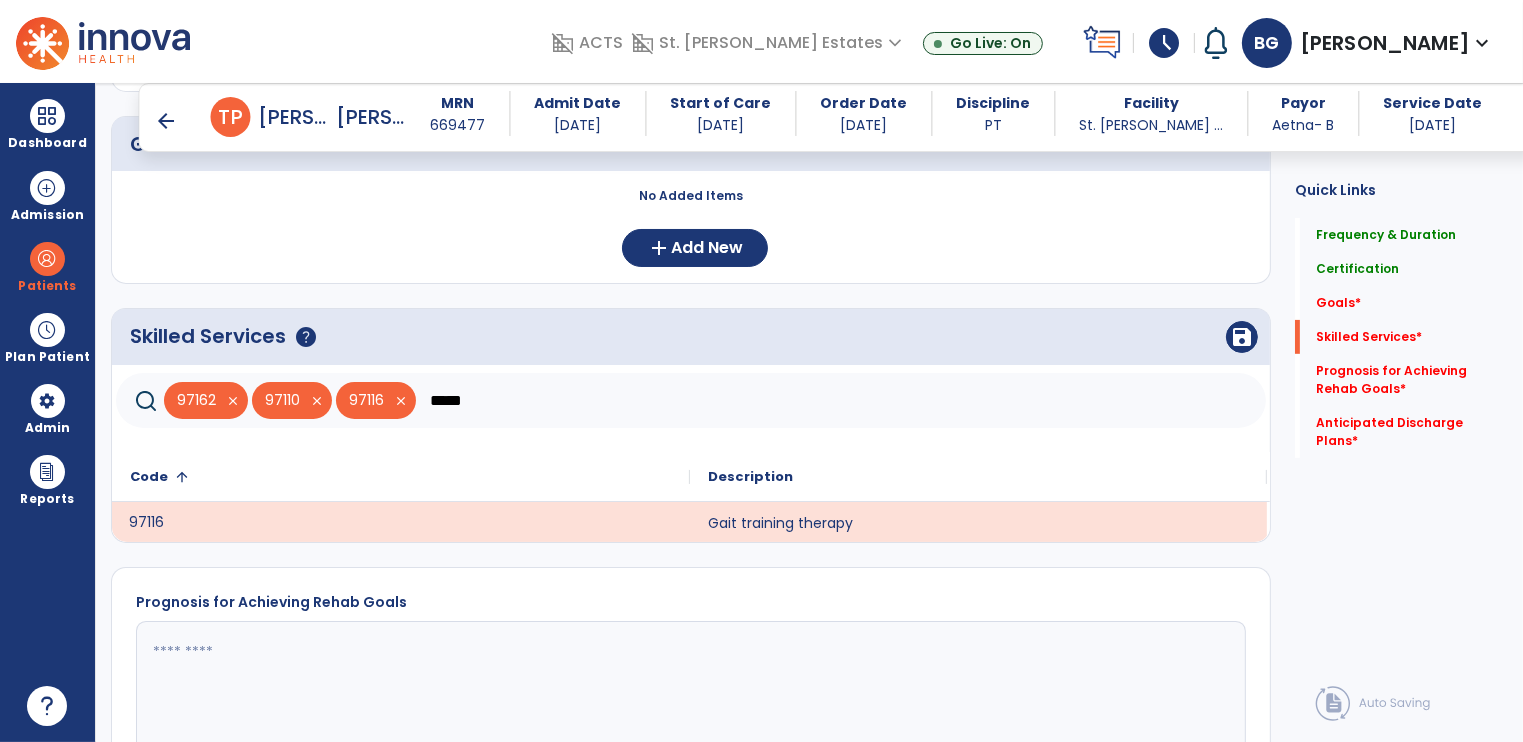 click on "*****" 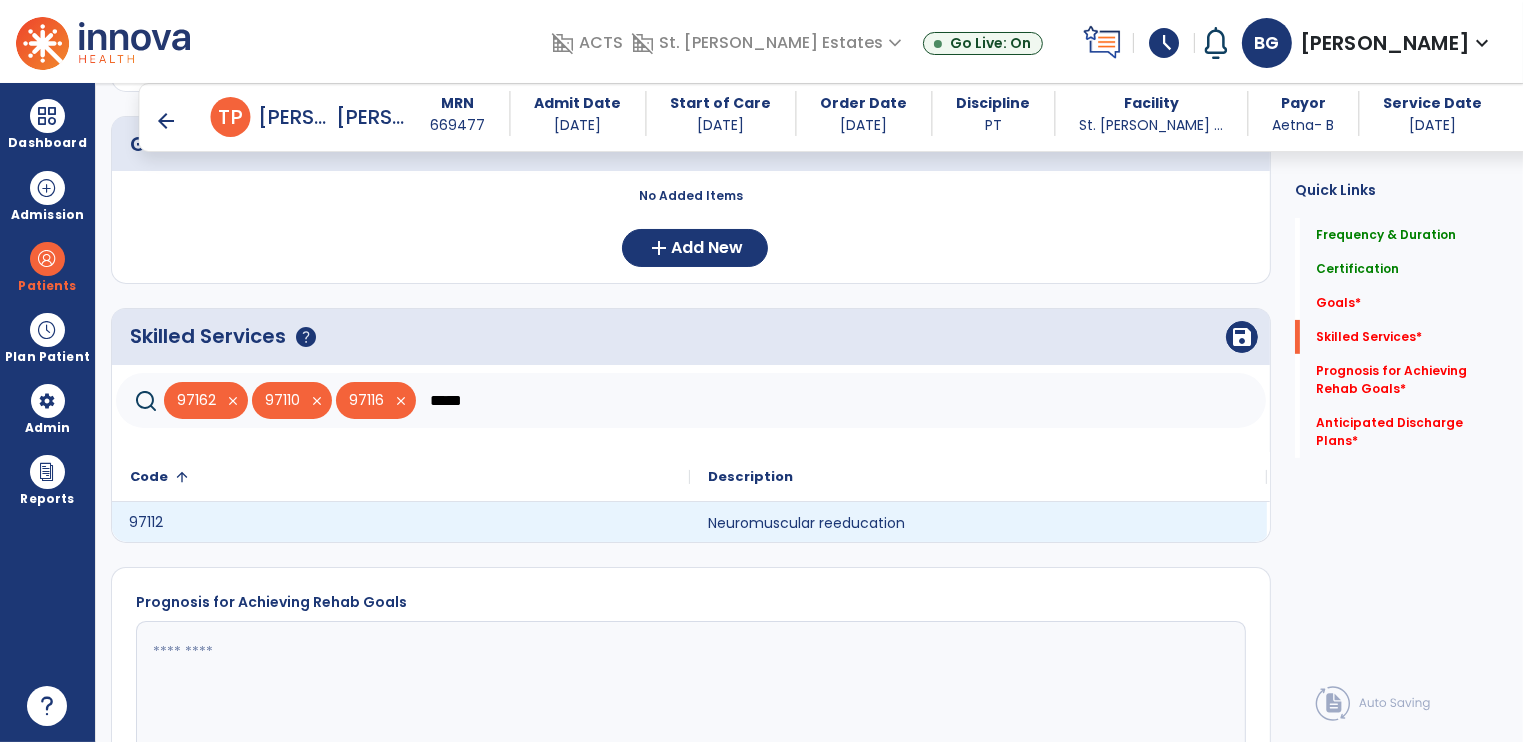 click on "97112" 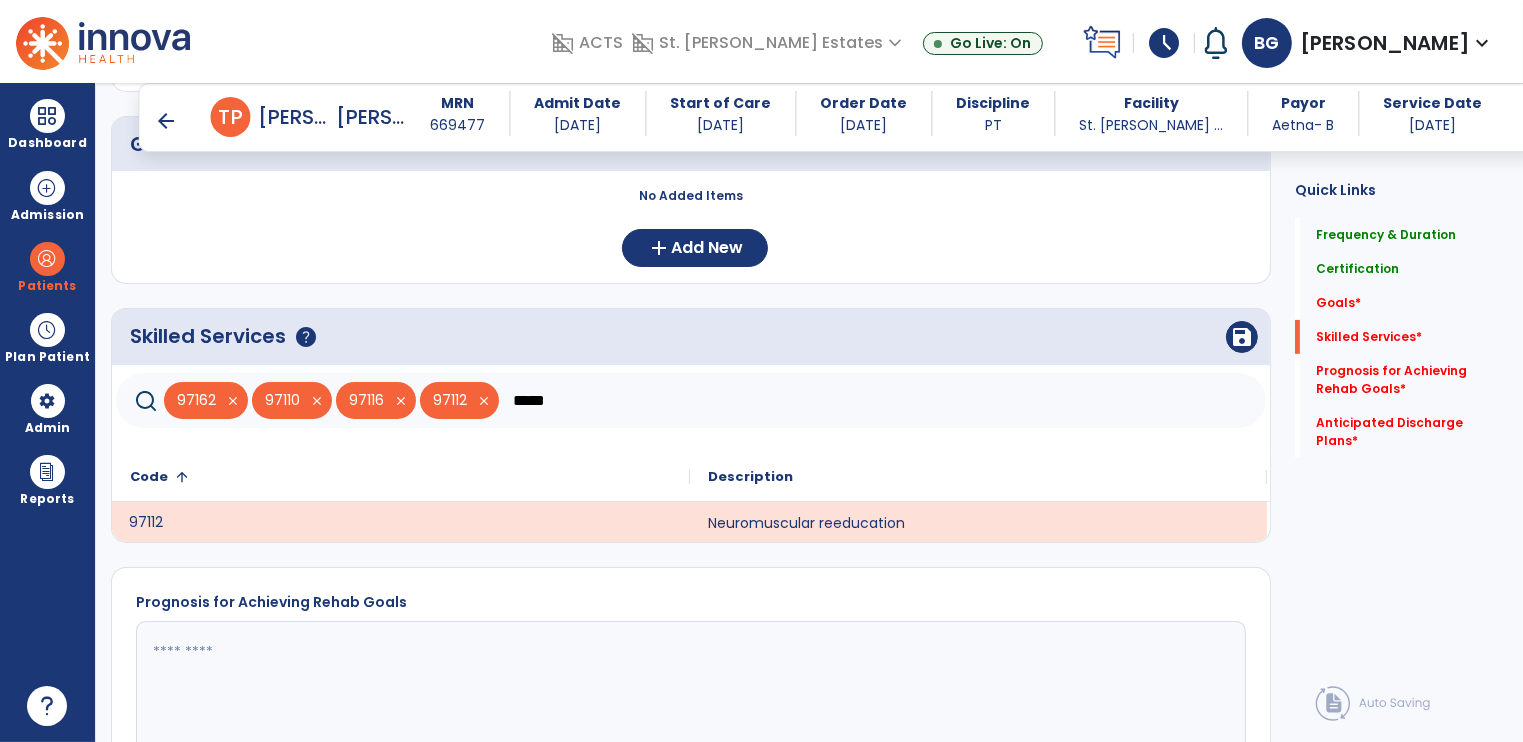 click on "*****" 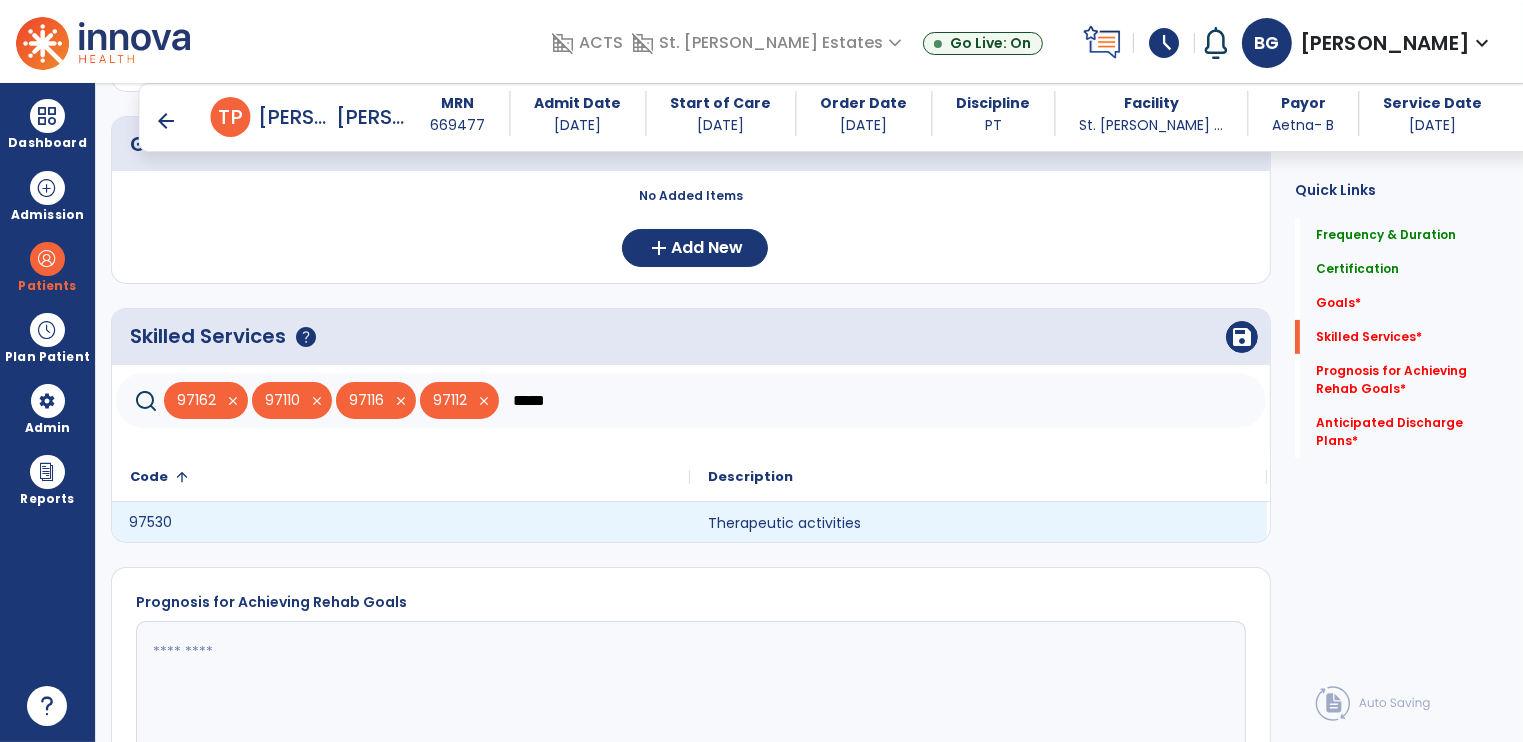 click on "97530" 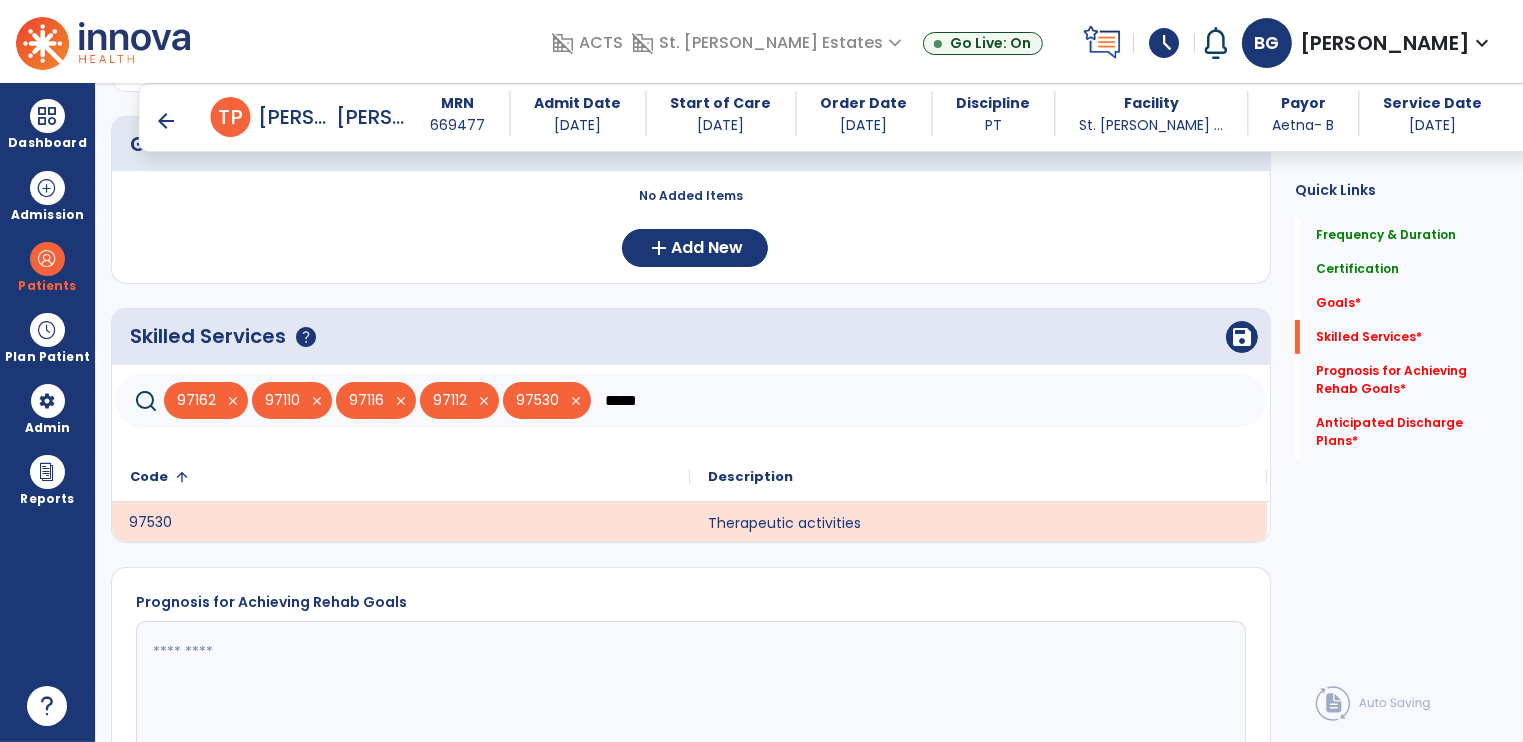 click on "*****" 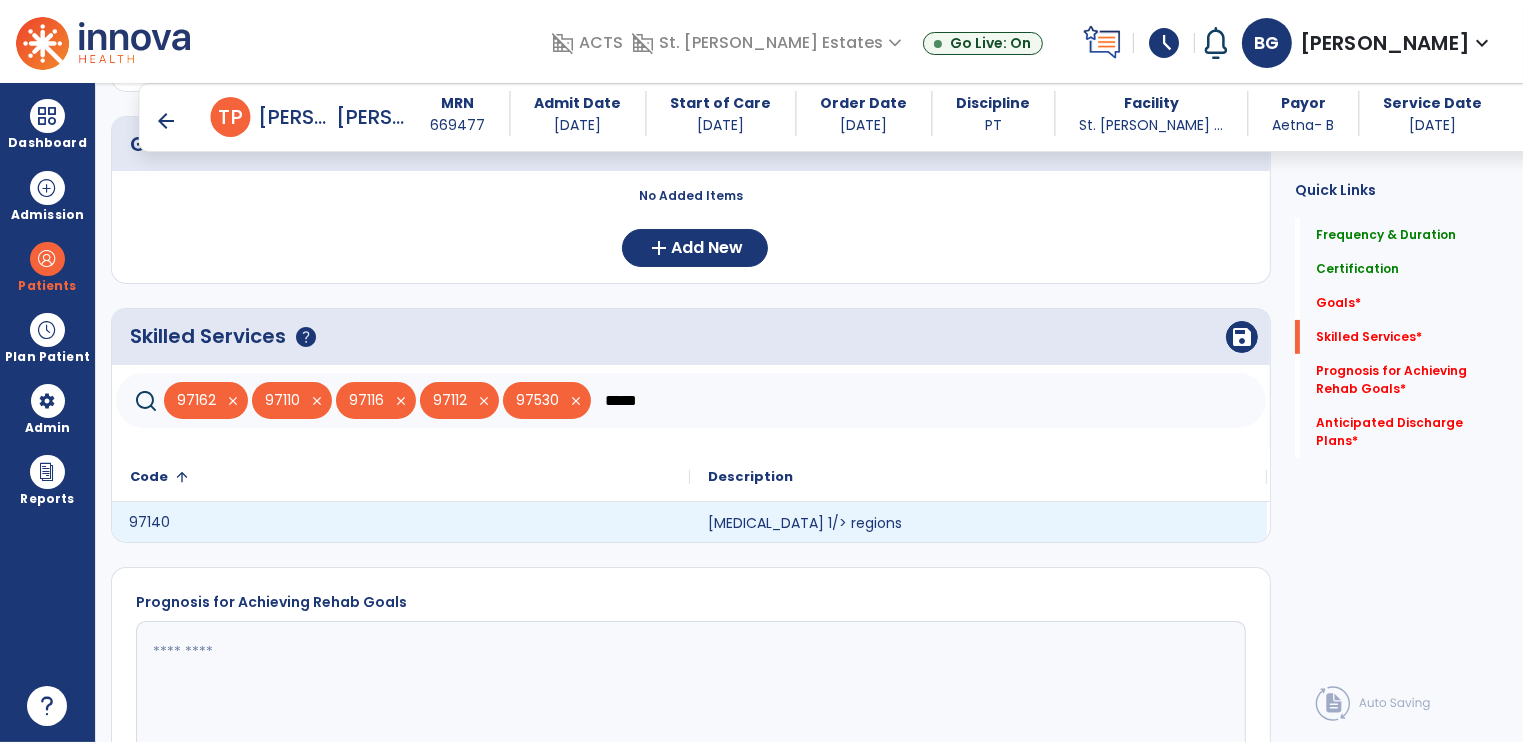 type on "*****" 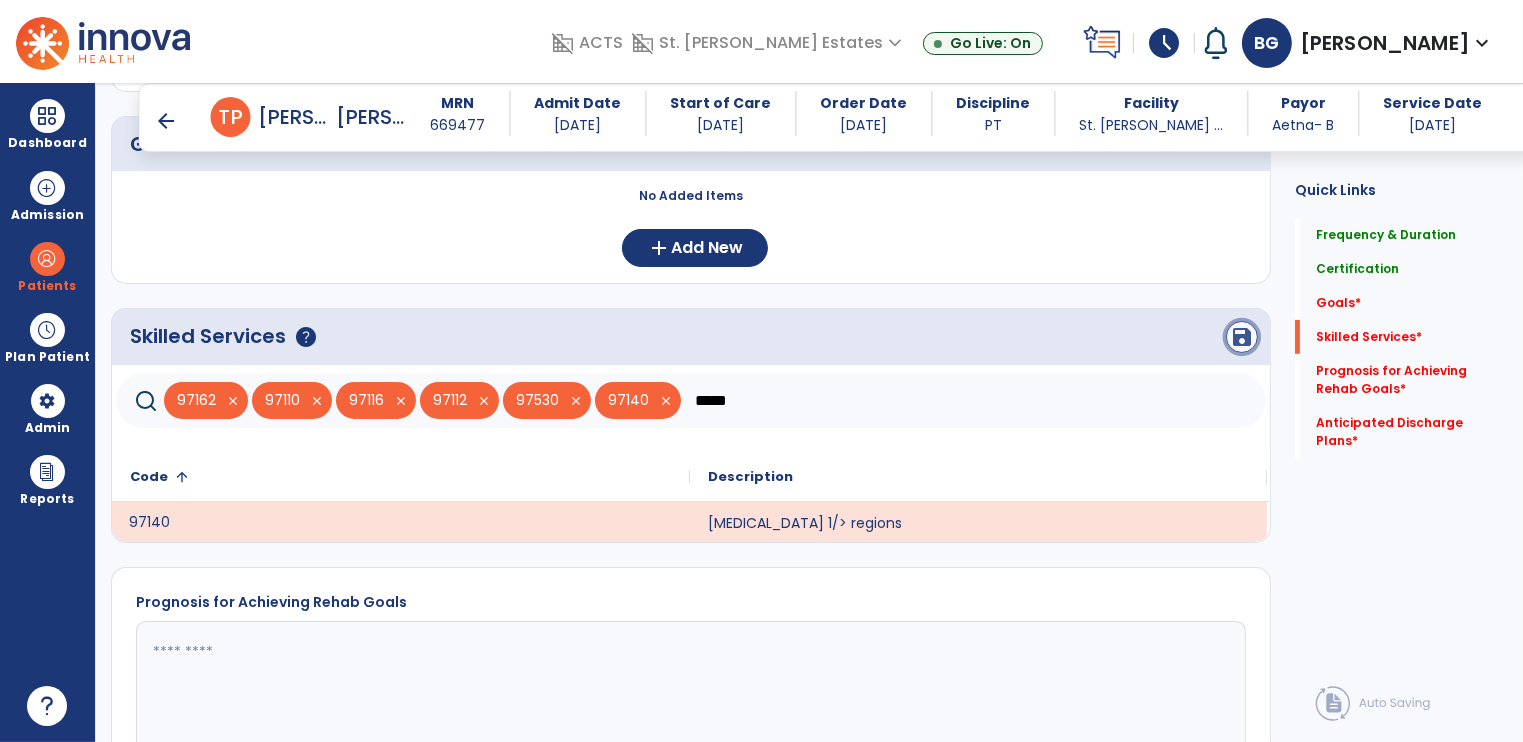 click on "save" 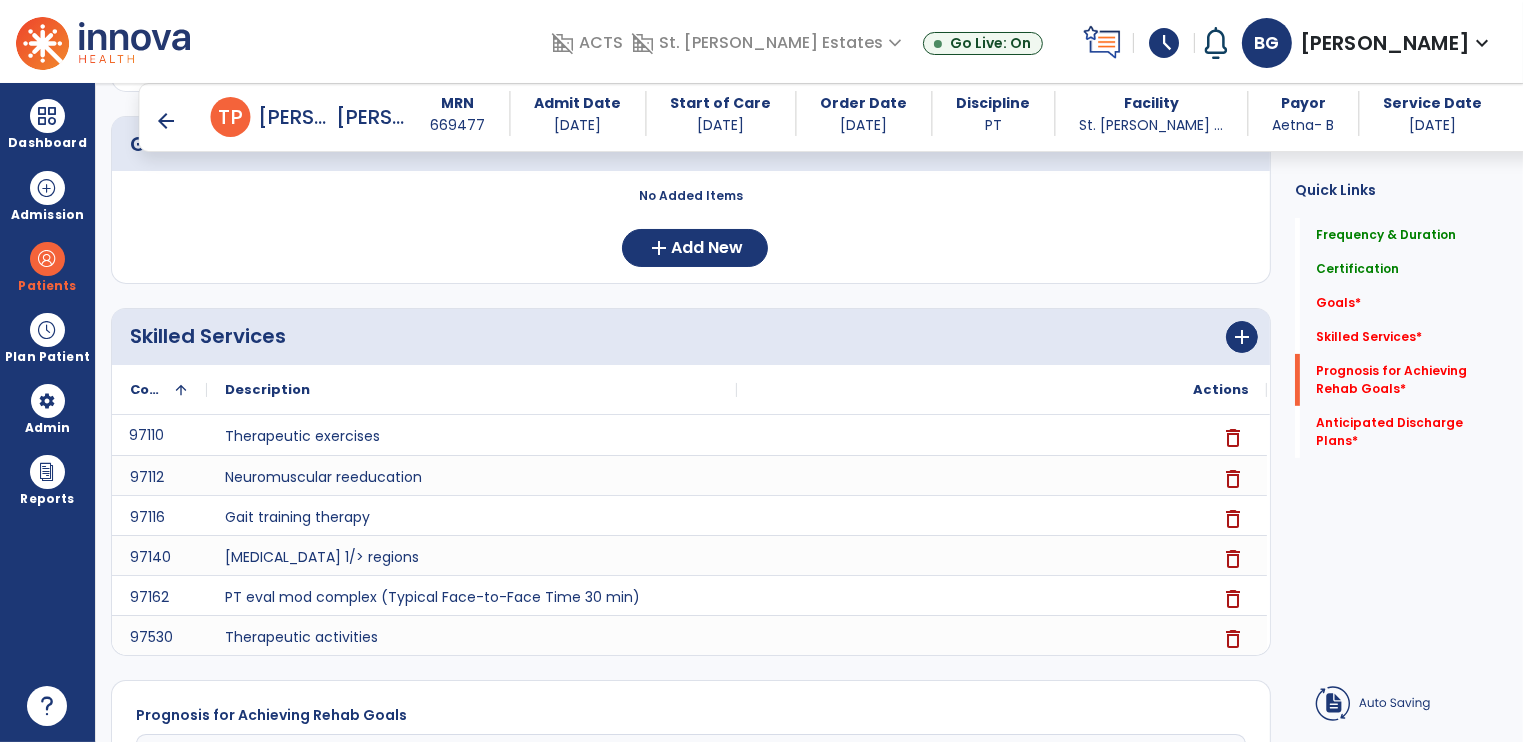 scroll, scrollTop: 1000, scrollLeft: 0, axis: vertical 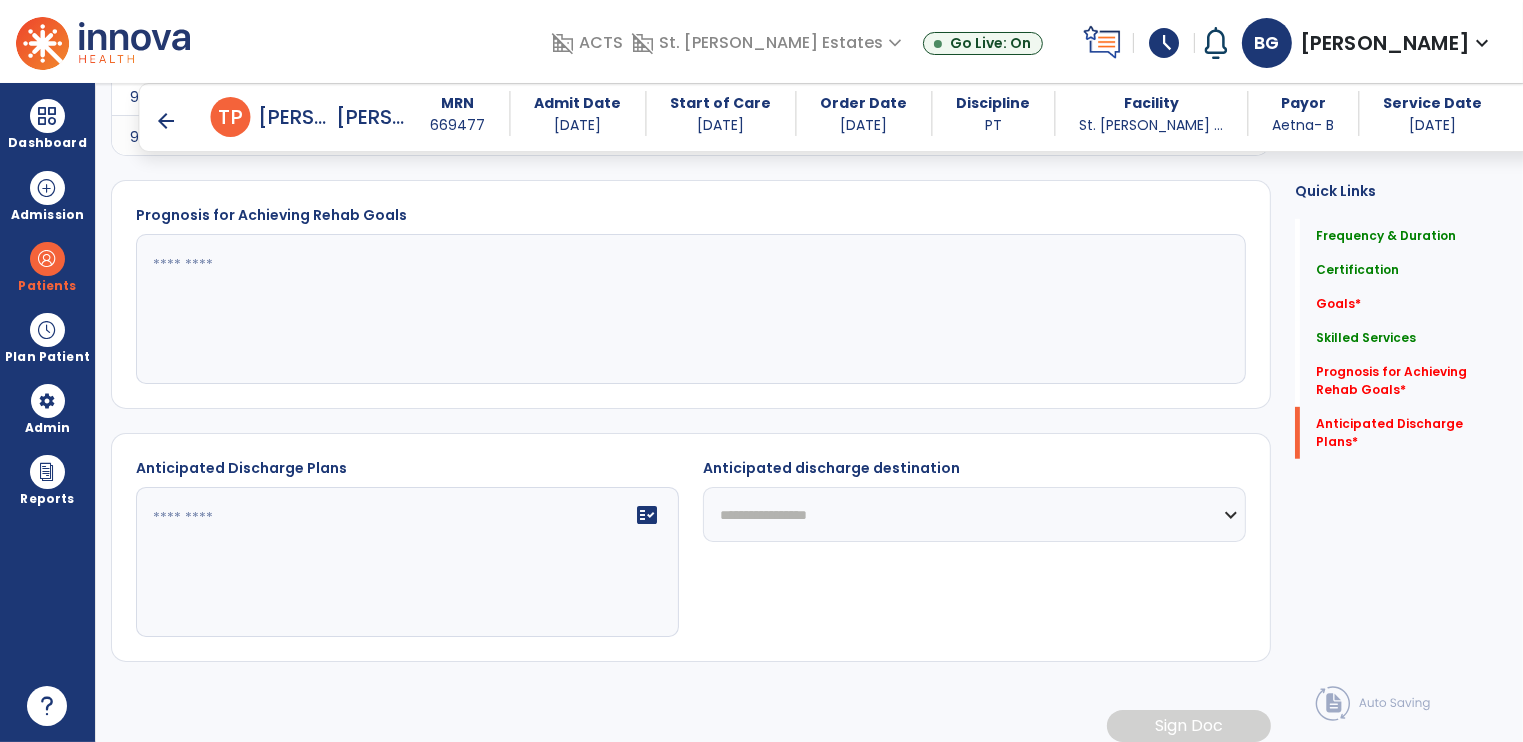 click on "**********" 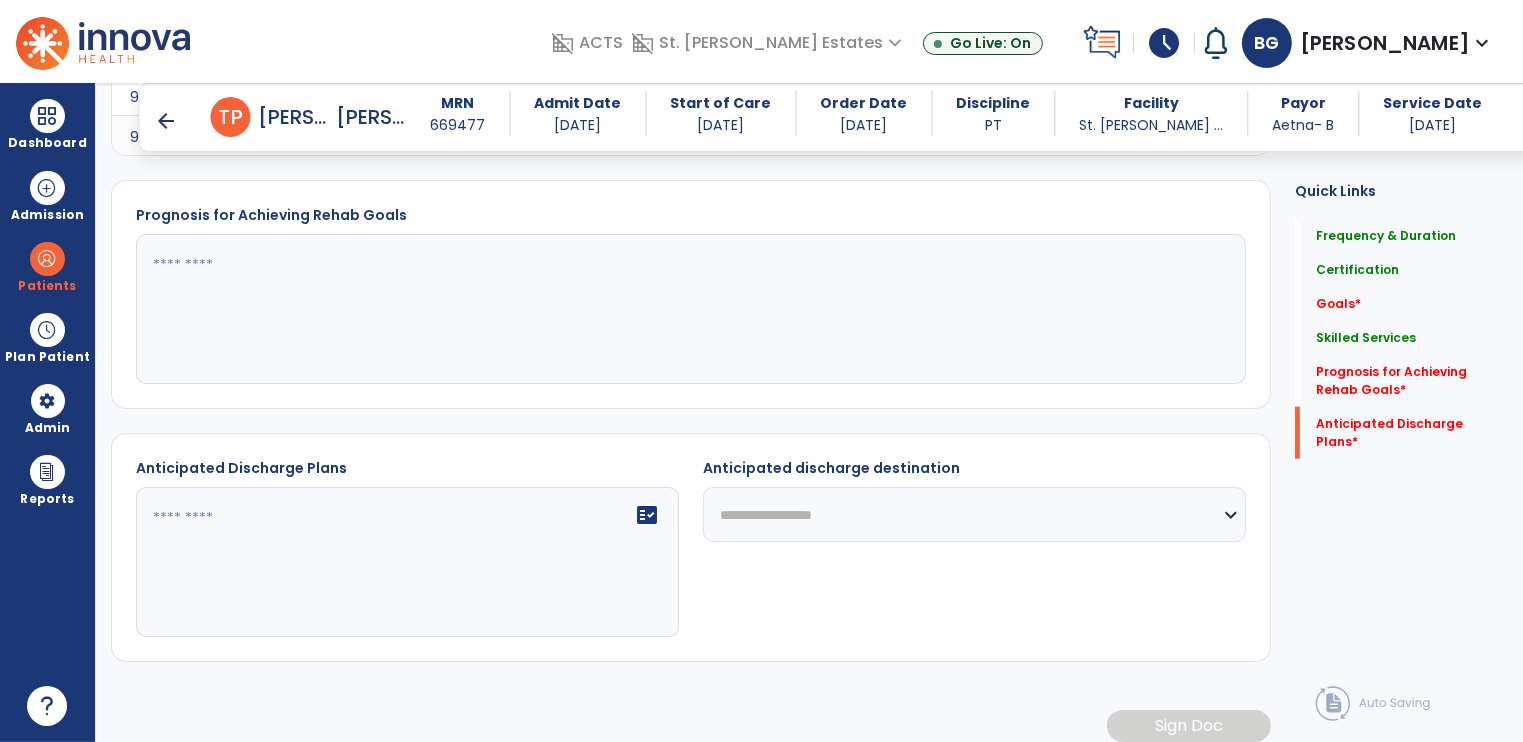 click on "**********" 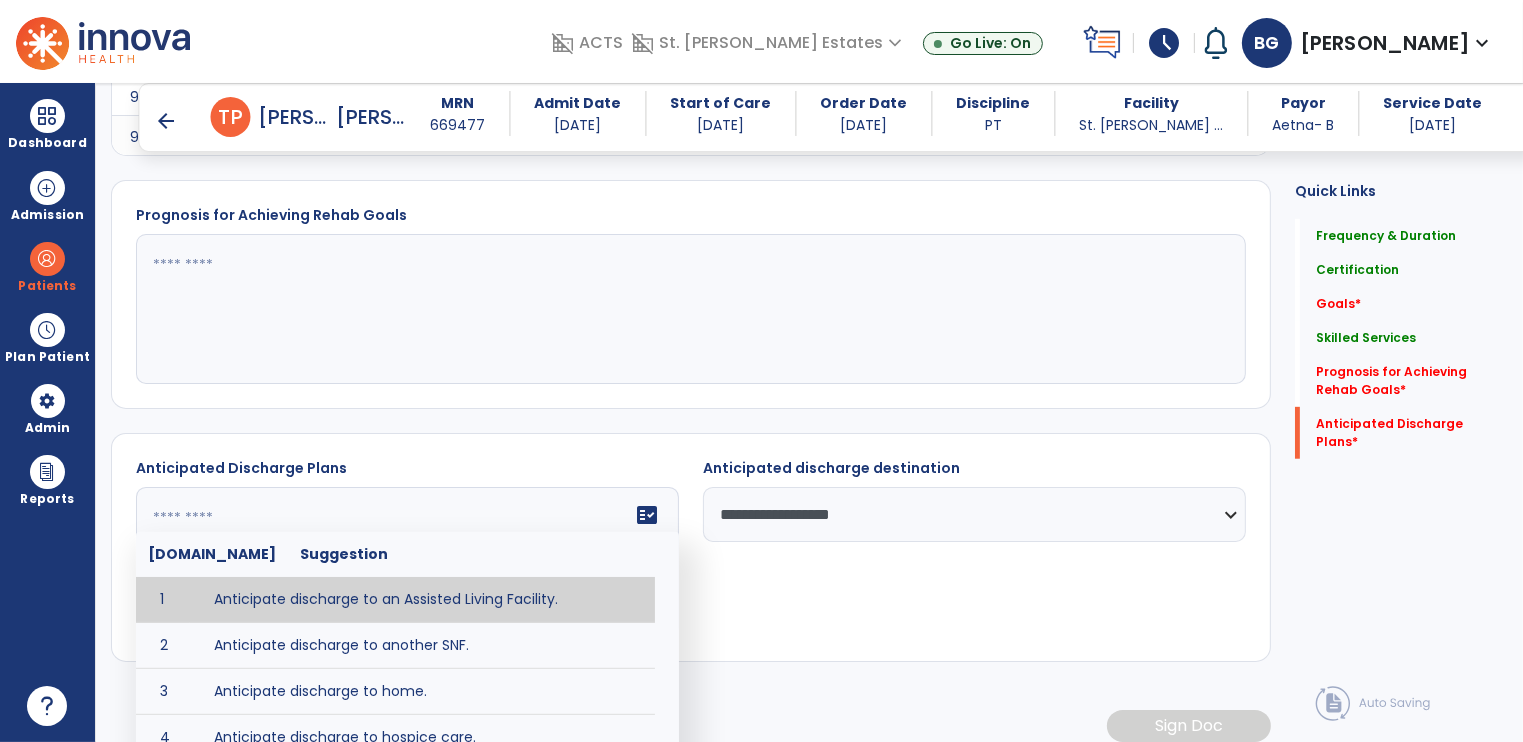 click 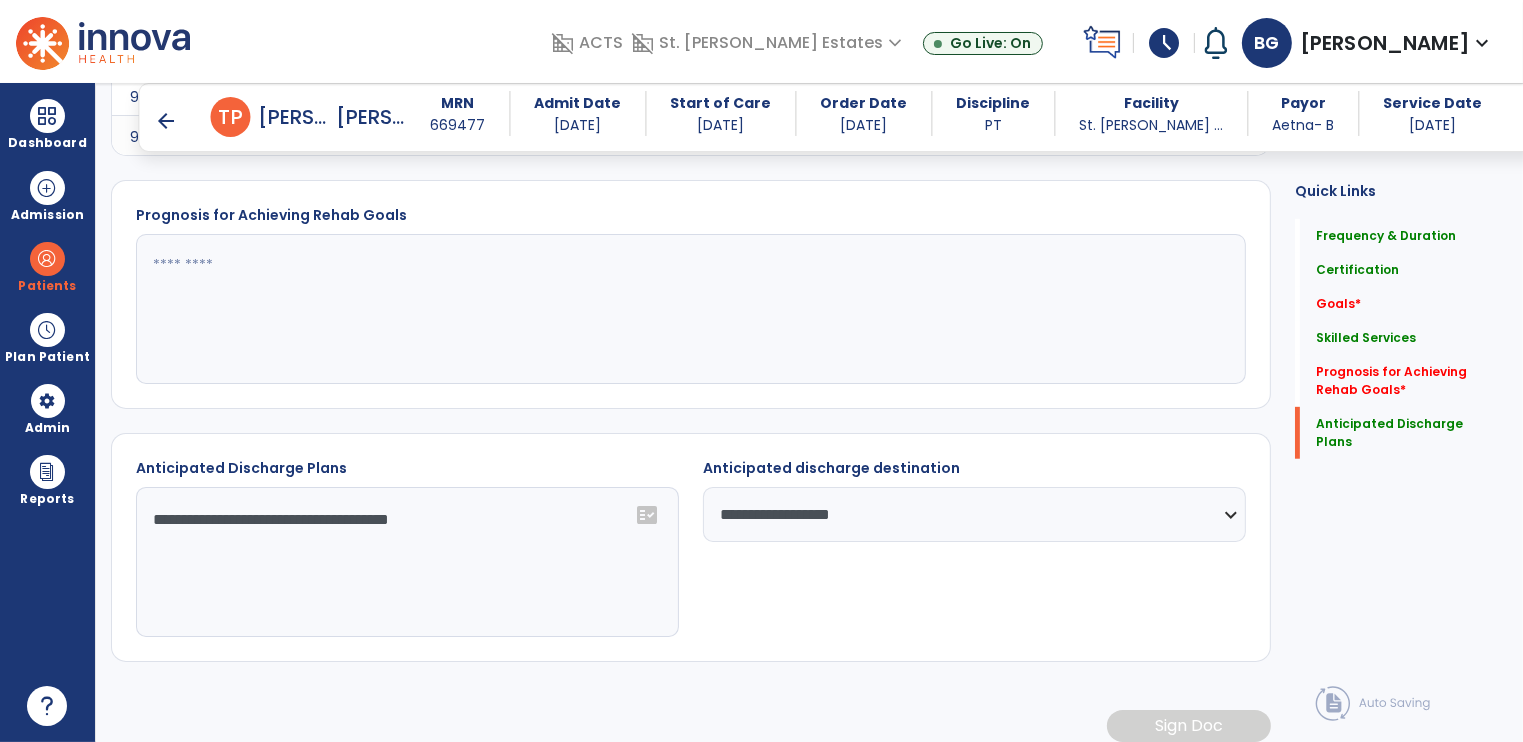 type on "**********" 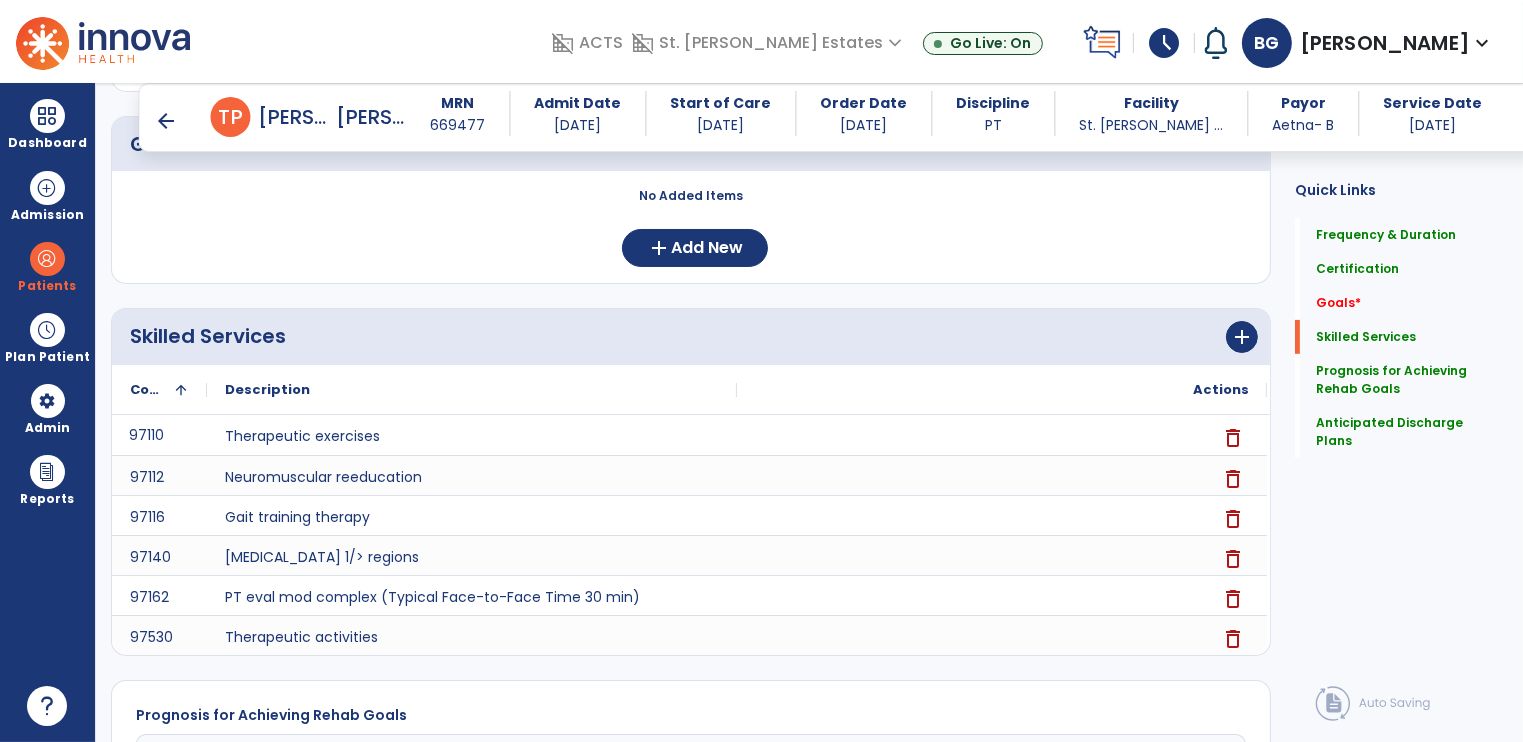 scroll, scrollTop: 0, scrollLeft: 0, axis: both 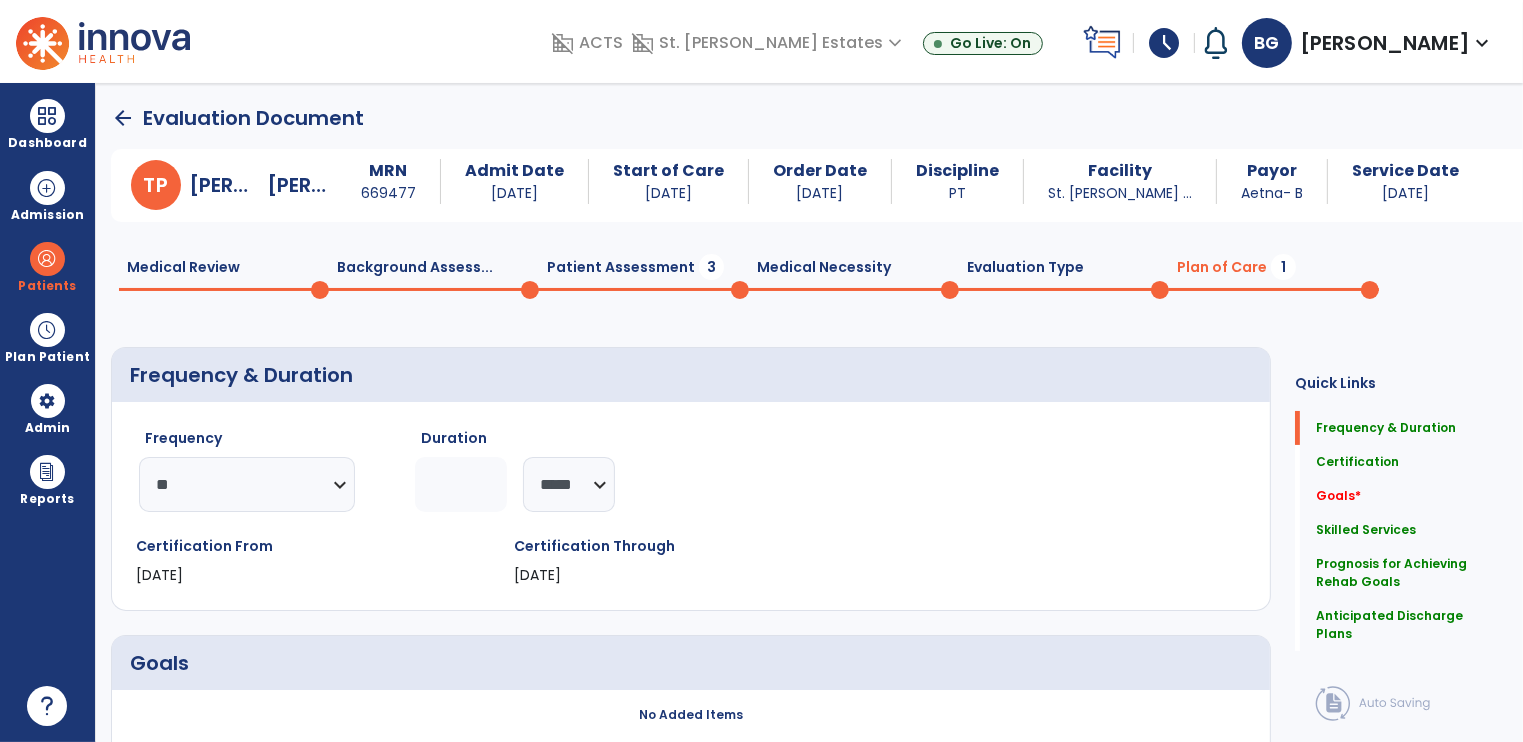 type on "**********" 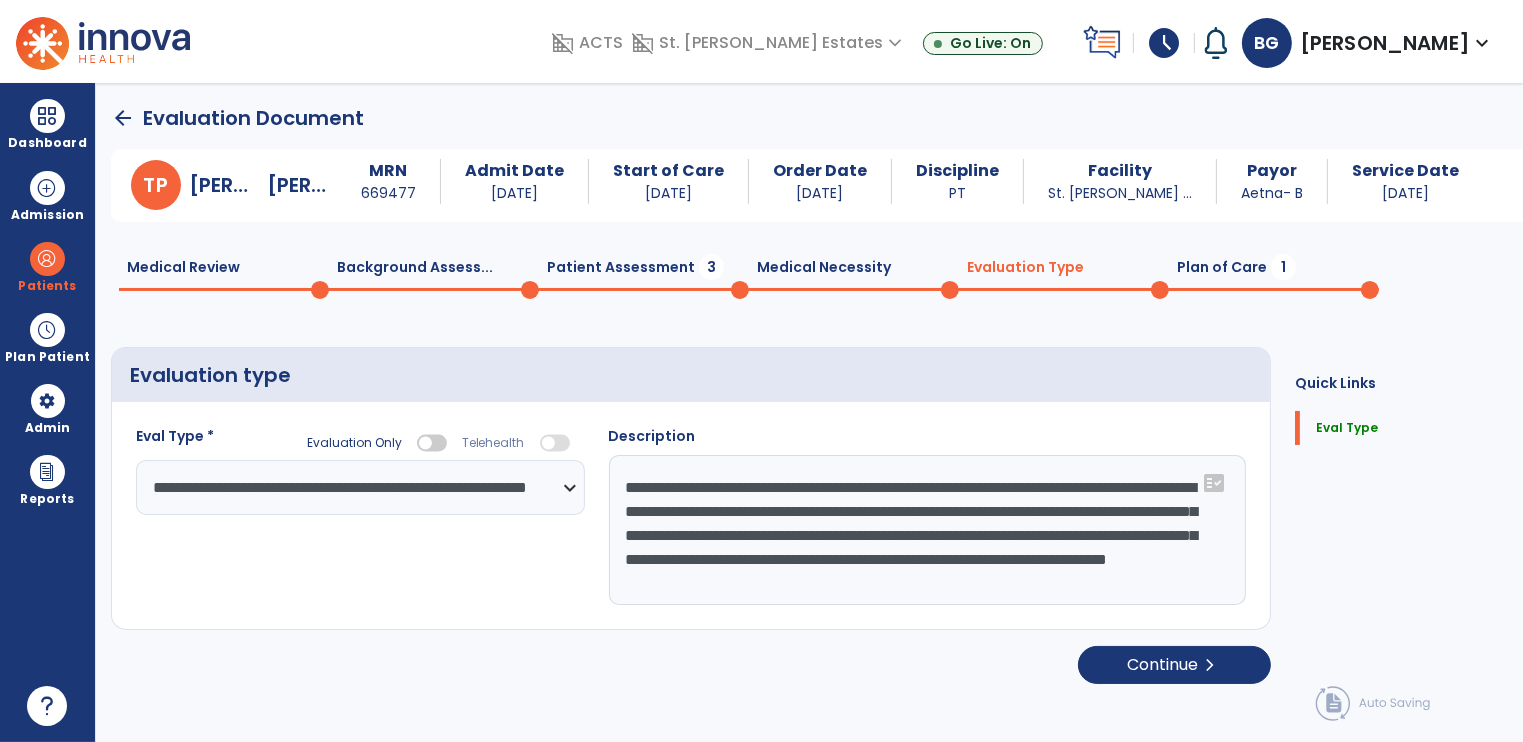 click on "Patient Assessment  3" 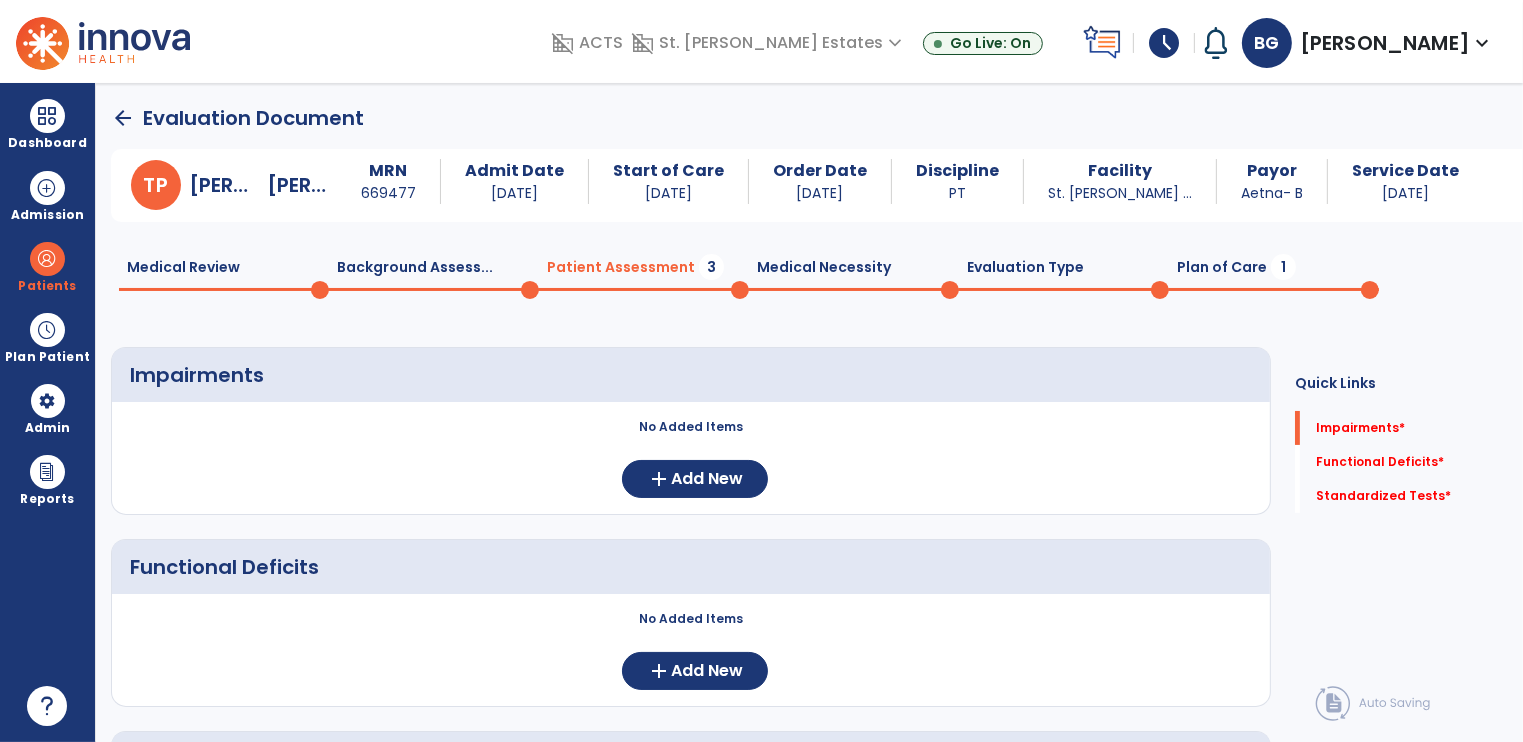 scroll, scrollTop: 204, scrollLeft: 0, axis: vertical 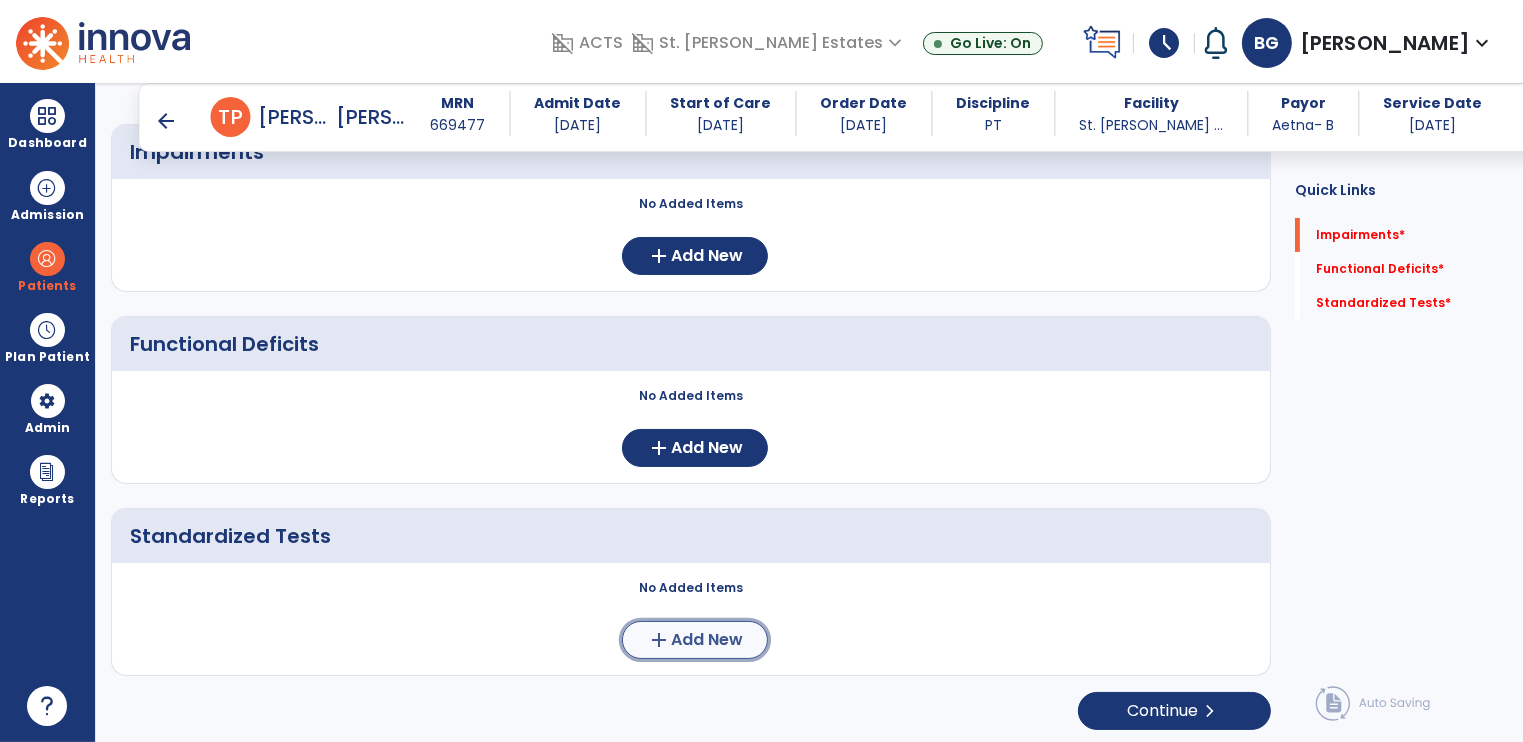 click on "Add New" 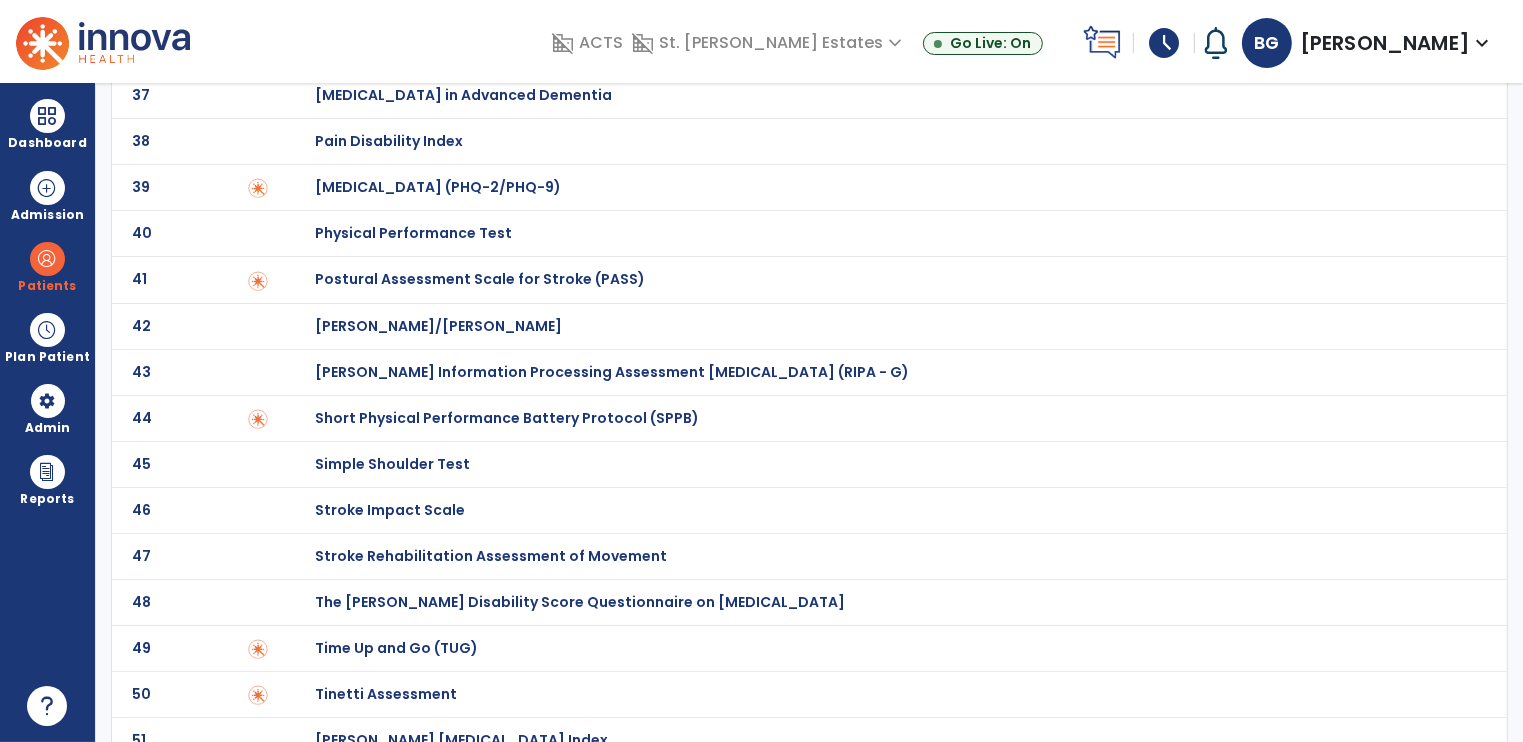 scroll, scrollTop: 1772, scrollLeft: 0, axis: vertical 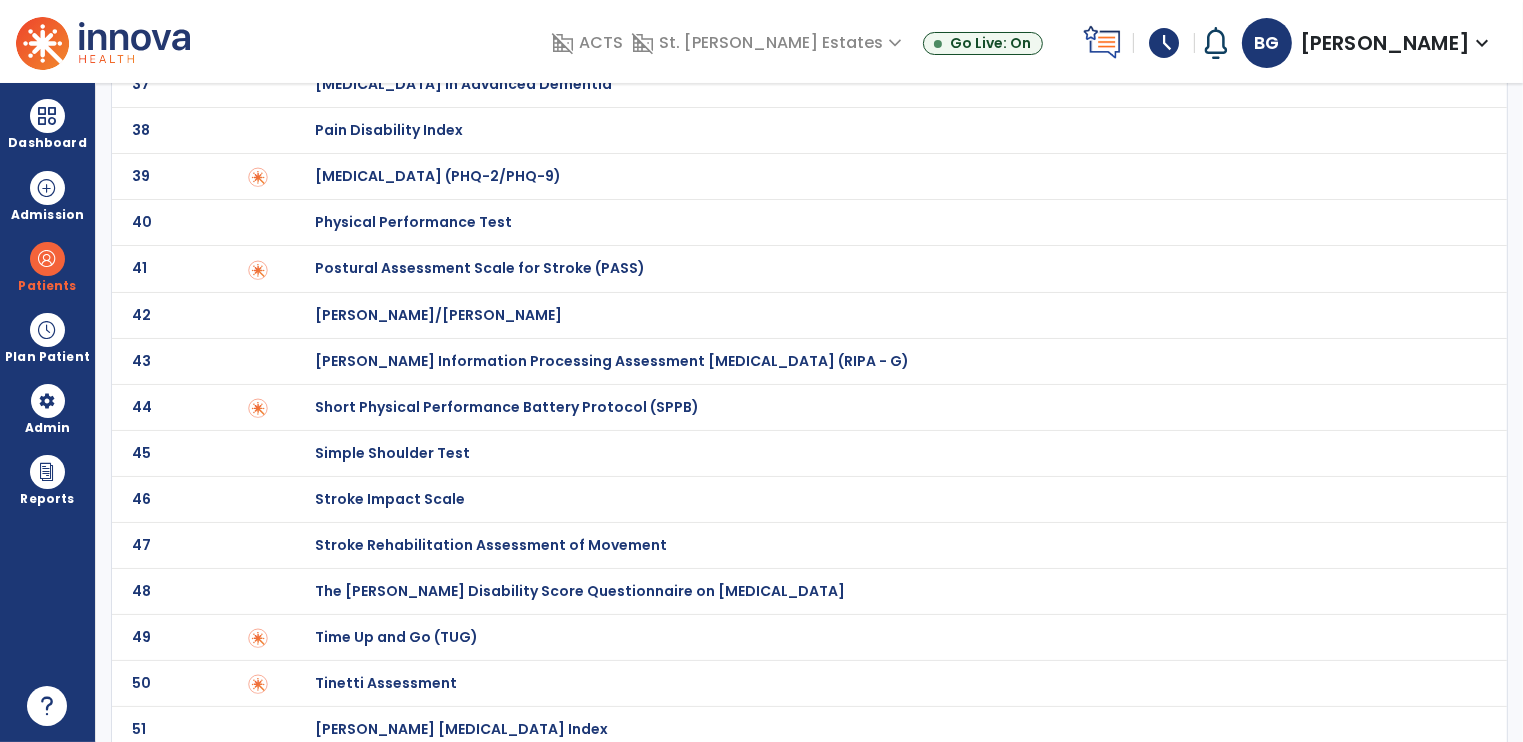click on "Time Up and Go (TUG)" at bounding box center (386, -1572) 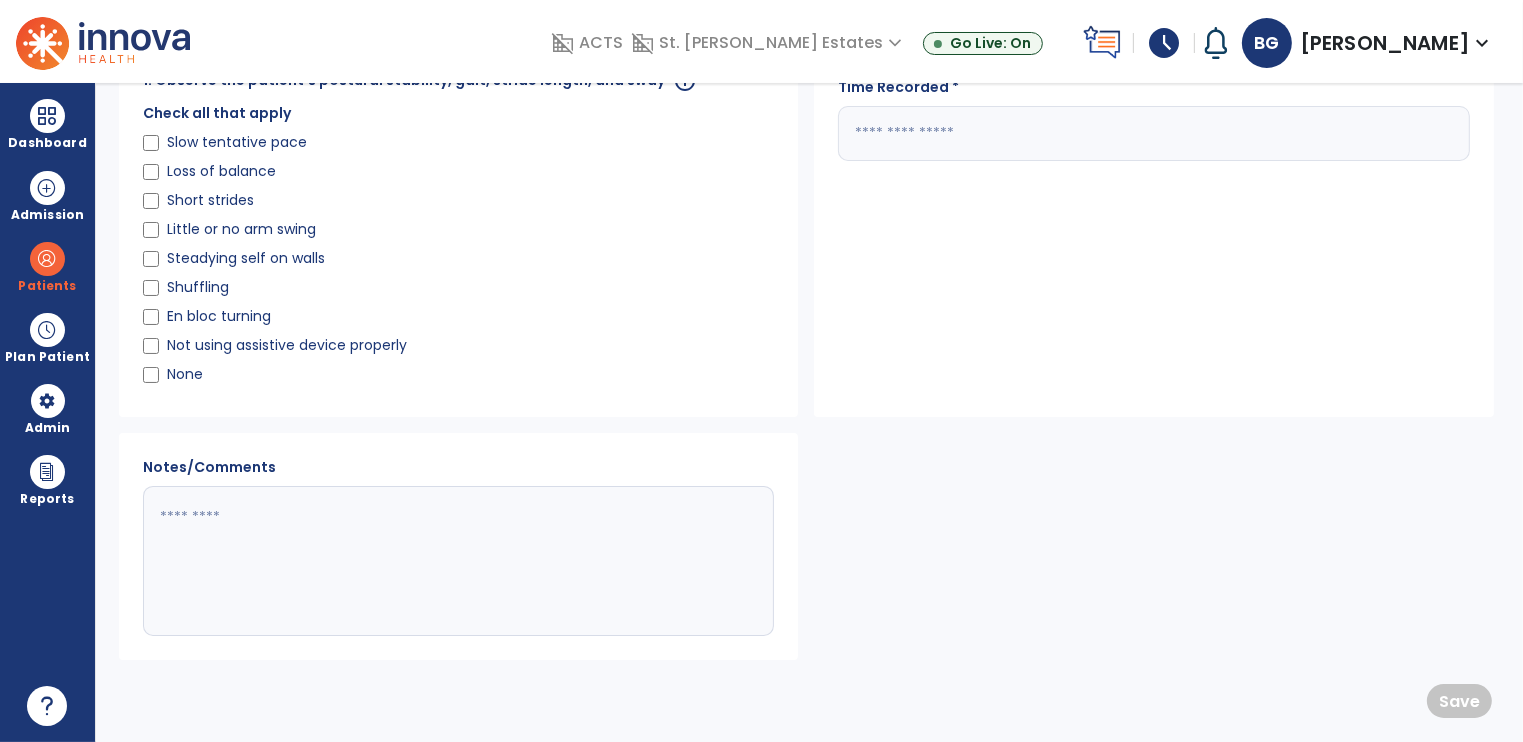 scroll, scrollTop: 0, scrollLeft: 0, axis: both 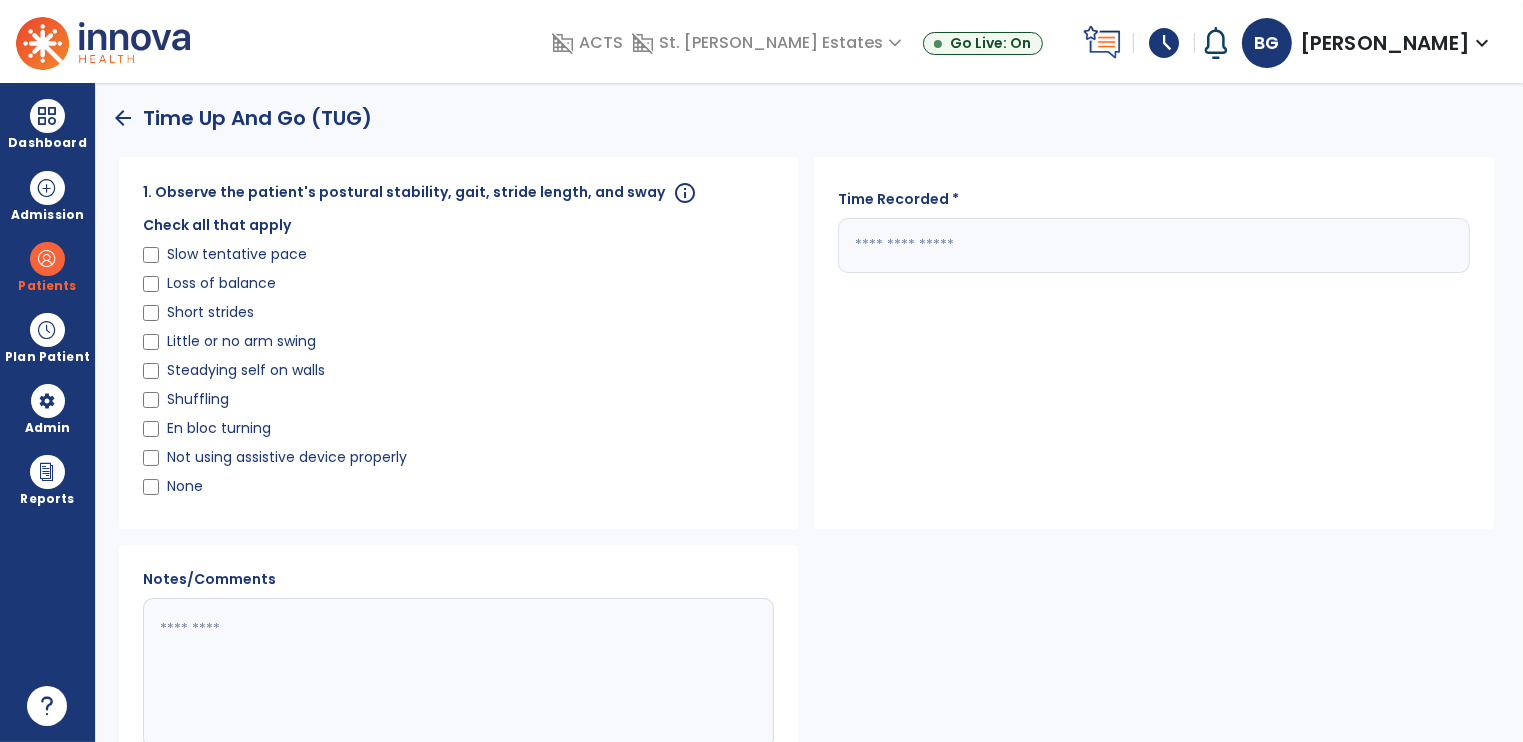 click 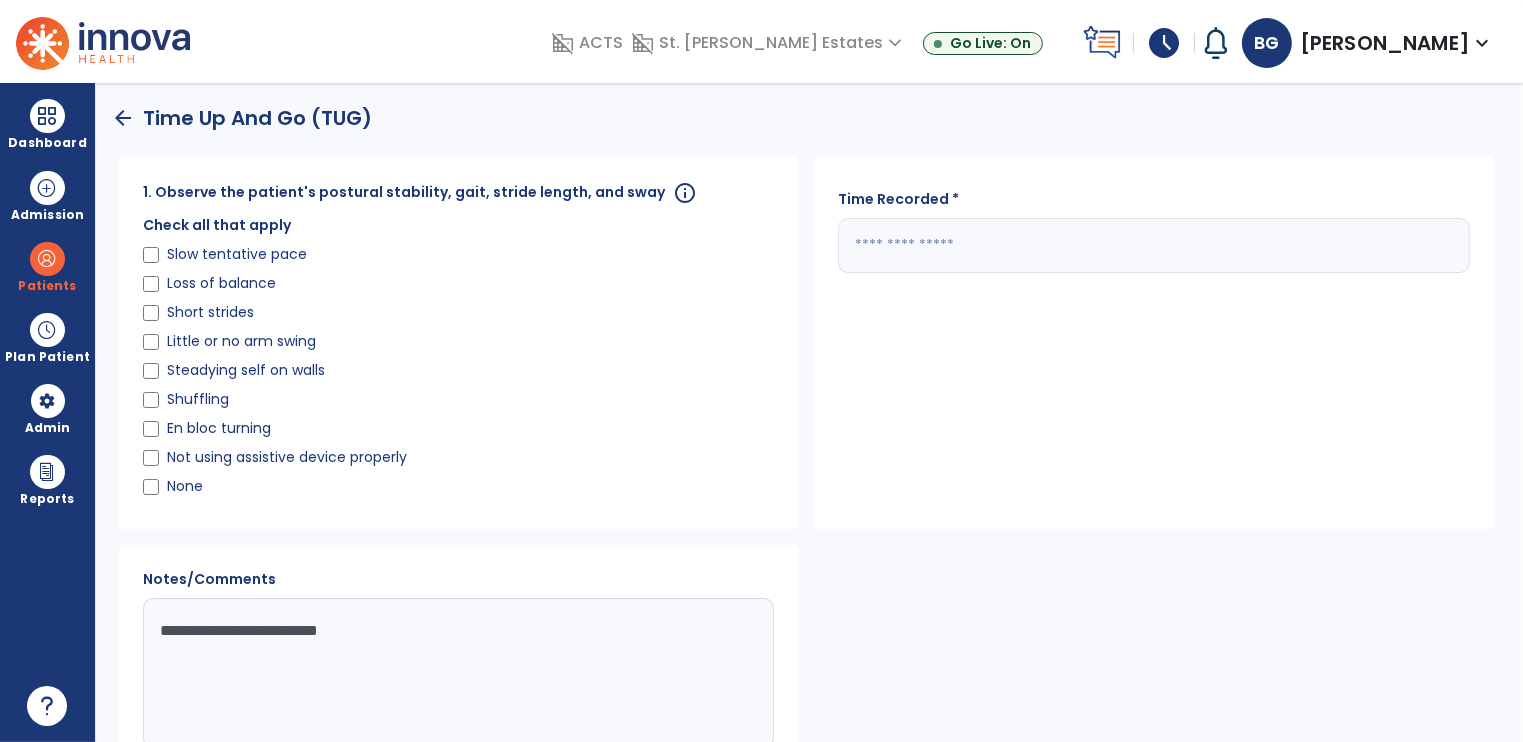 type on "**********" 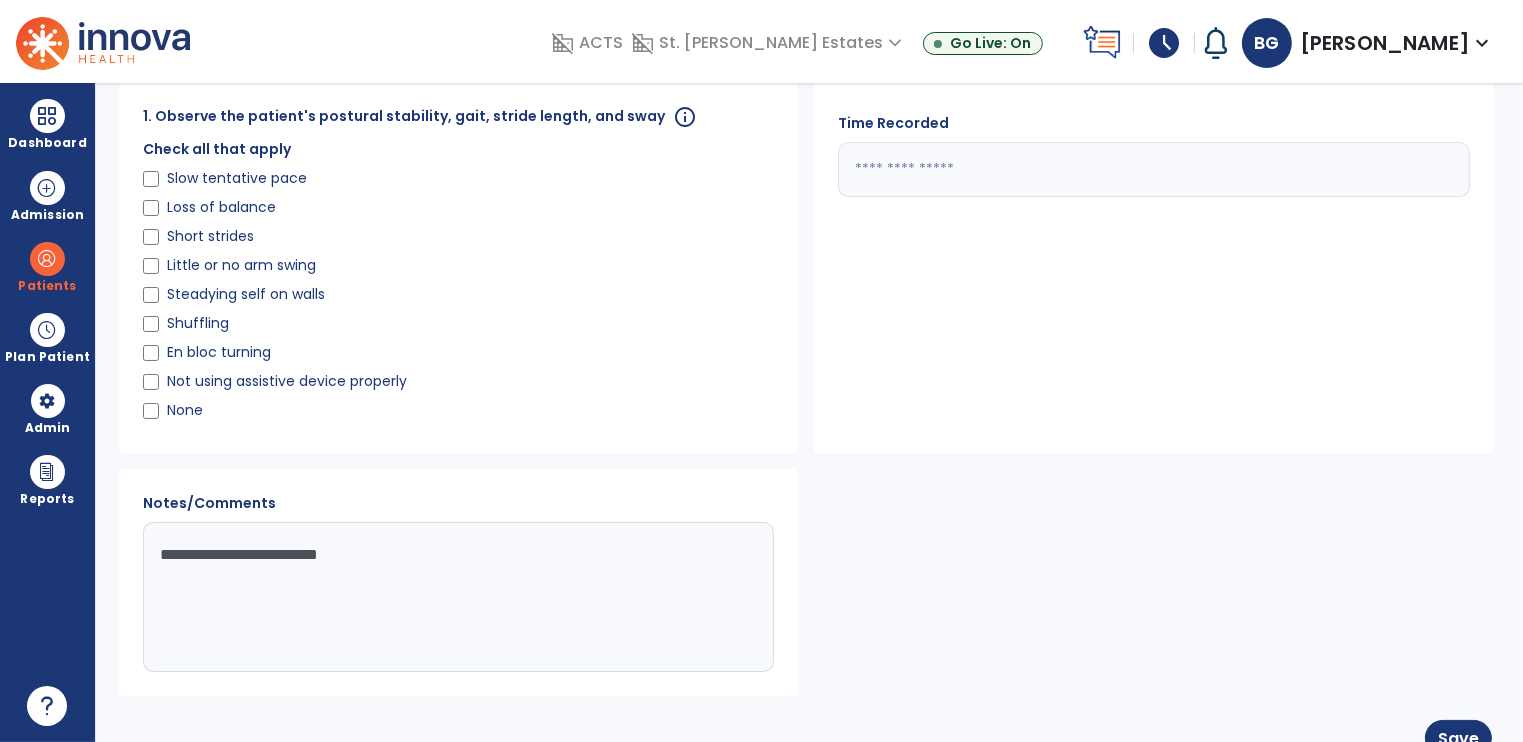 scroll, scrollTop: 112, scrollLeft: 0, axis: vertical 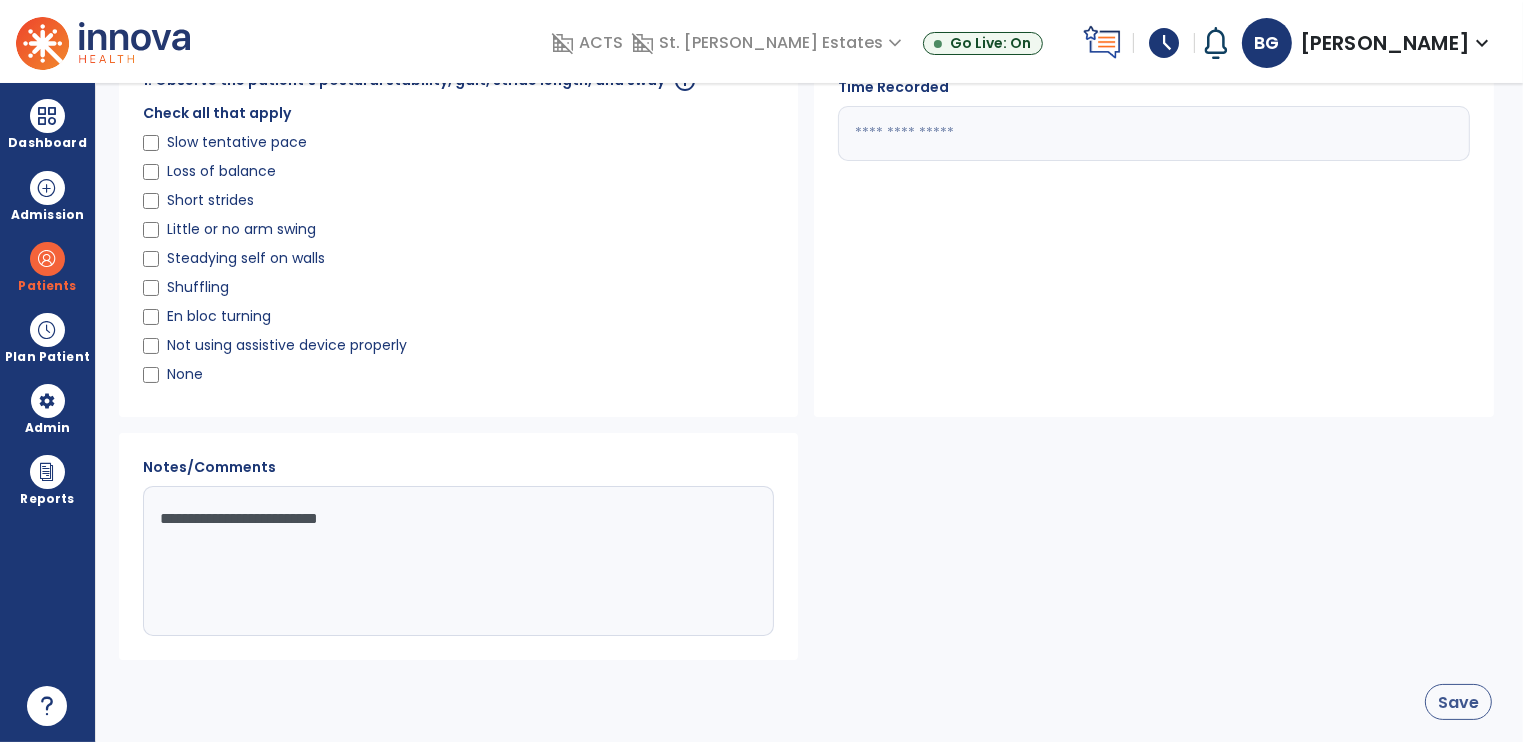 type on "**" 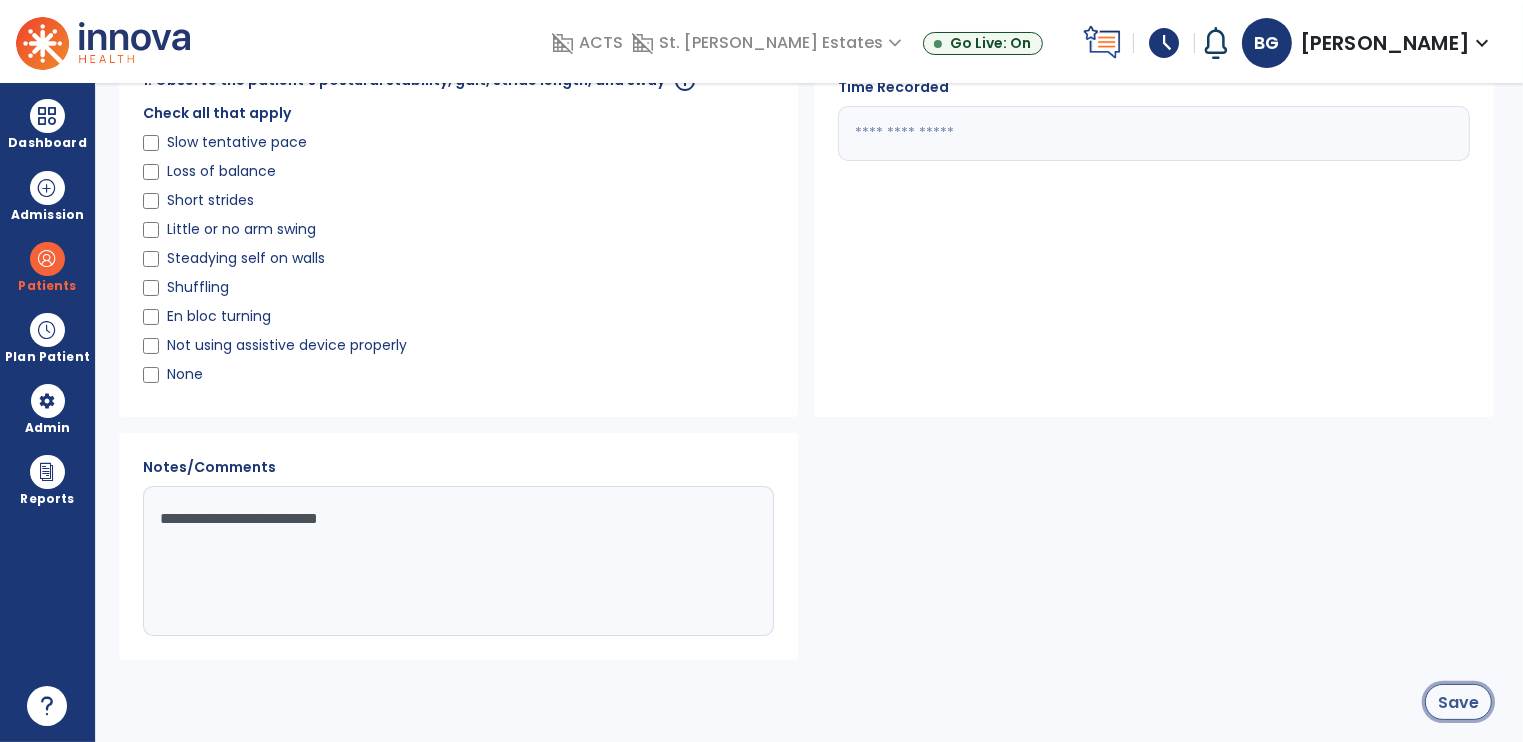 click on "Save" 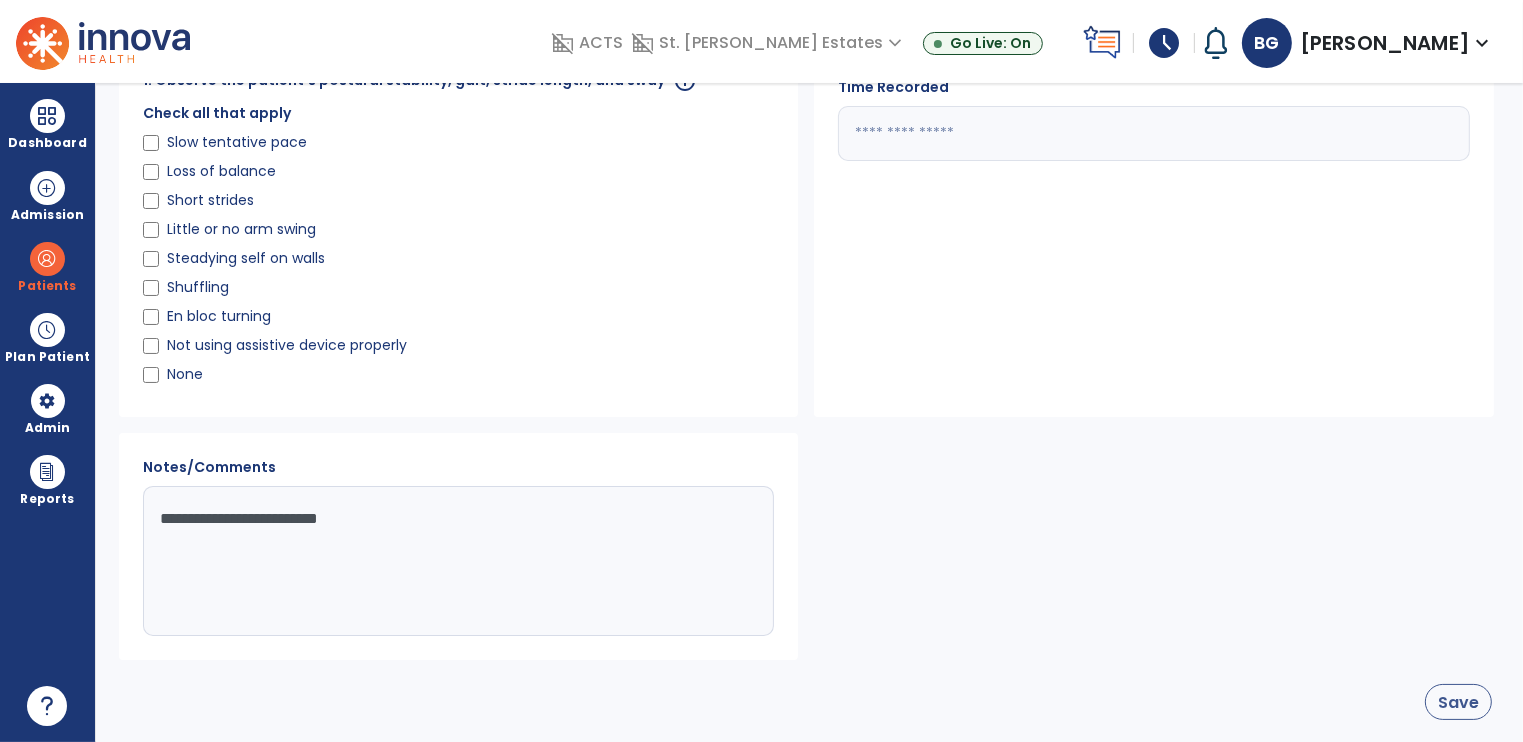 scroll, scrollTop: 1772, scrollLeft: 0, axis: vertical 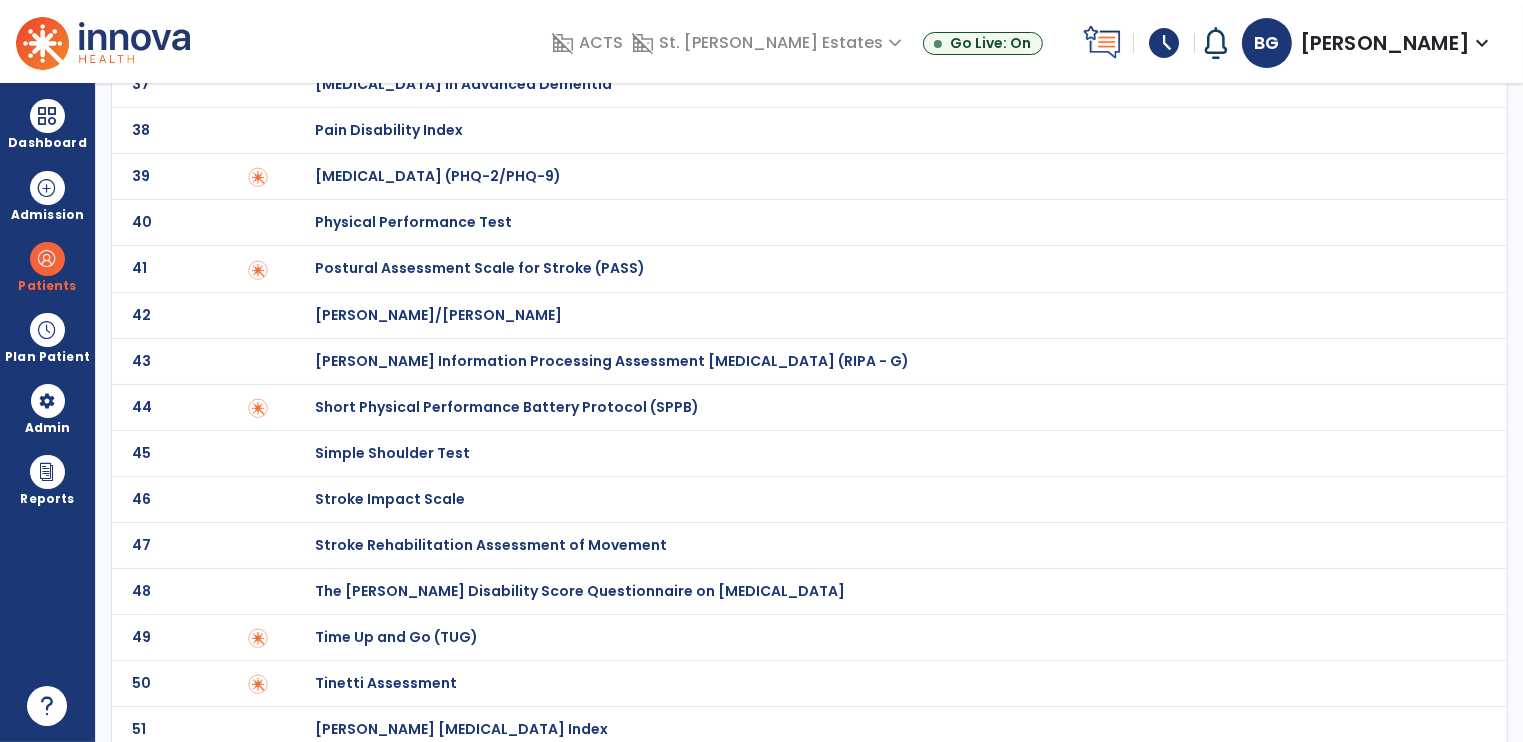 click on "Time Up and Go (TUG)" at bounding box center [386, -1572] 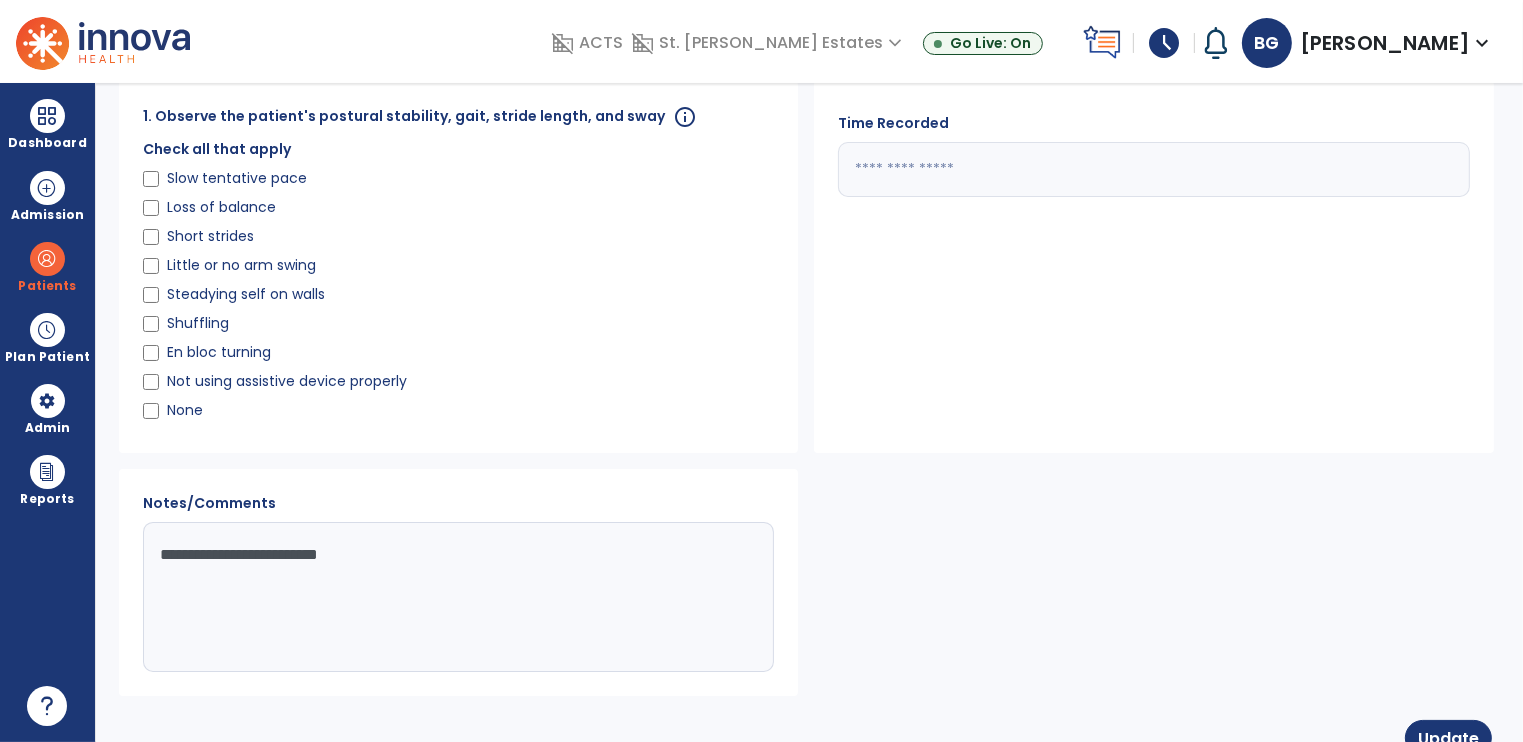 scroll, scrollTop: 112, scrollLeft: 0, axis: vertical 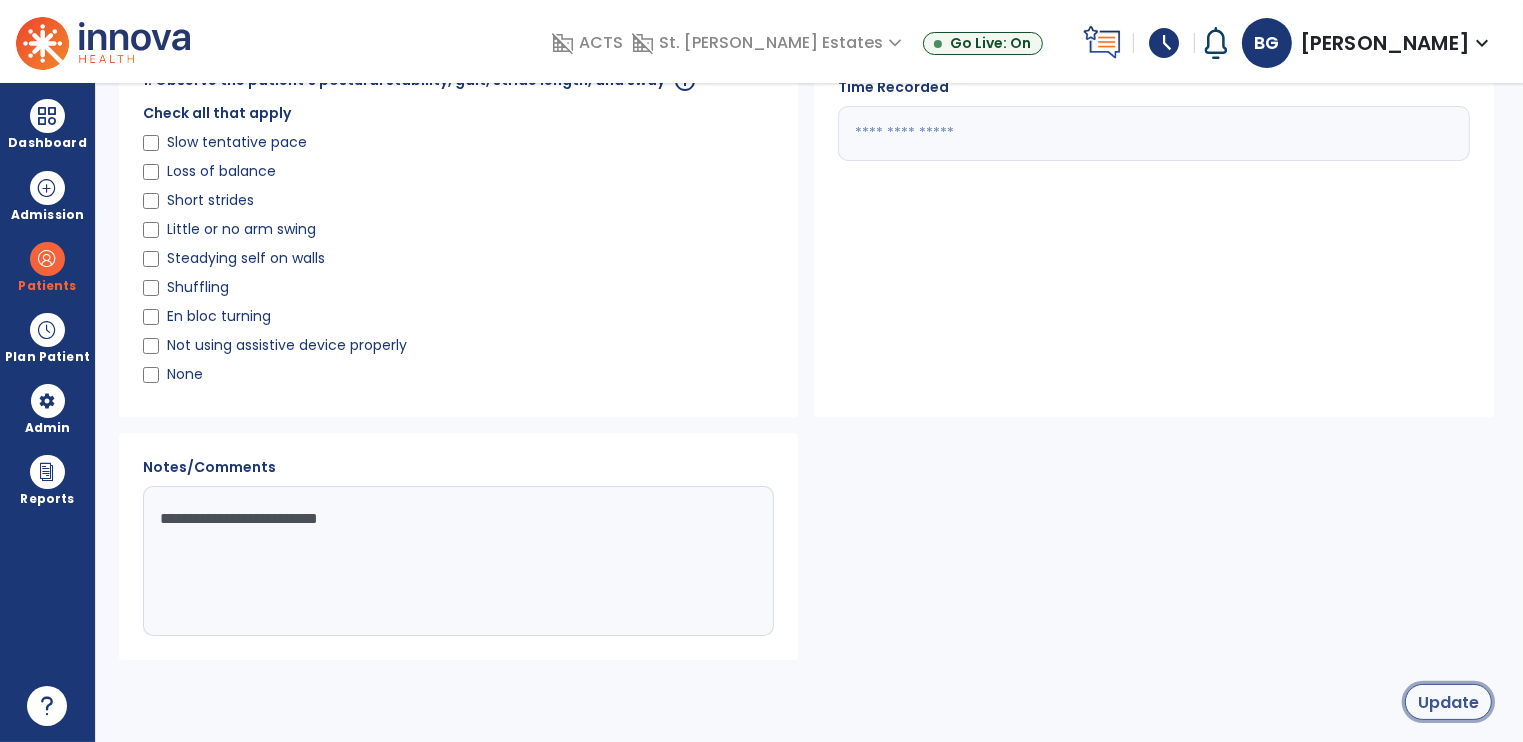 click on "Update" 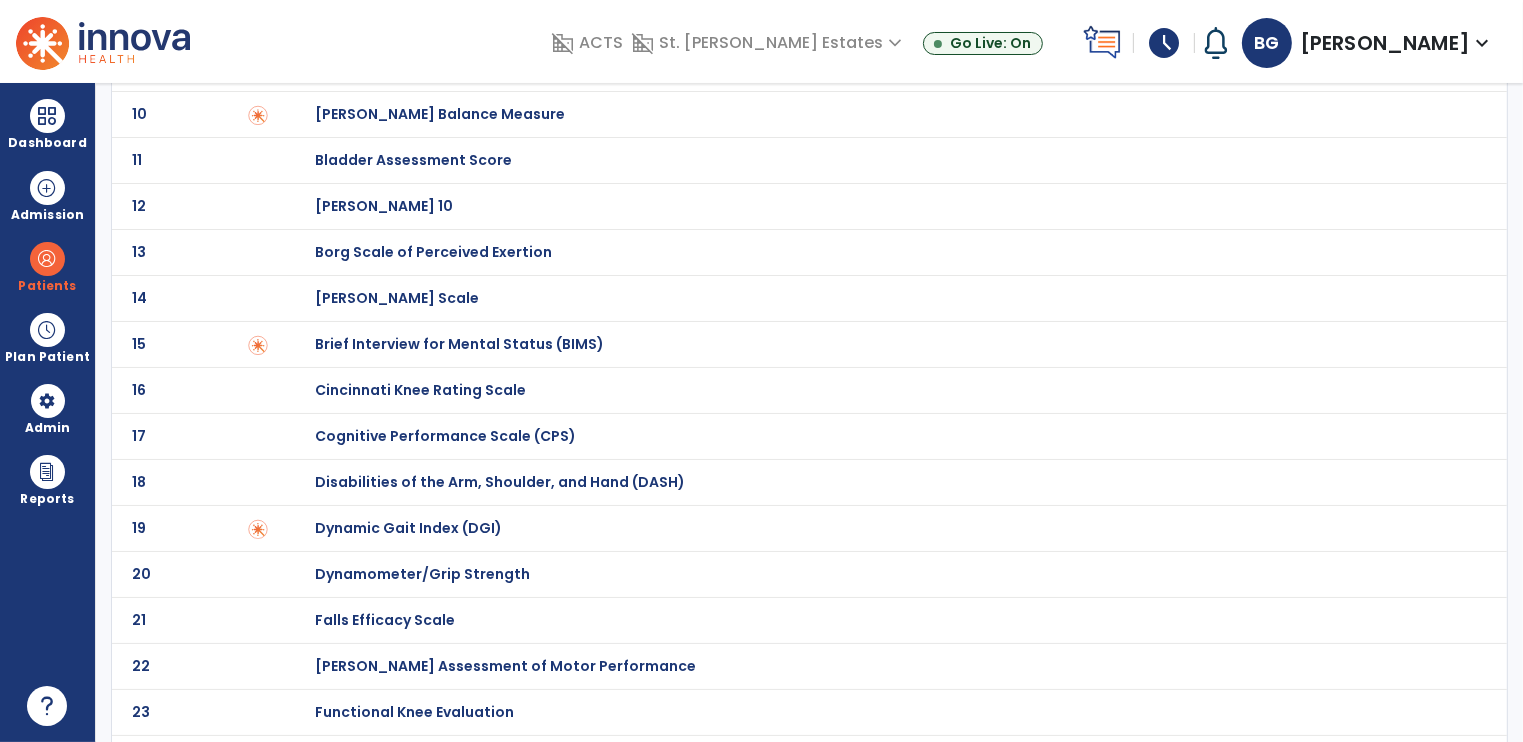 scroll, scrollTop: 1000, scrollLeft: 0, axis: vertical 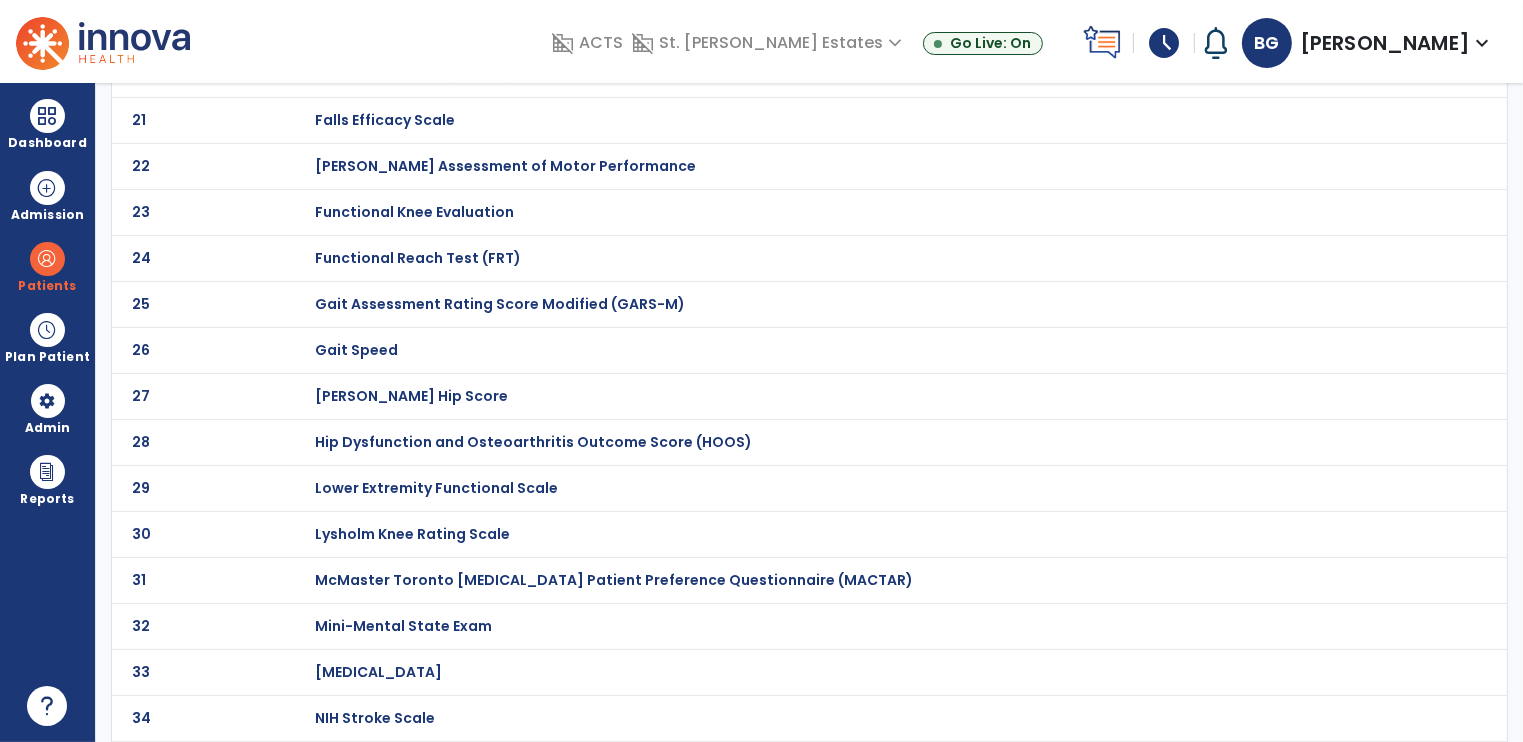 click at bounding box center (294, -800) 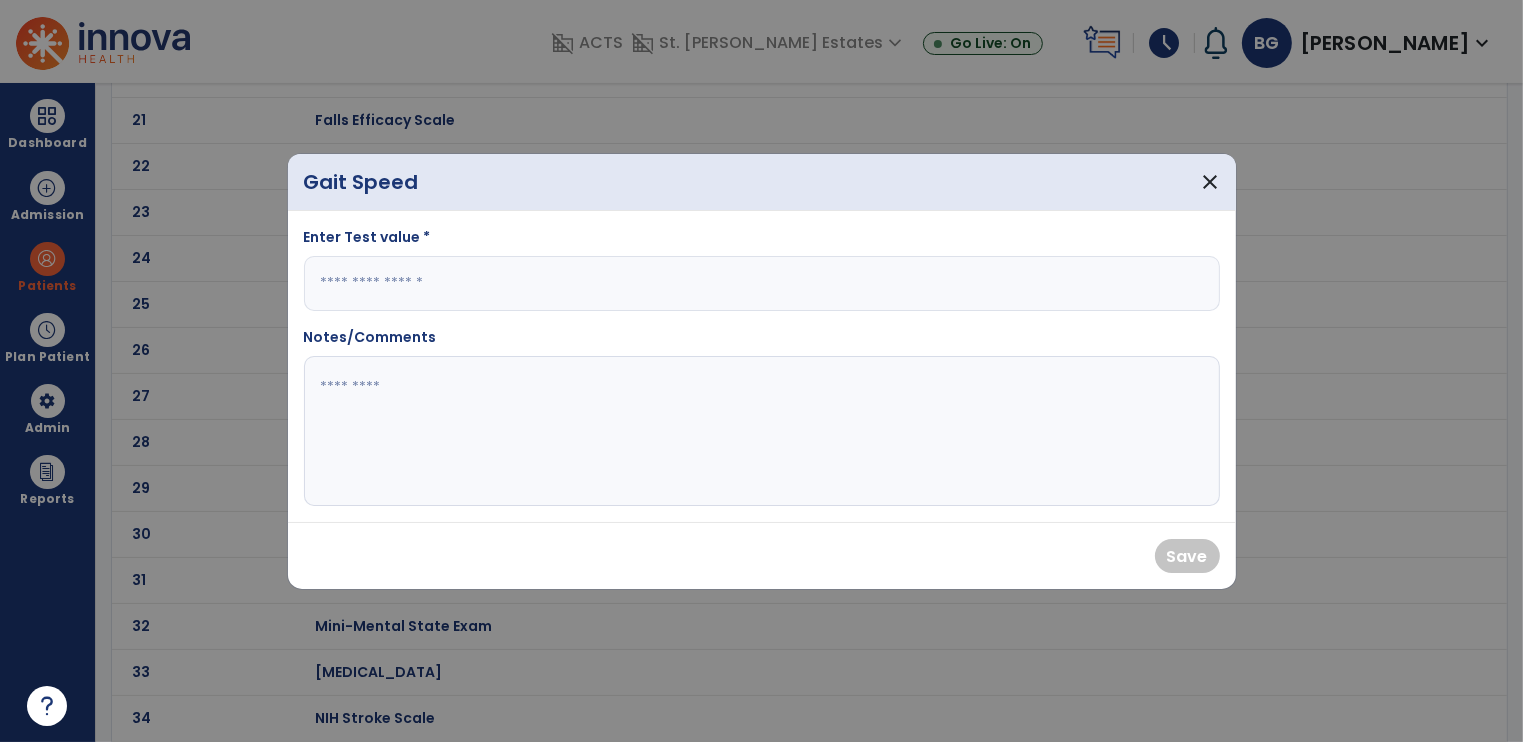 click at bounding box center [762, 283] 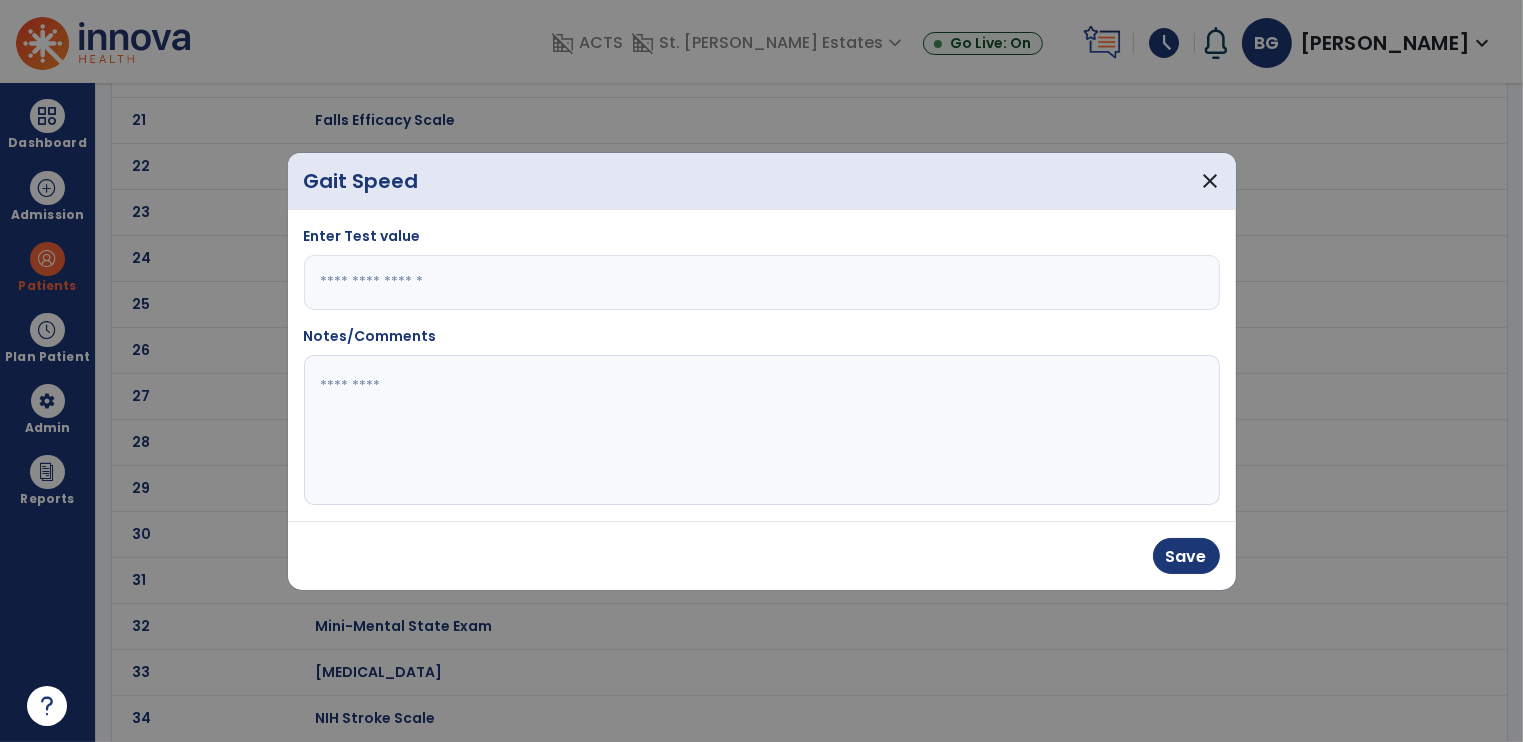 type on "***" 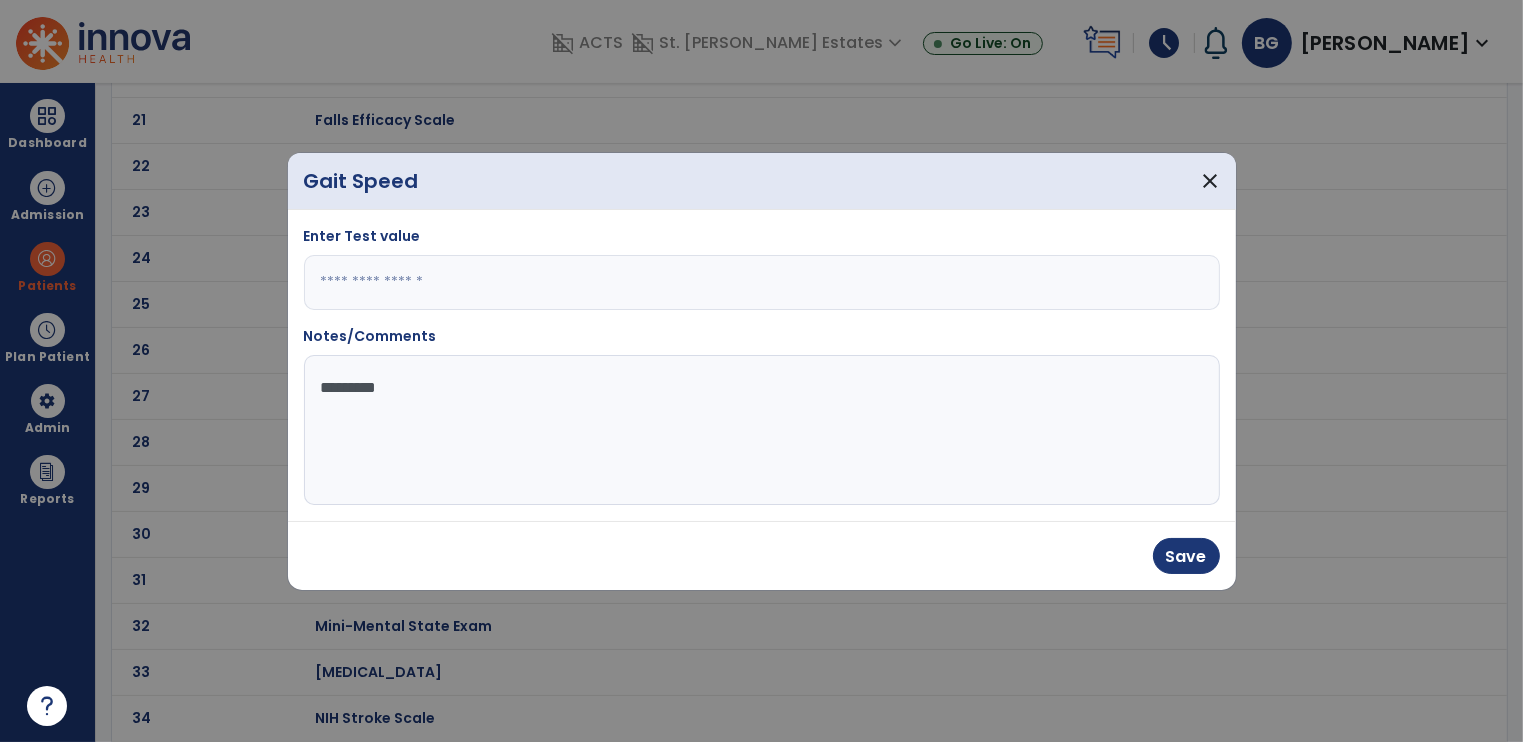 type on "*********" 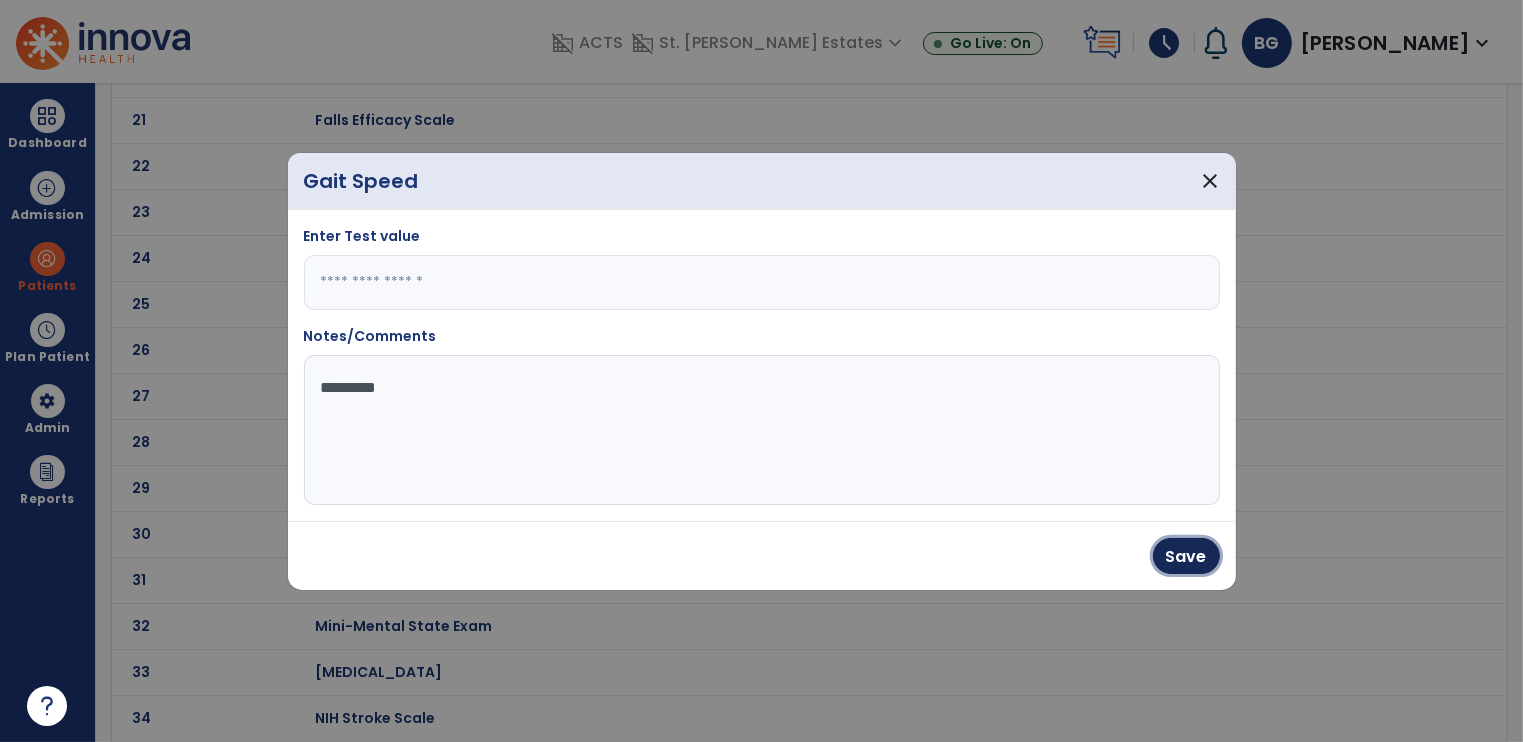 click on "Save" at bounding box center [1186, 556] 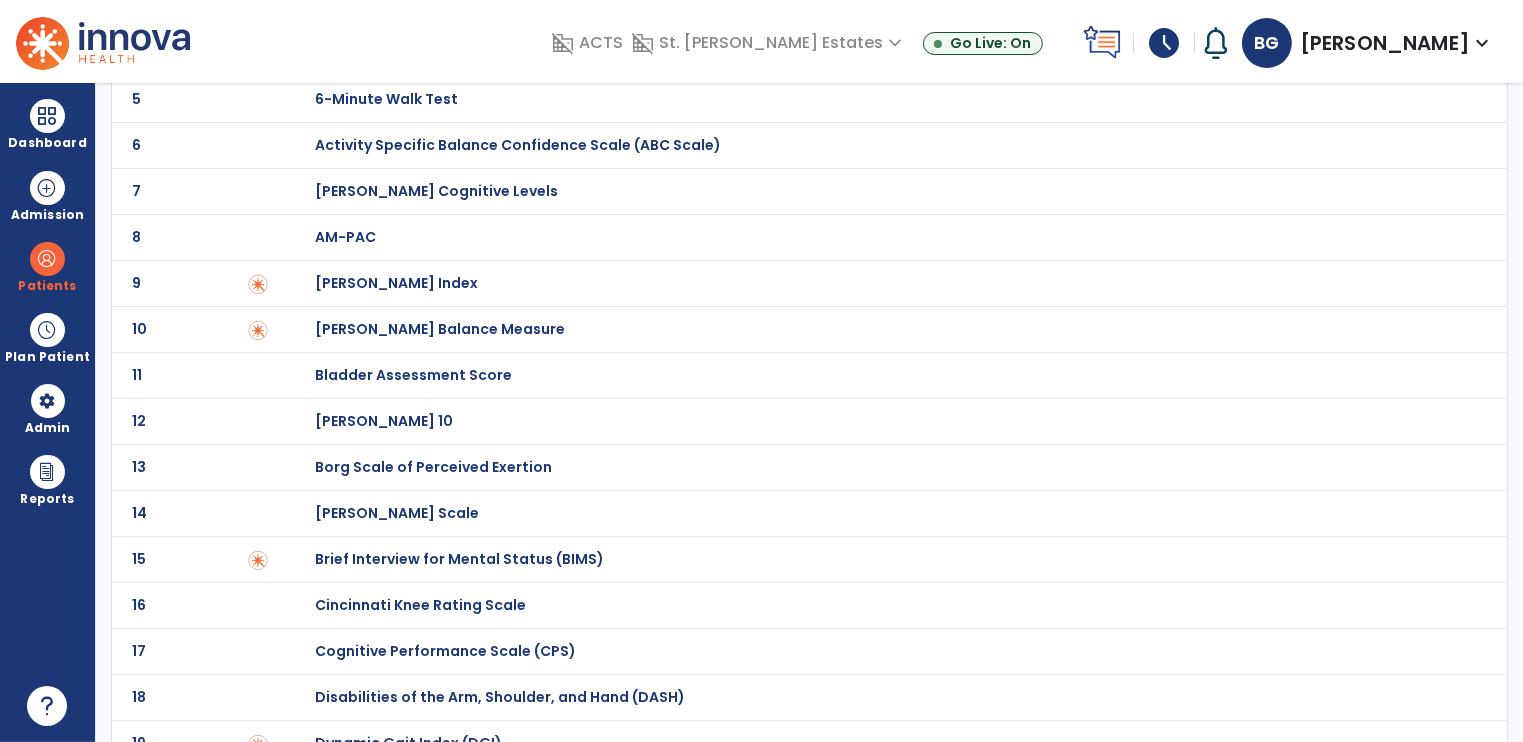 scroll, scrollTop: 0, scrollLeft: 0, axis: both 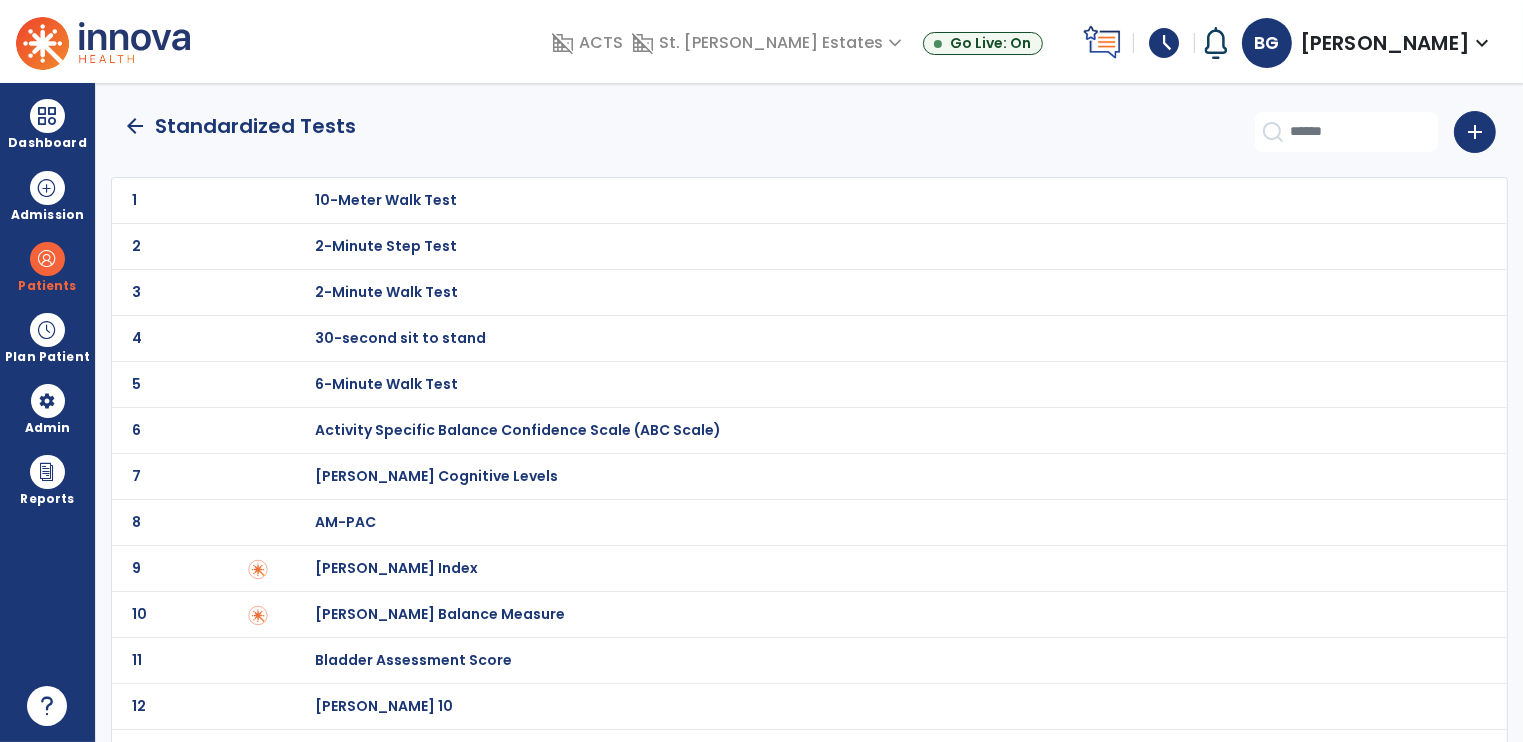 click on "arrow_back" 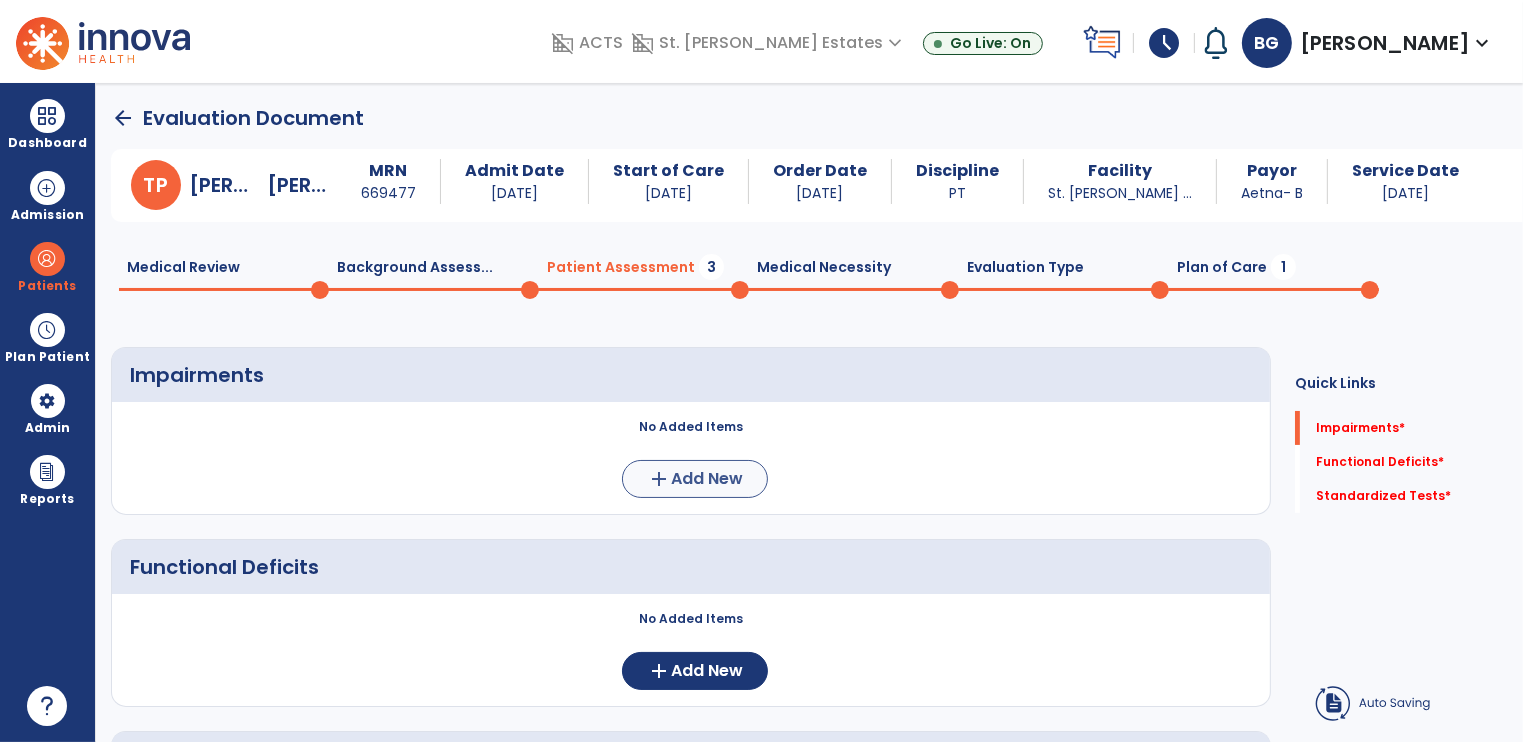 scroll, scrollTop: 203, scrollLeft: 0, axis: vertical 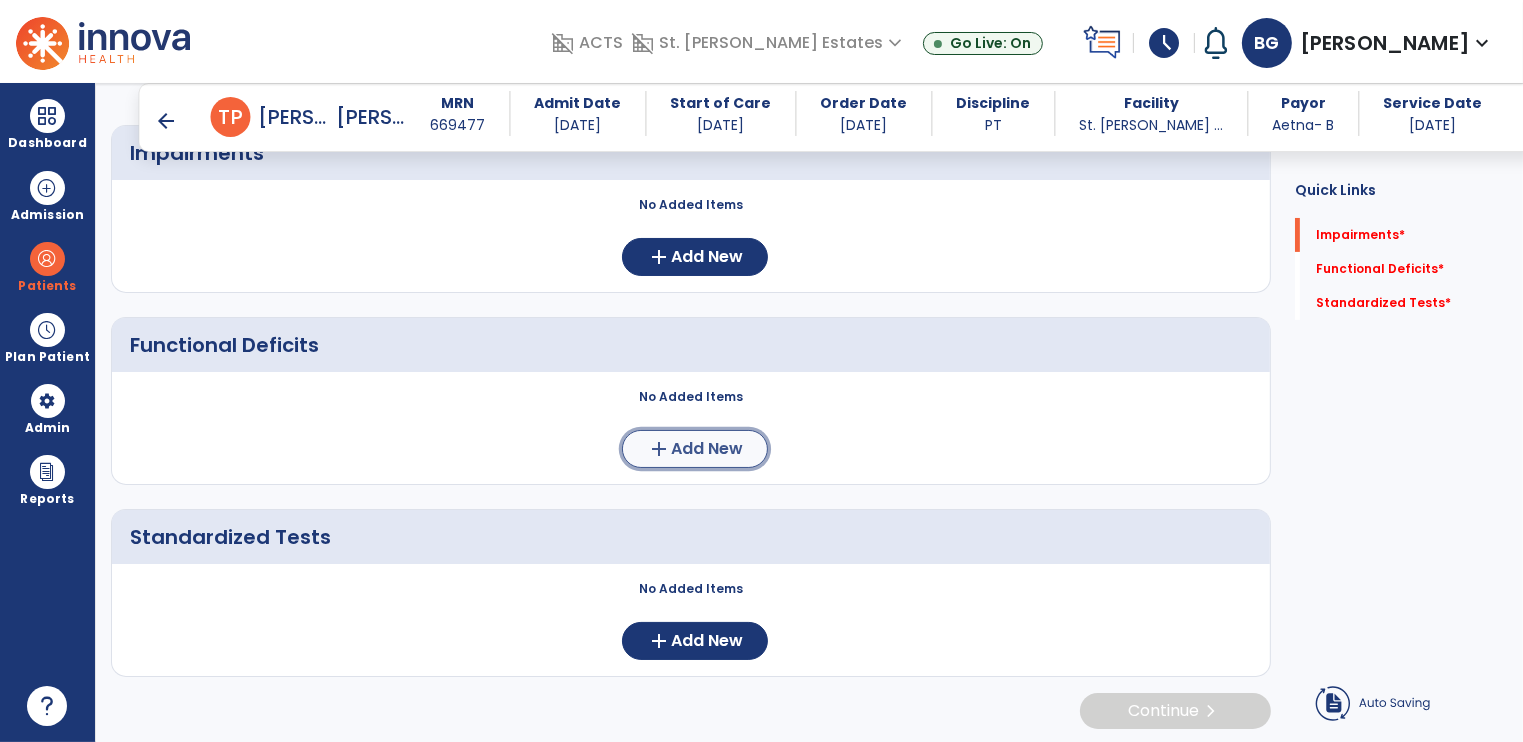 click on "Add New" 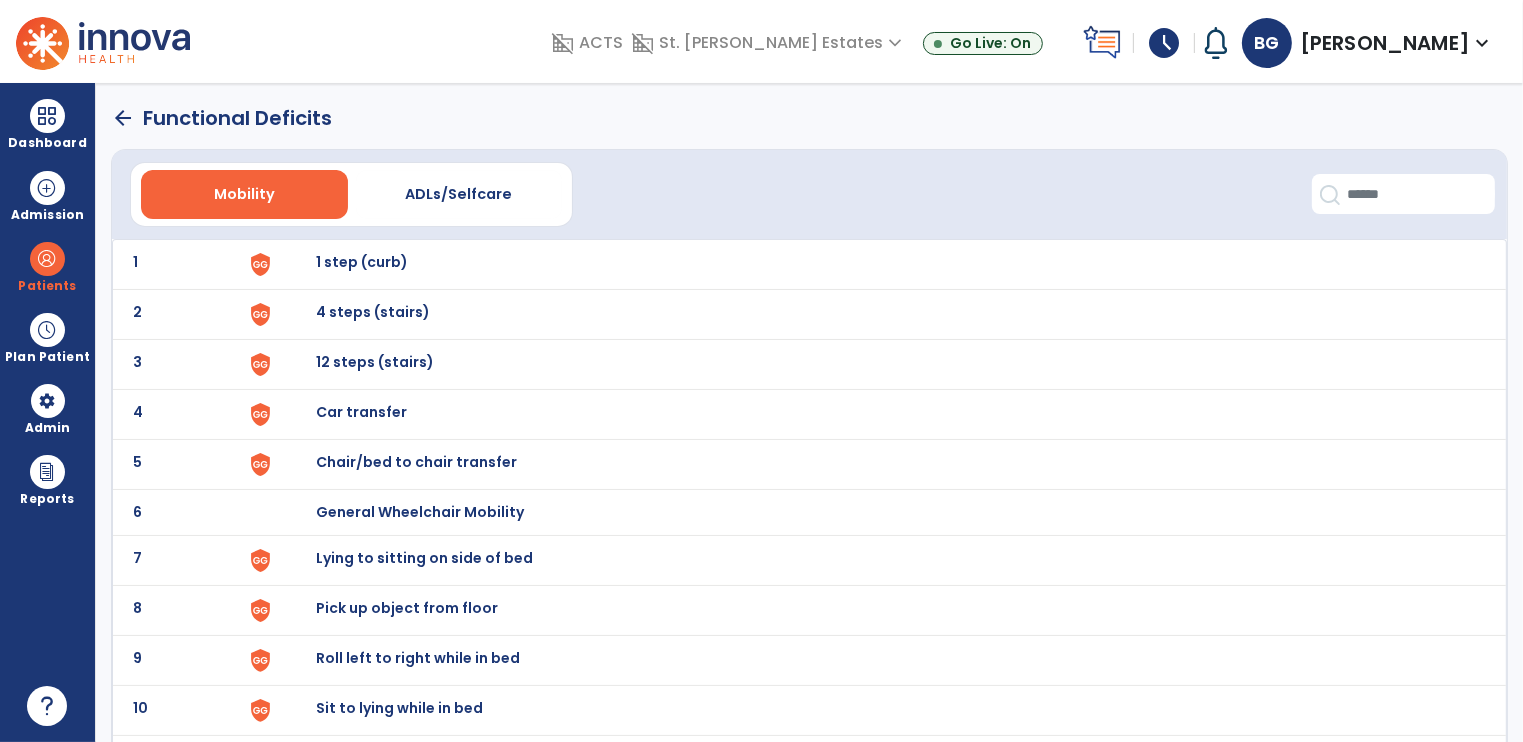 scroll, scrollTop: 500, scrollLeft: 0, axis: vertical 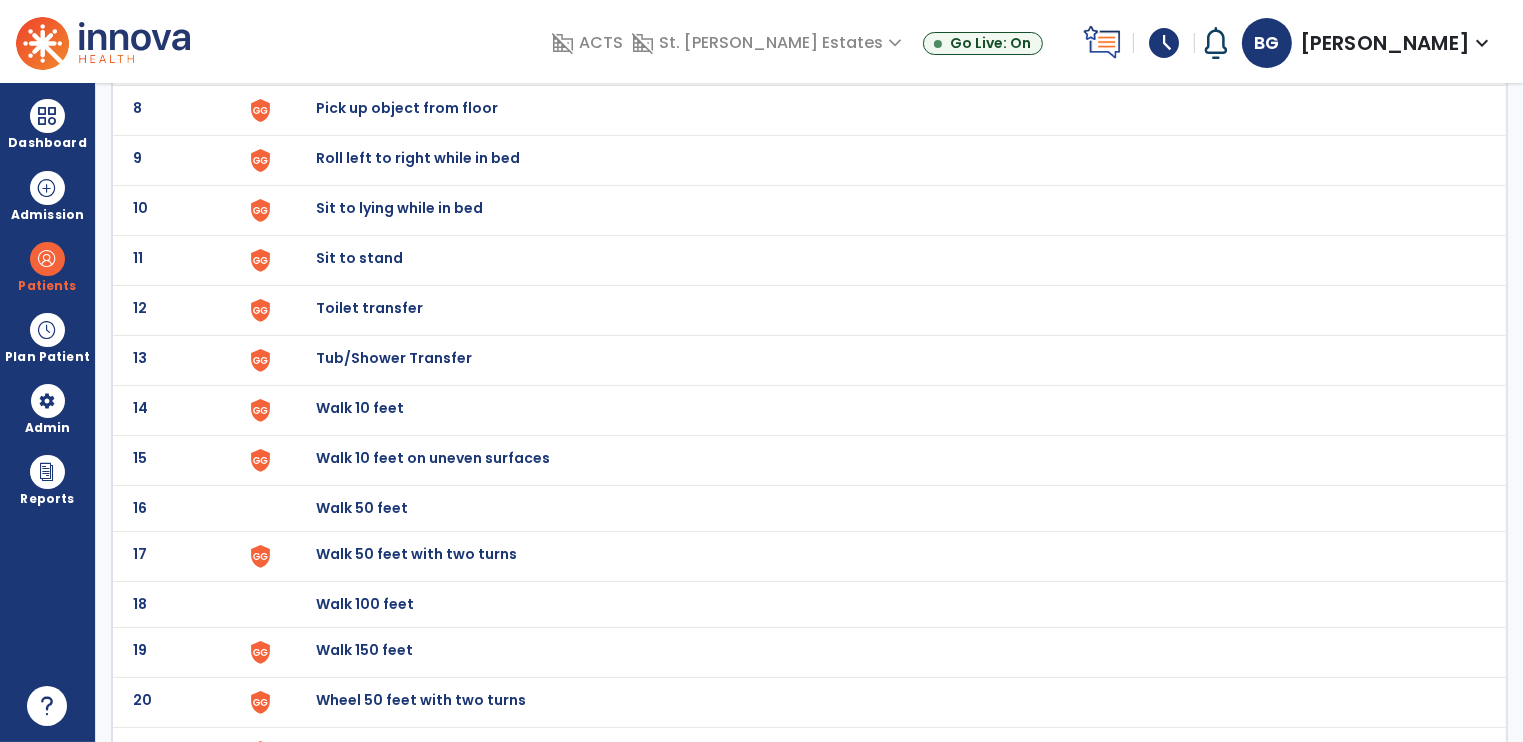 click on "Walk 50 feet" at bounding box center [881, -236] 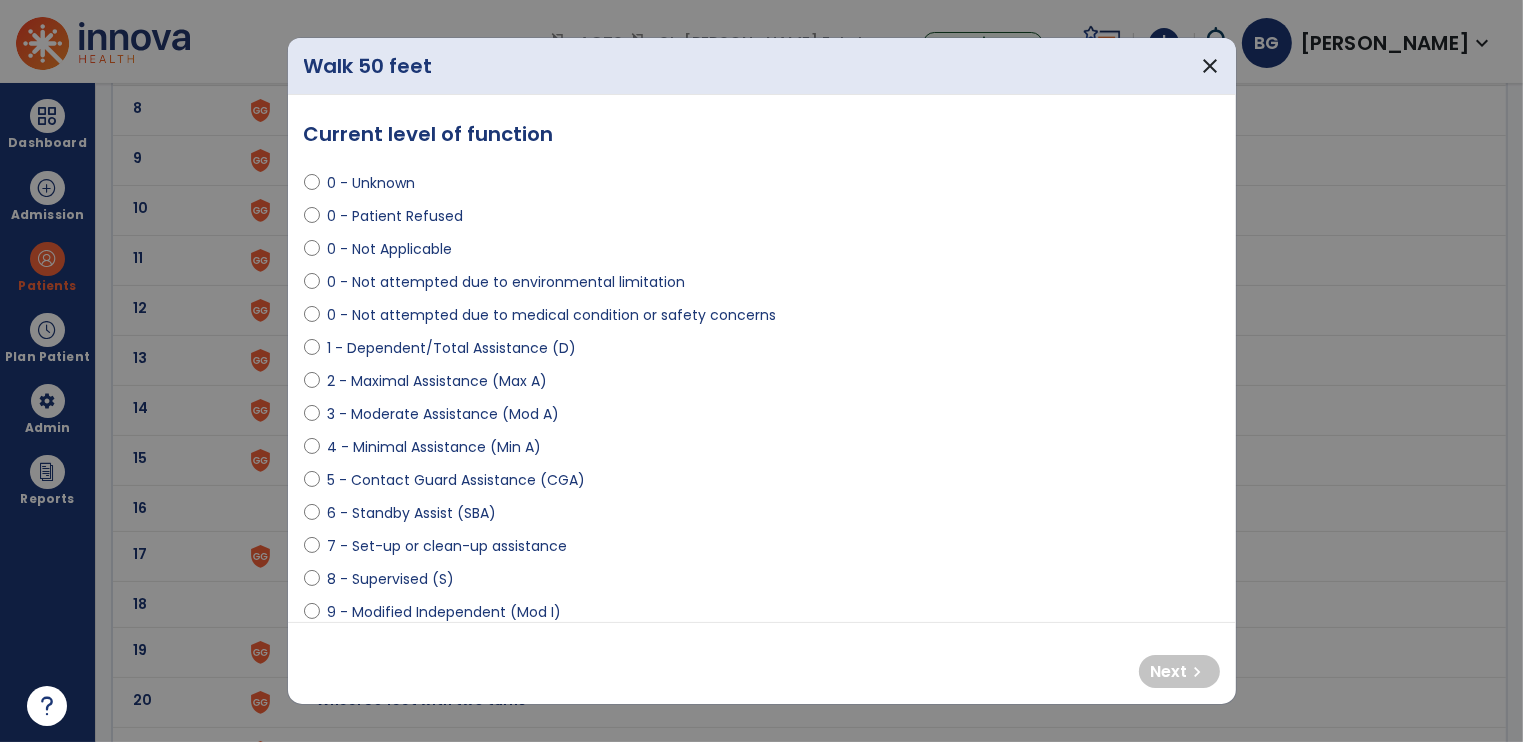 scroll, scrollTop: 364, scrollLeft: 0, axis: vertical 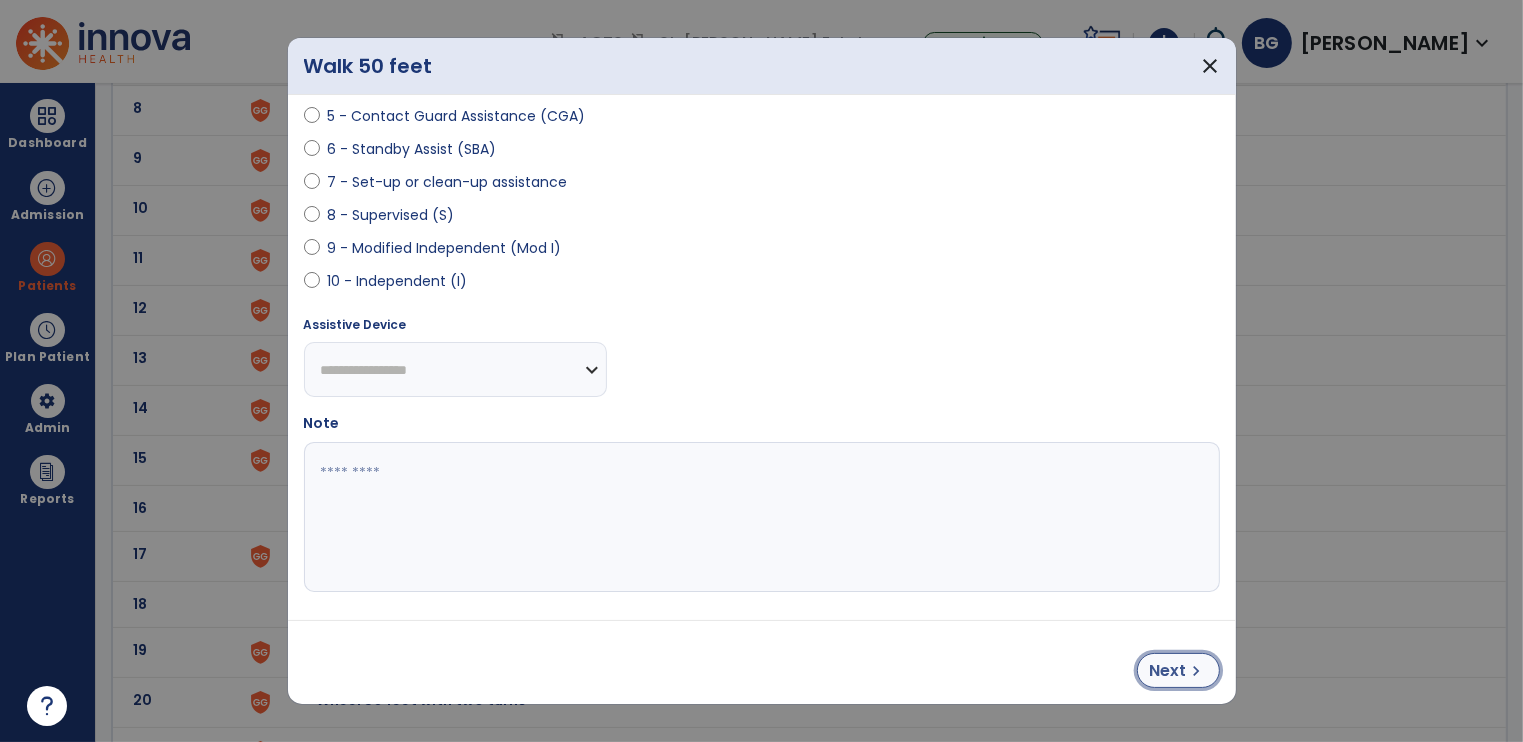 click on "chevron_right" at bounding box center (1197, 671) 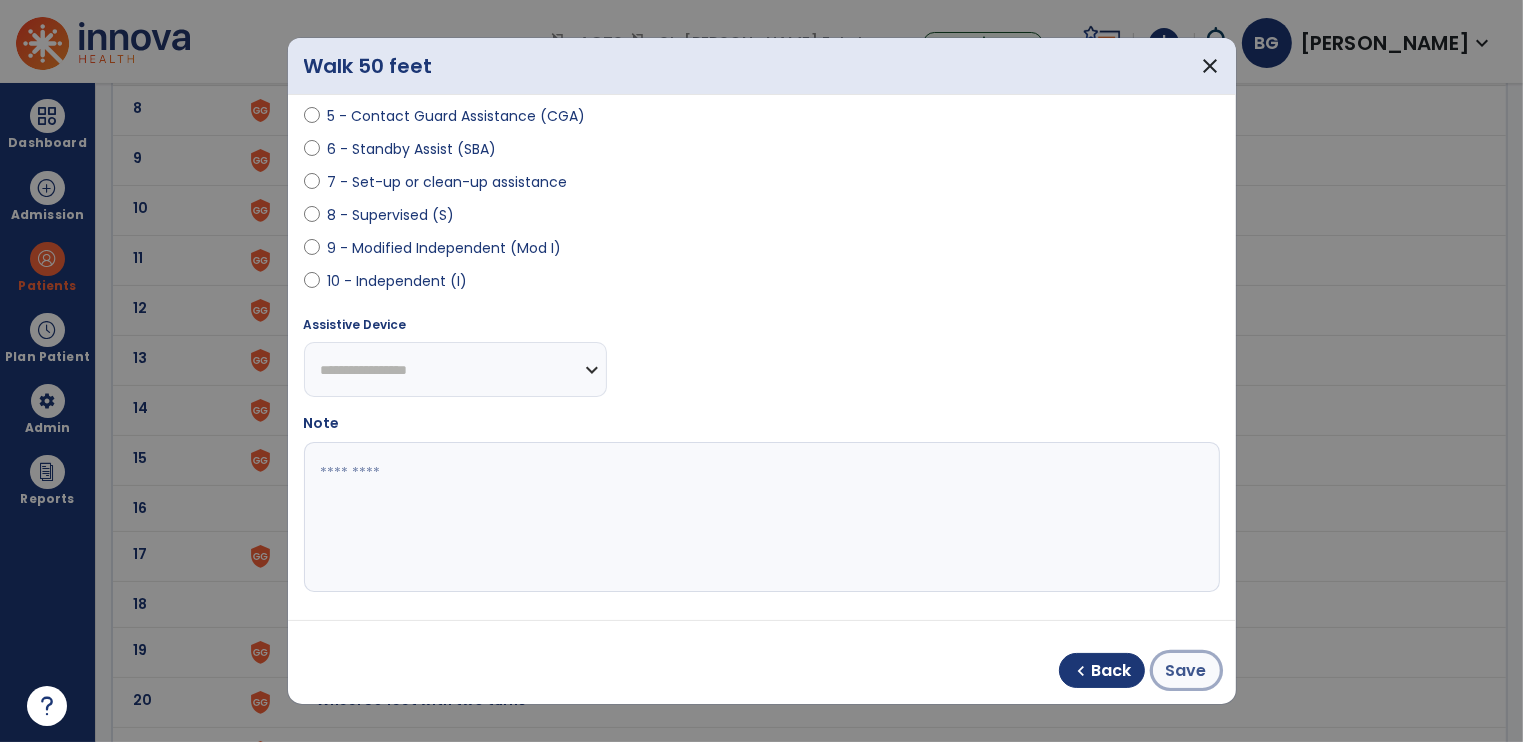 click on "Save" at bounding box center [1186, 671] 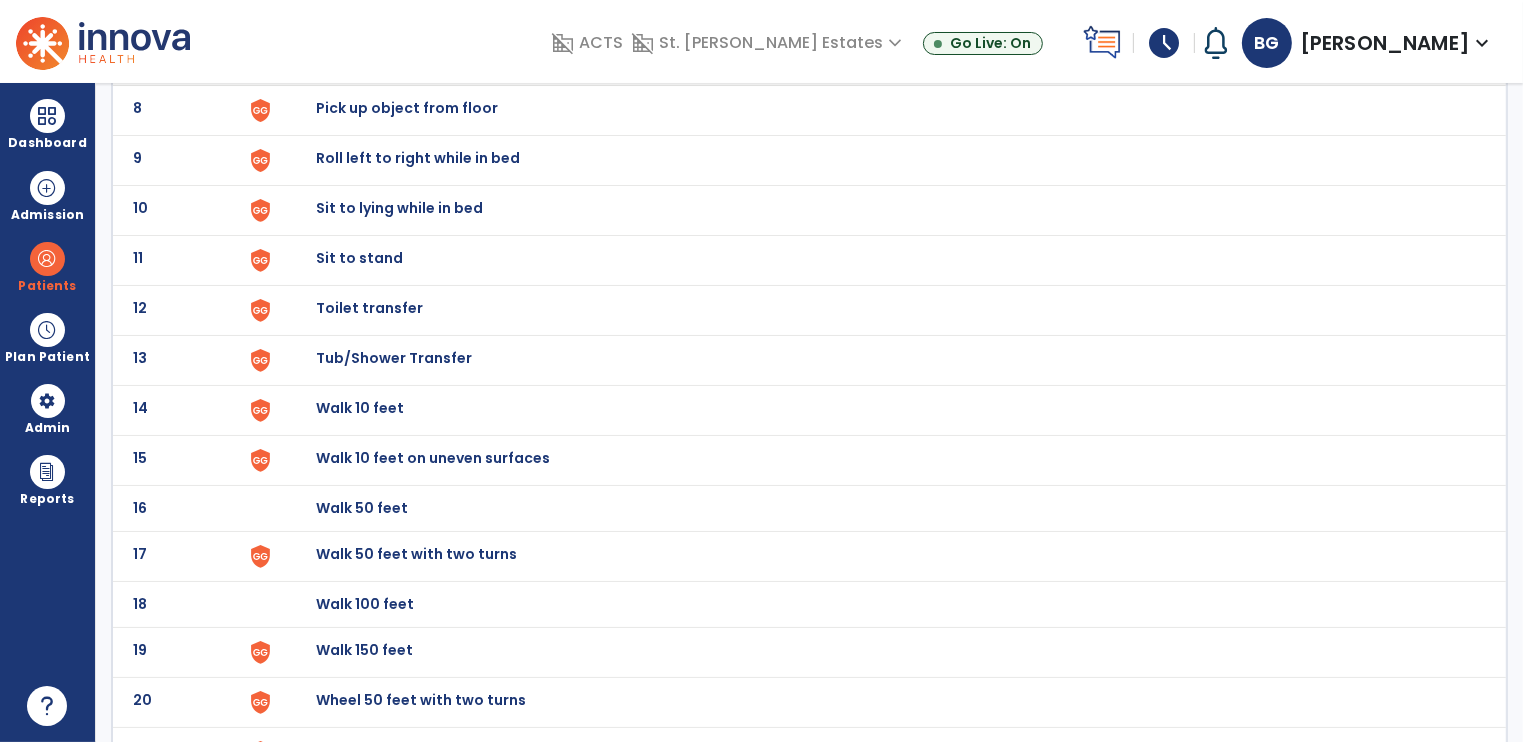scroll, scrollTop: 0, scrollLeft: 0, axis: both 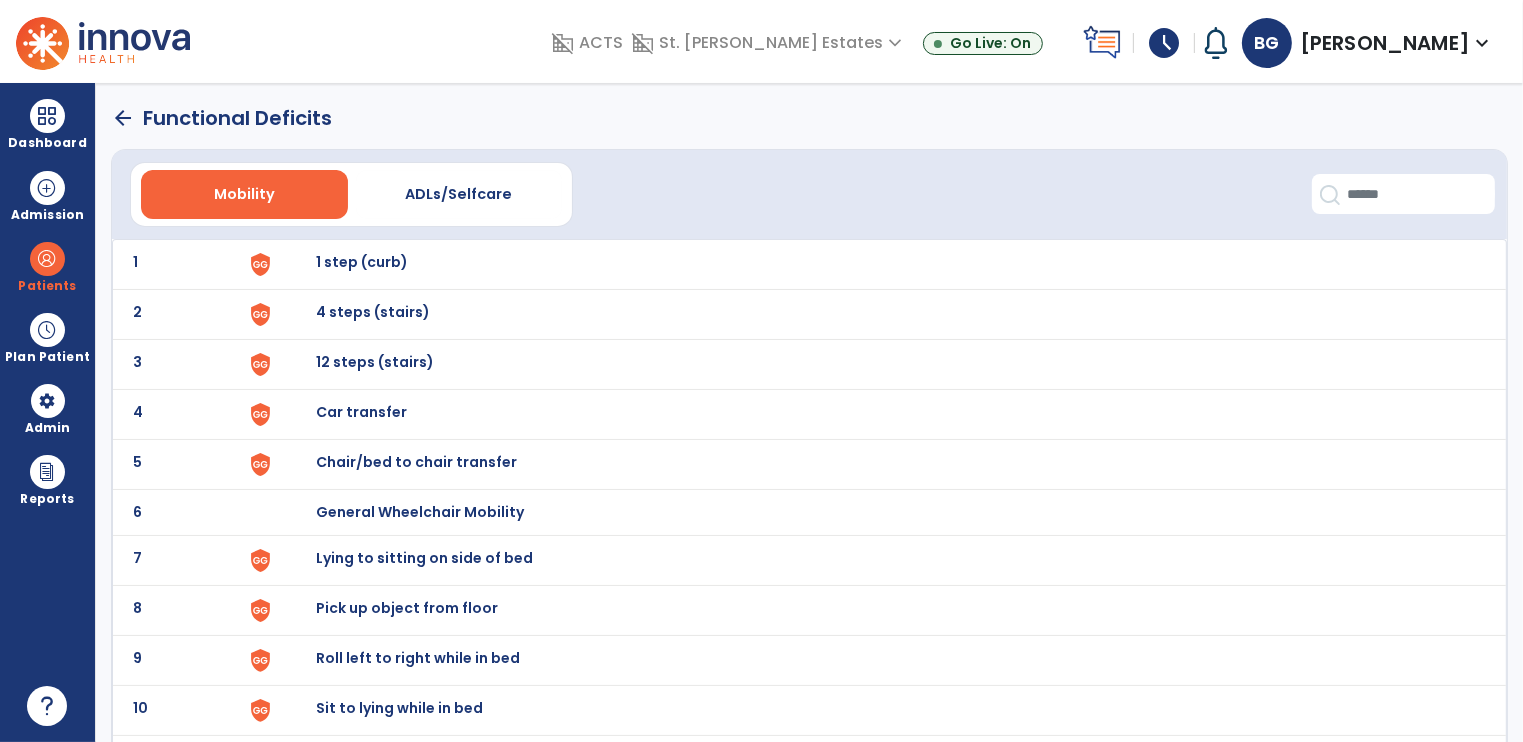 click on "arrow_back" 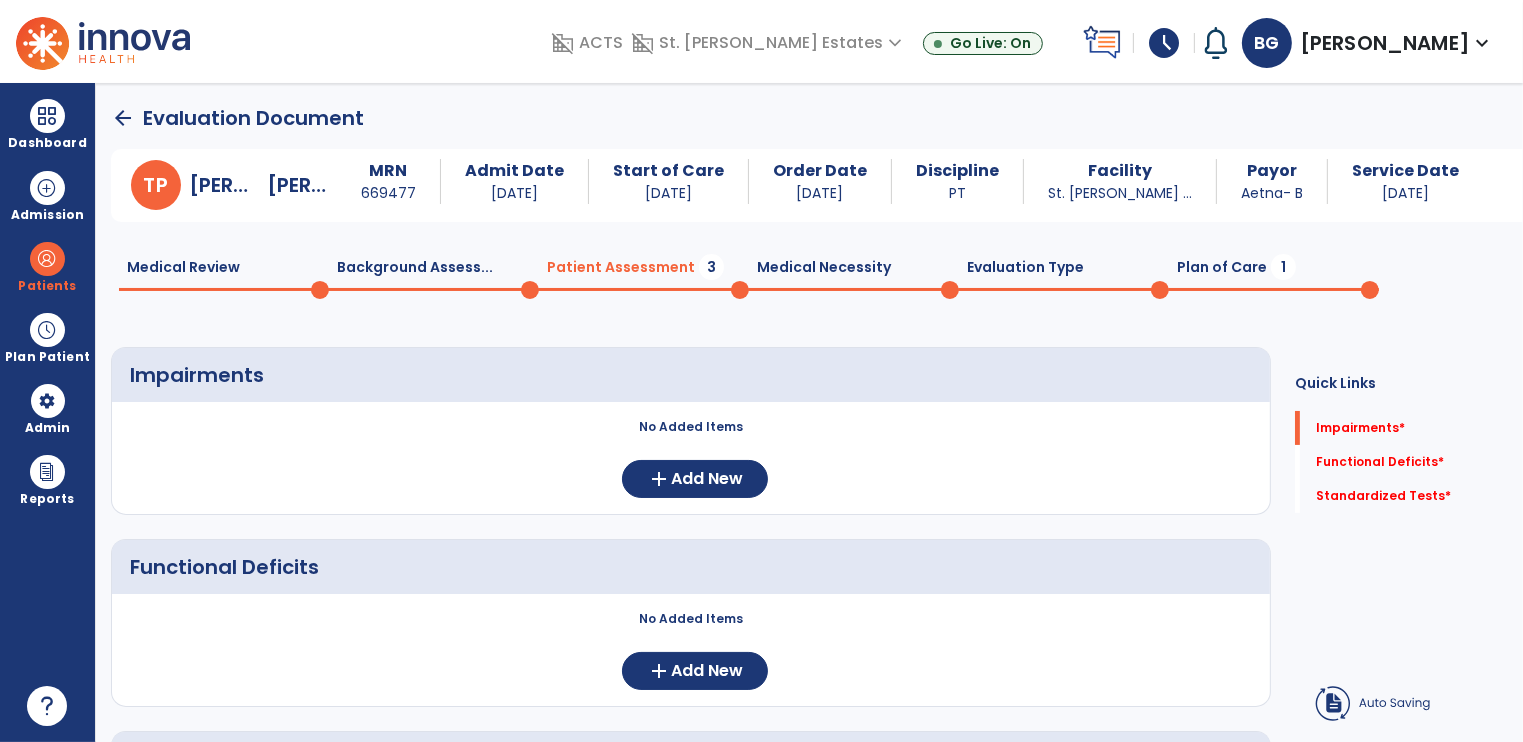scroll, scrollTop: 0, scrollLeft: 0, axis: both 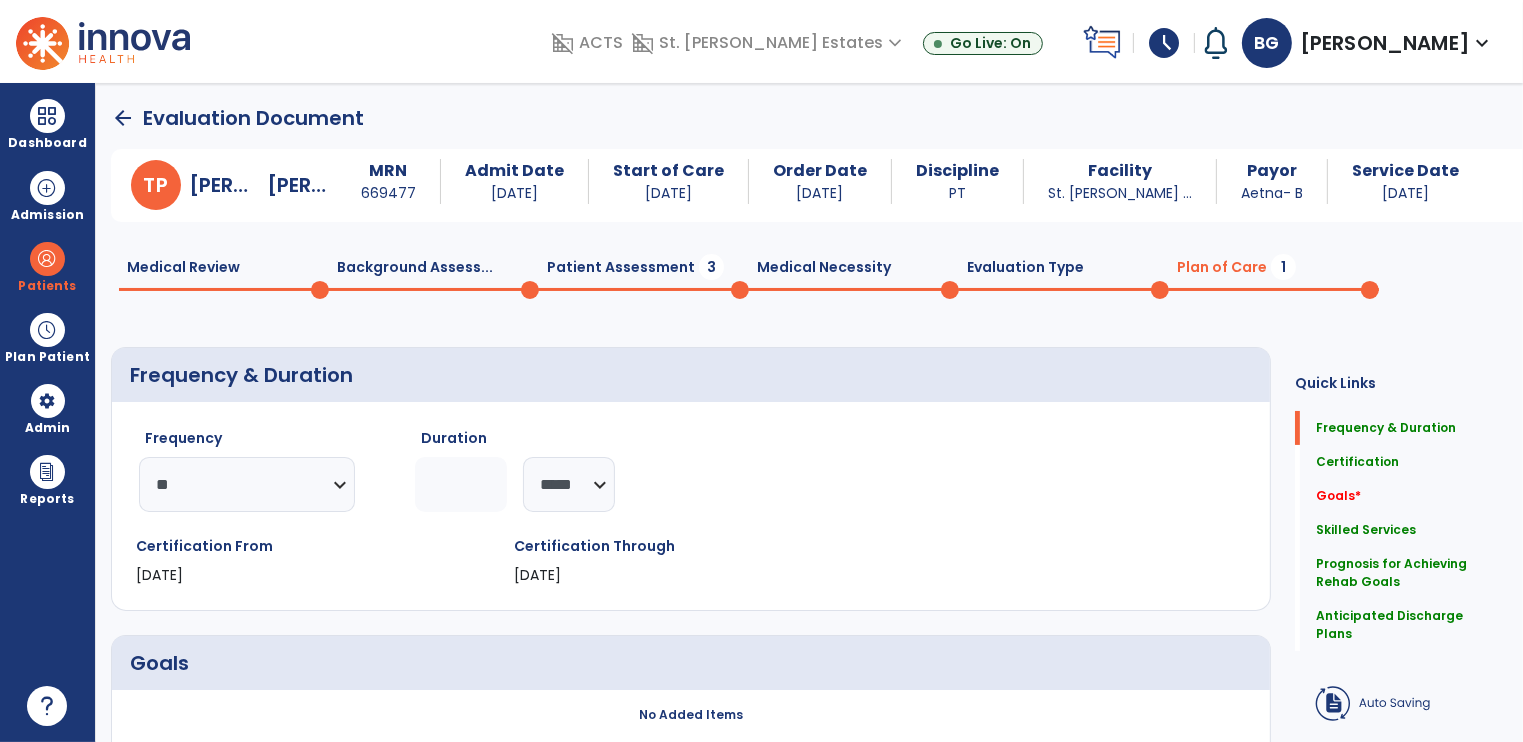 click on "Patient Assessment  3" 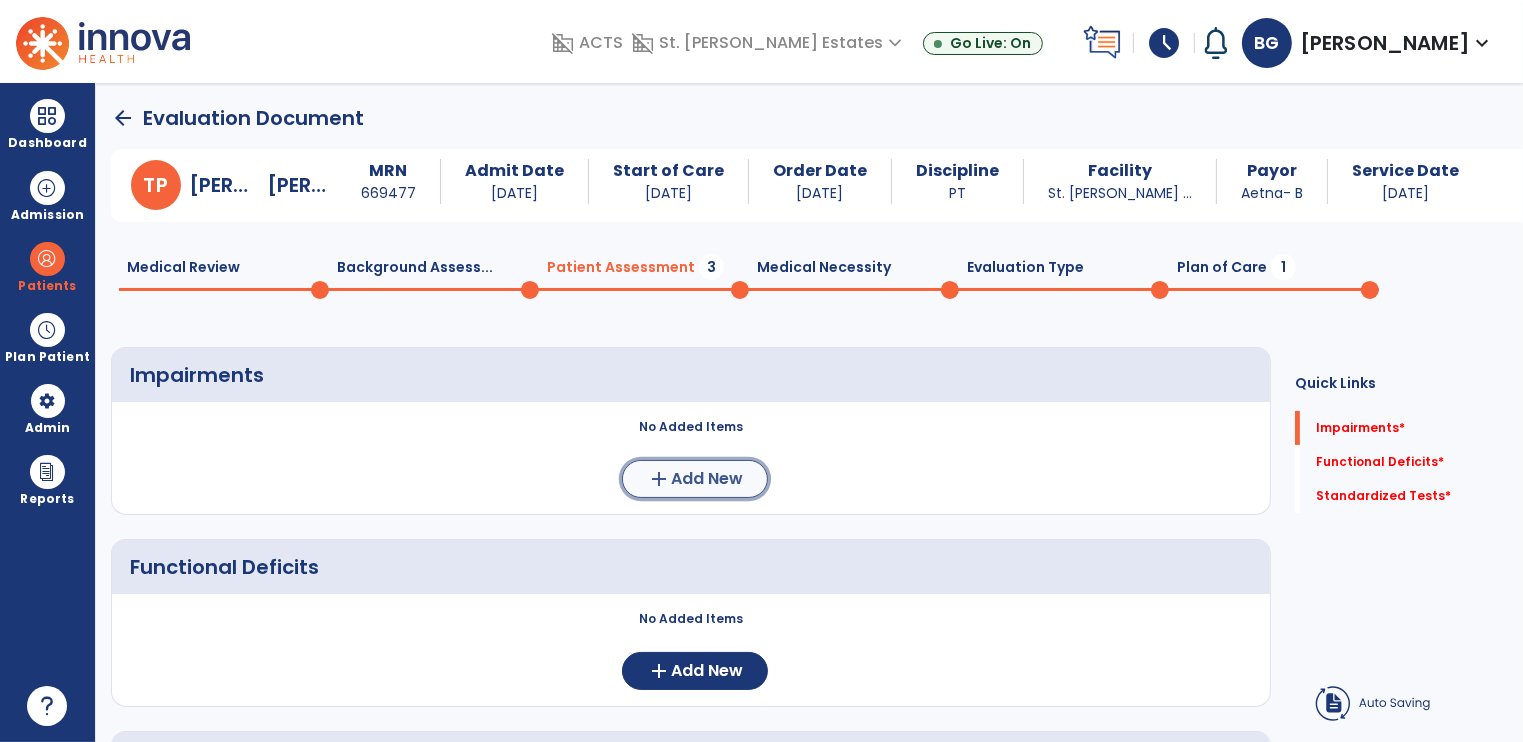 click on "Add New" 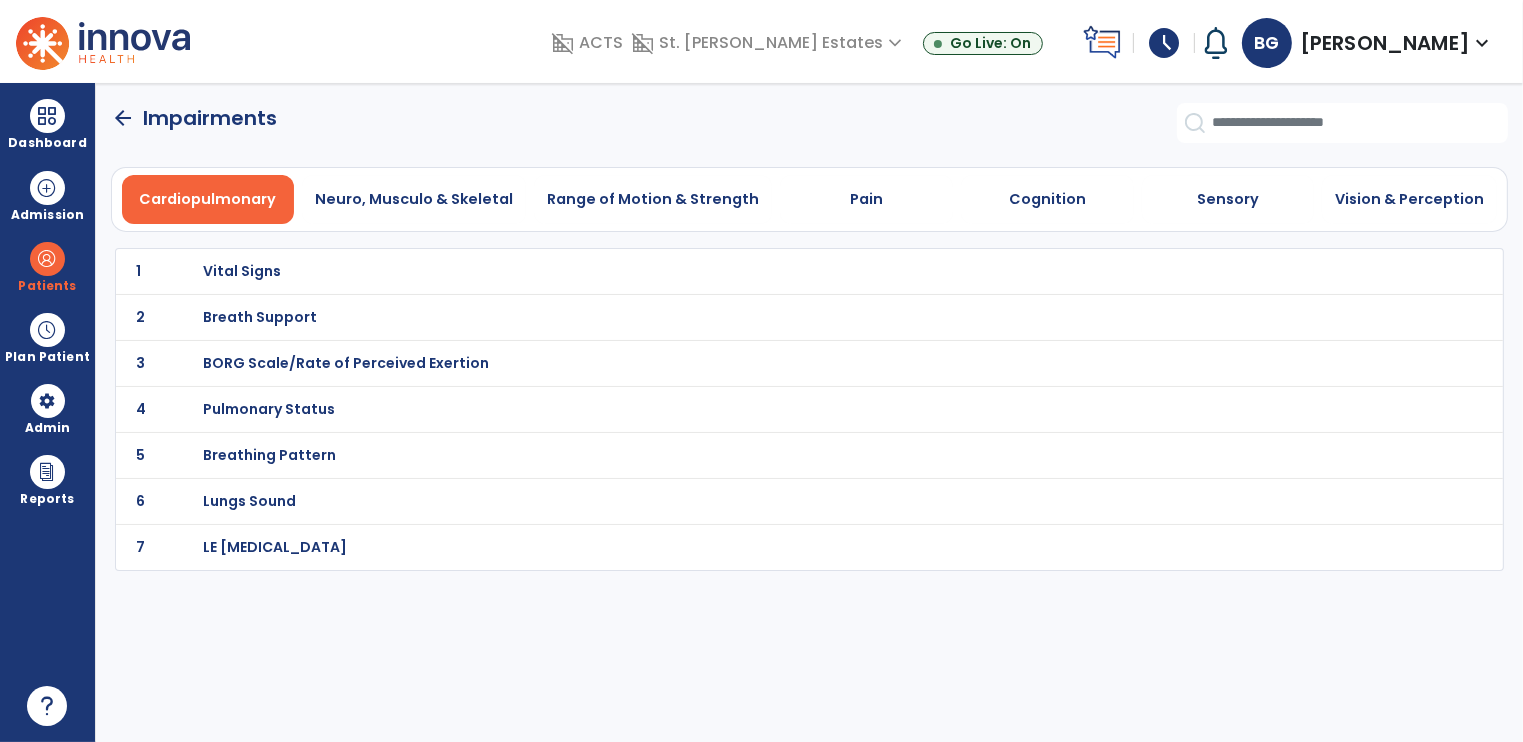 click on "arrow_back" 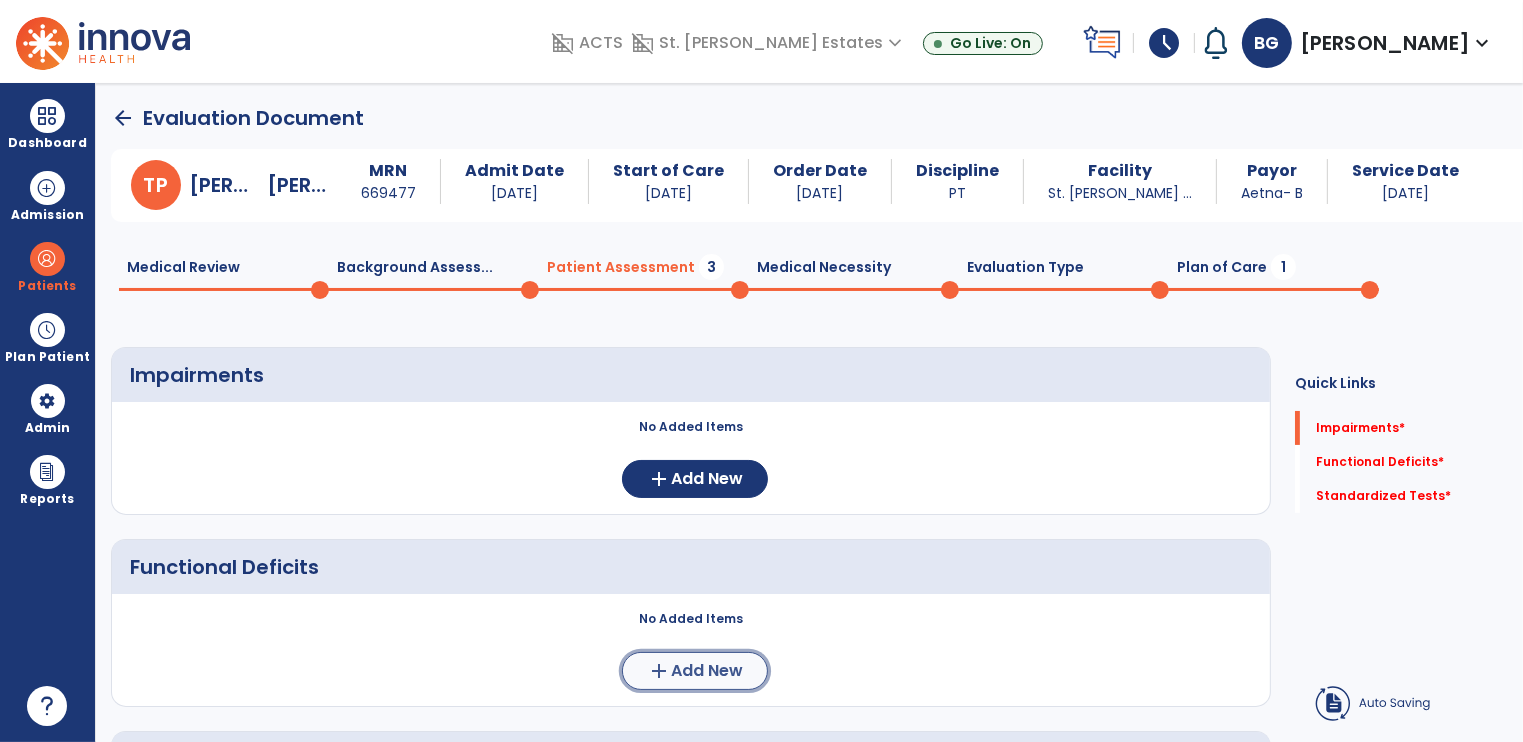 click on "Add New" 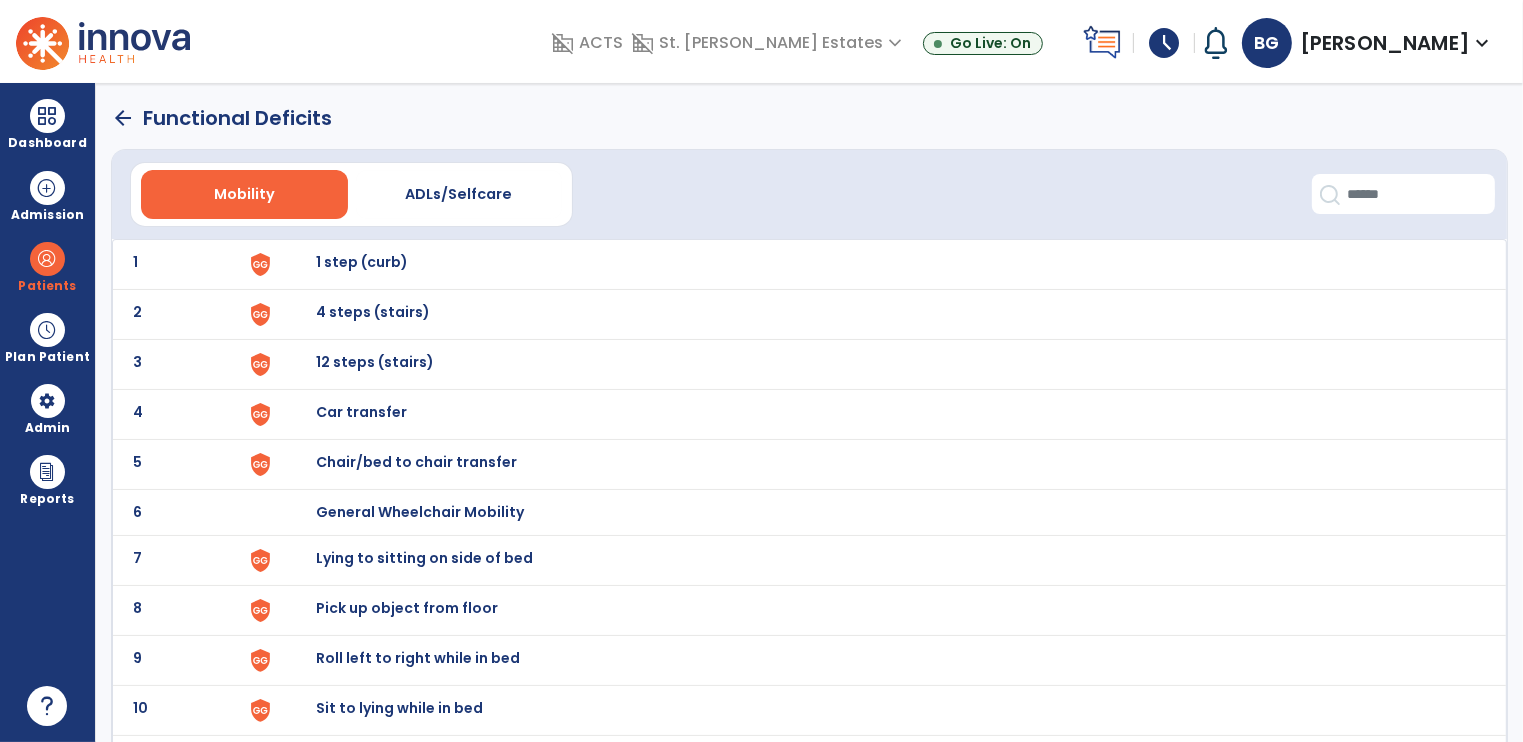 scroll, scrollTop: 500, scrollLeft: 0, axis: vertical 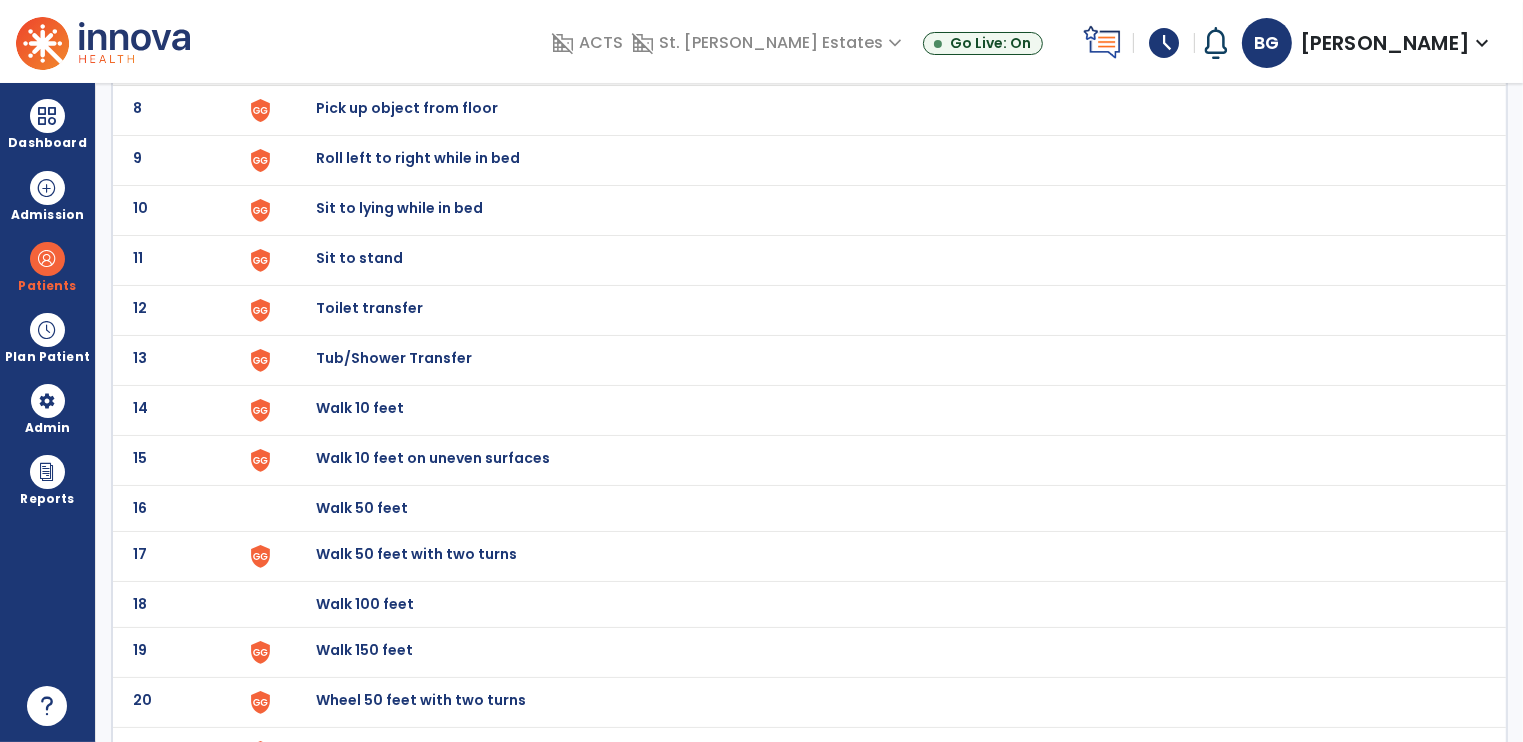 click on "Walk 50 feet" at bounding box center (881, -236) 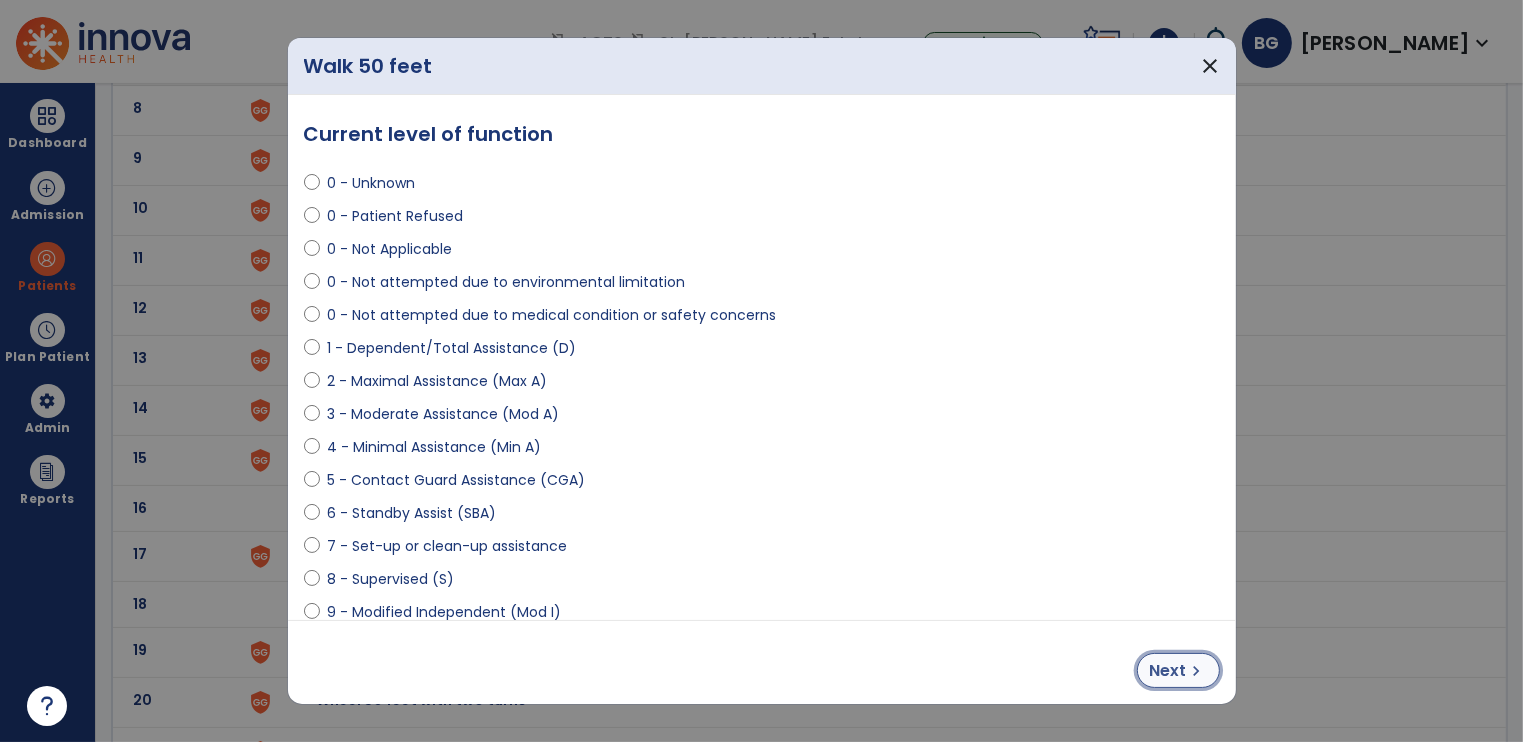 click on "Next" at bounding box center (1168, 671) 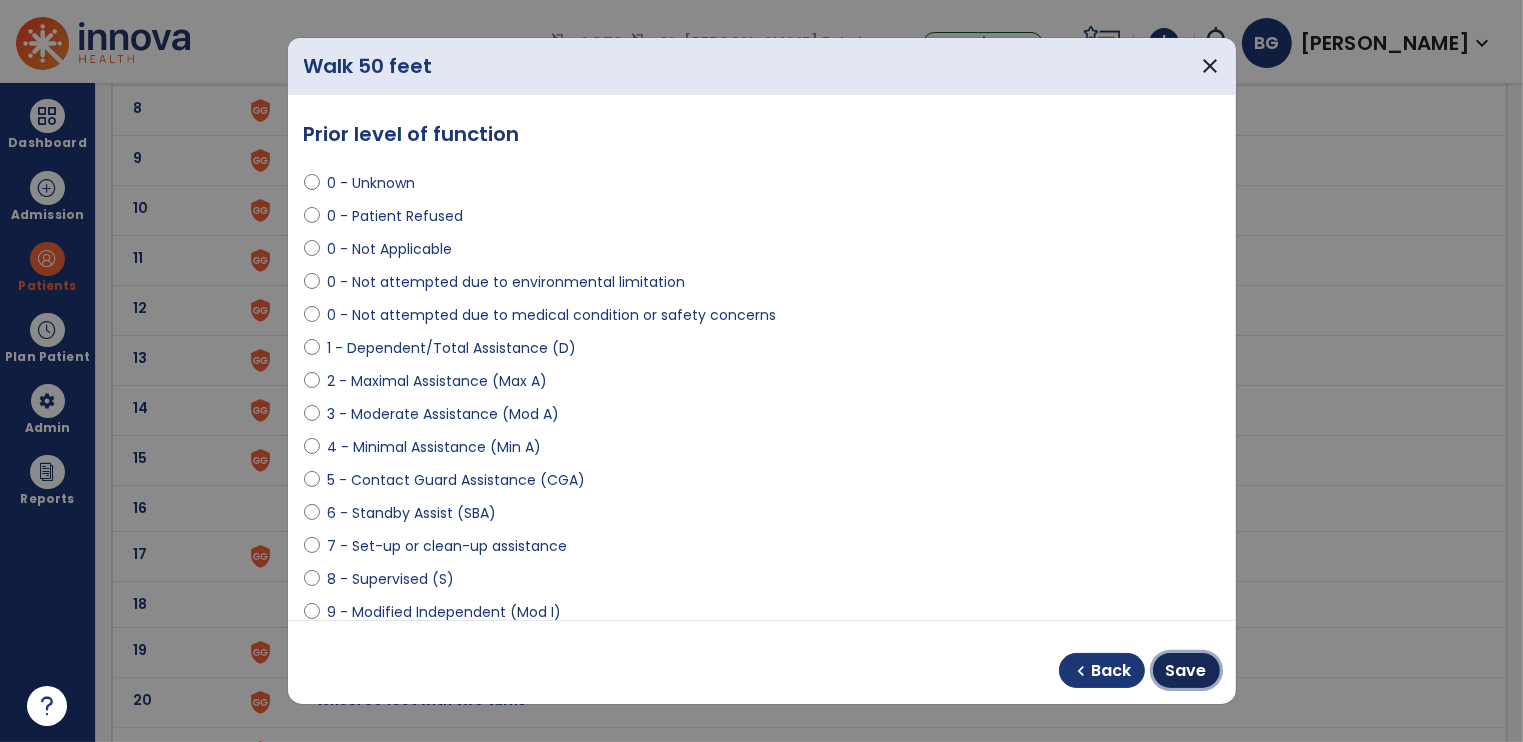 click on "Save" at bounding box center (1186, 671) 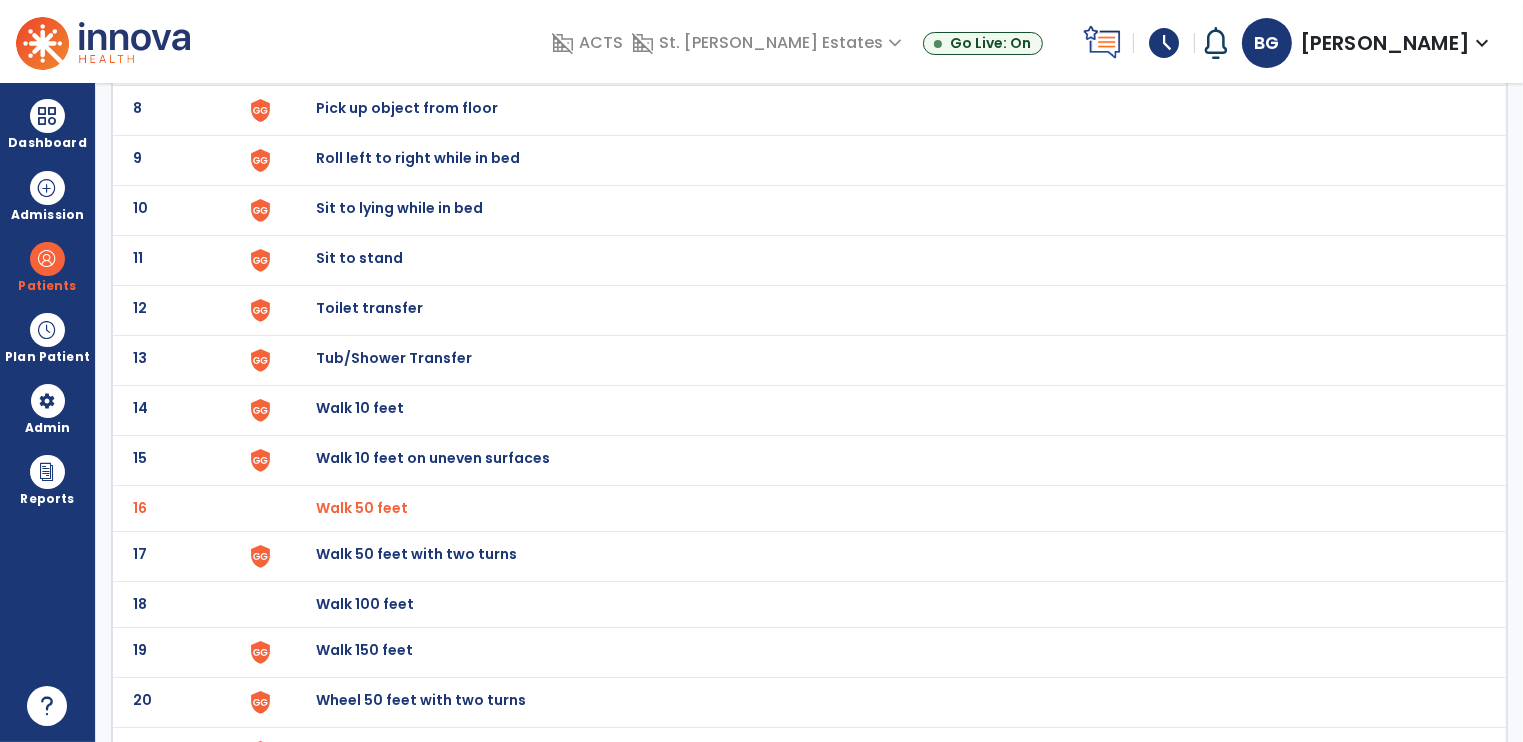 scroll, scrollTop: 0, scrollLeft: 0, axis: both 